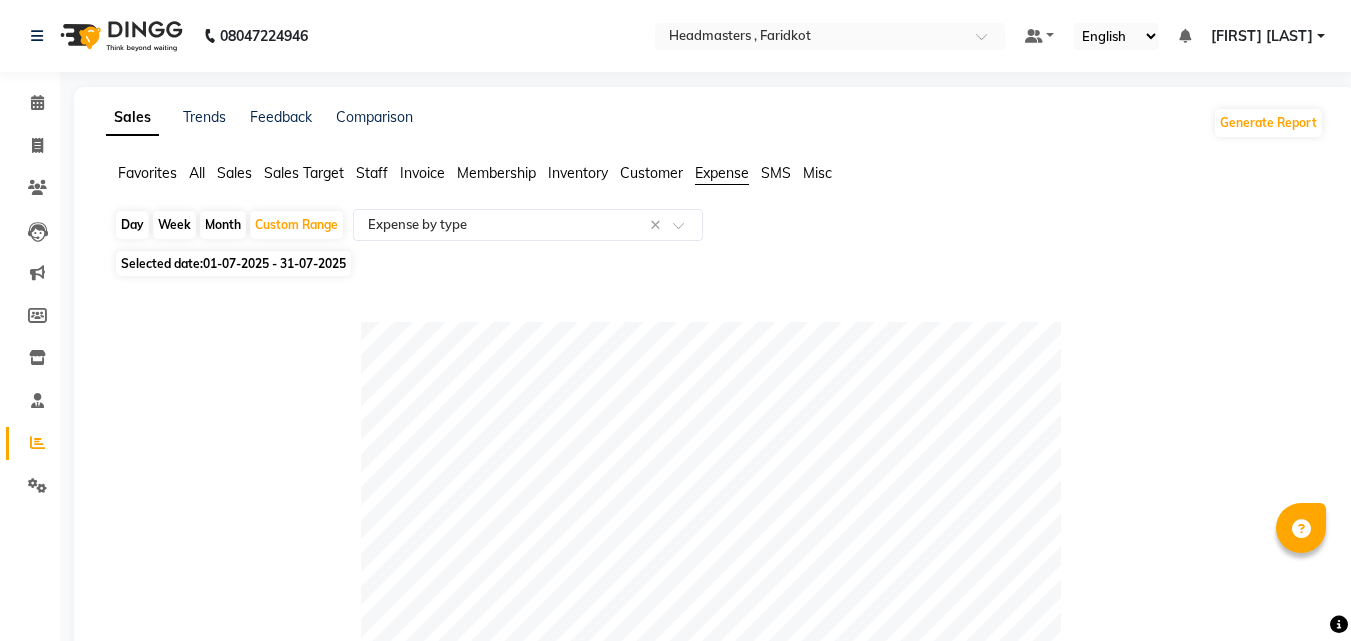 select on "full_report" 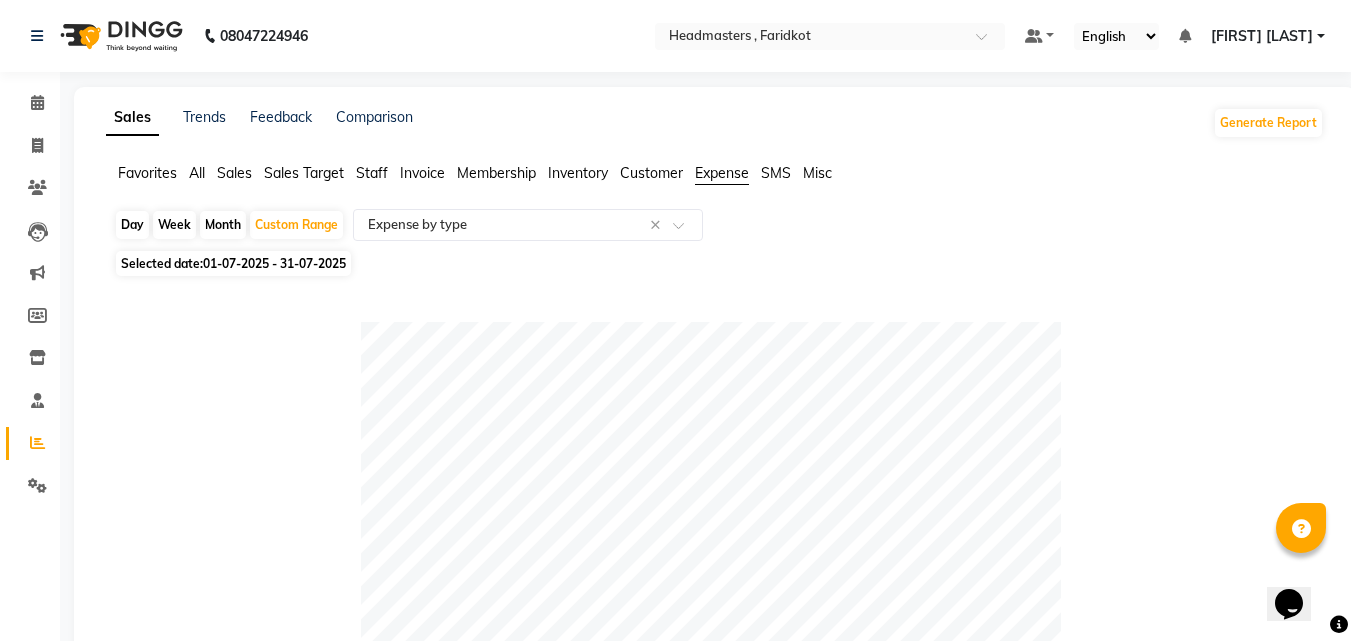 scroll, scrollTop: 1079, scrollLeft: 0, axis: vertical 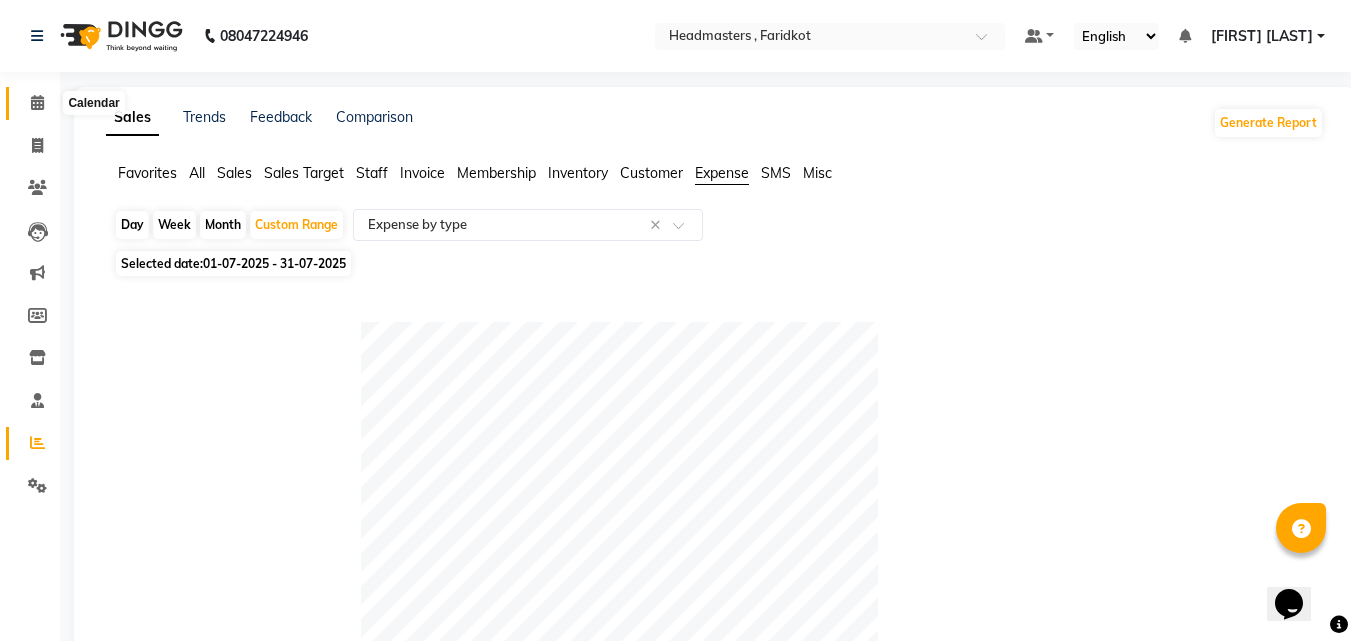 click 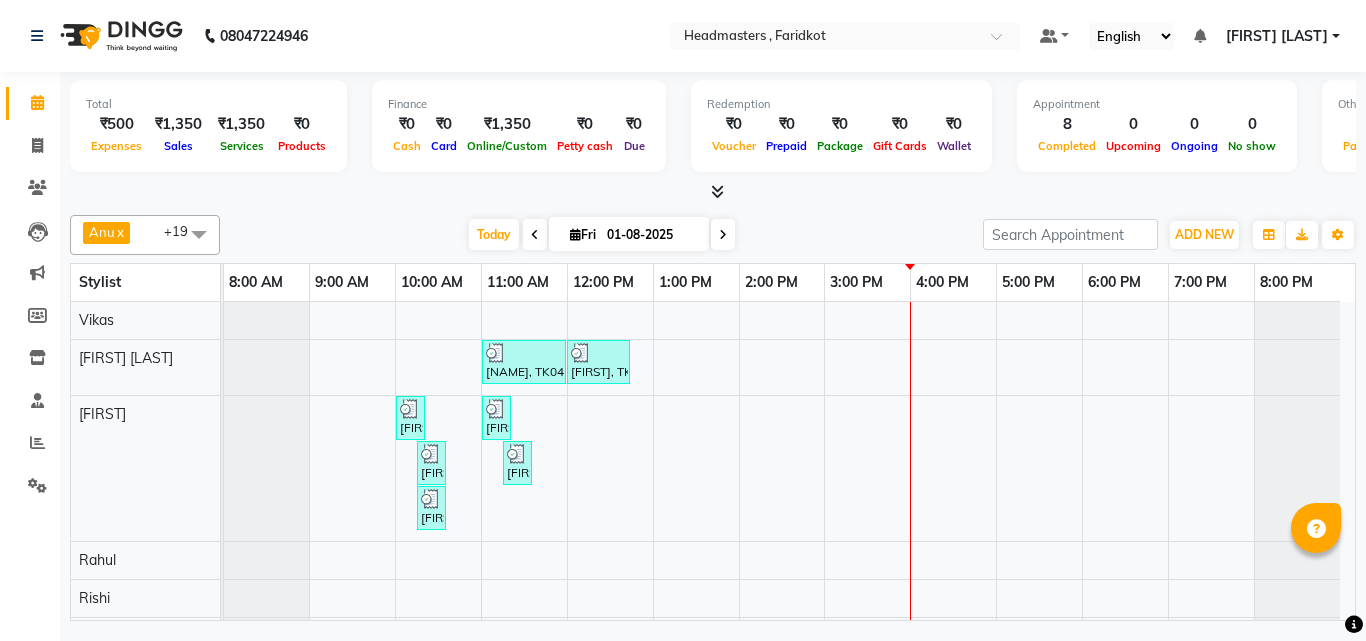 scroll, scrollTop: 71, scrollLeft: 0, axis: vertical 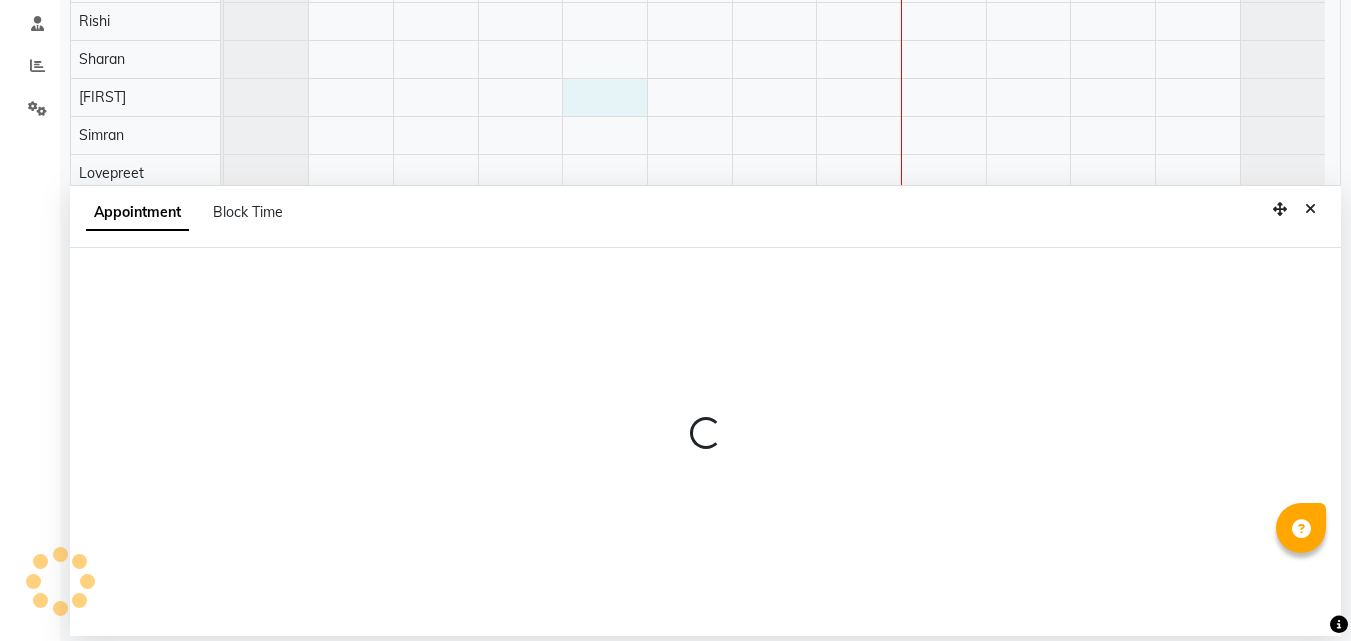 select on "76900" 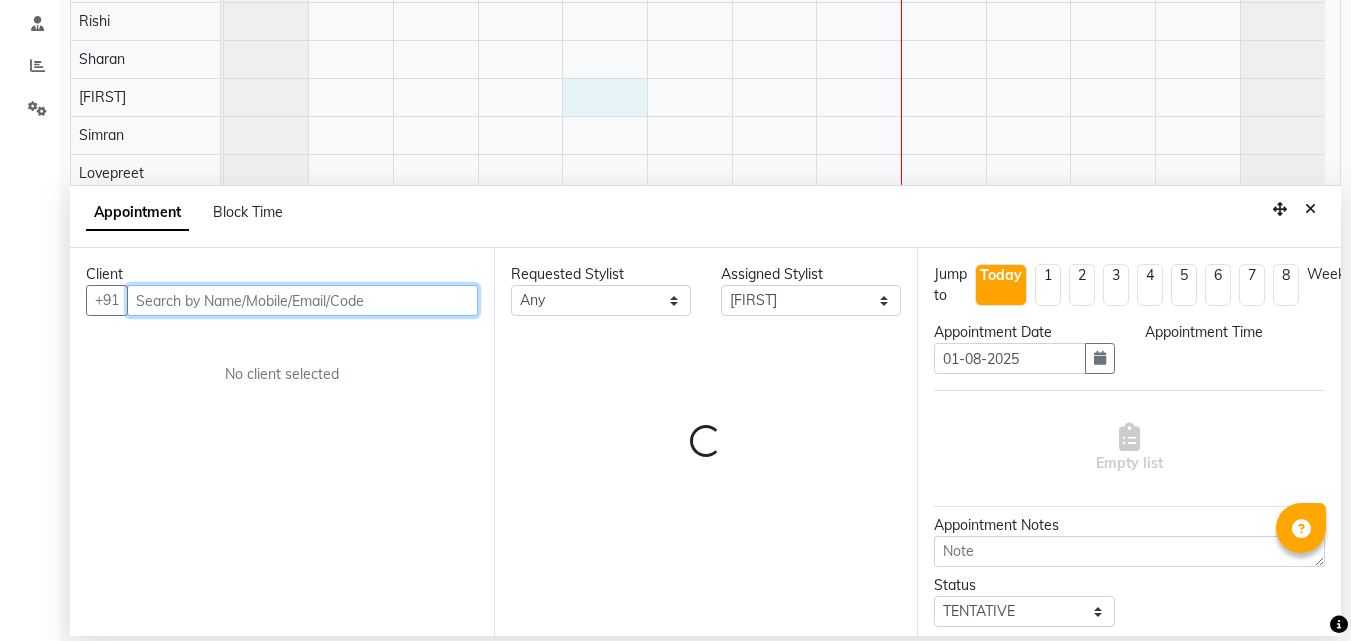 select on "720" 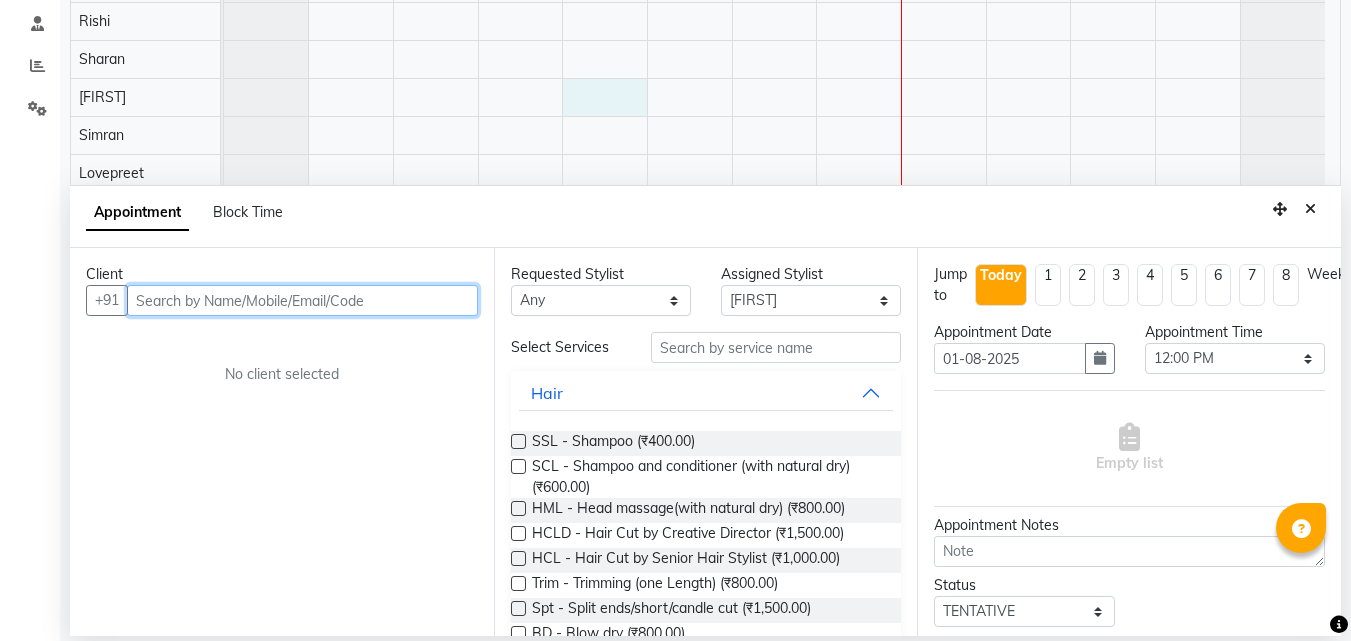 click at bounding box center (302, 300) 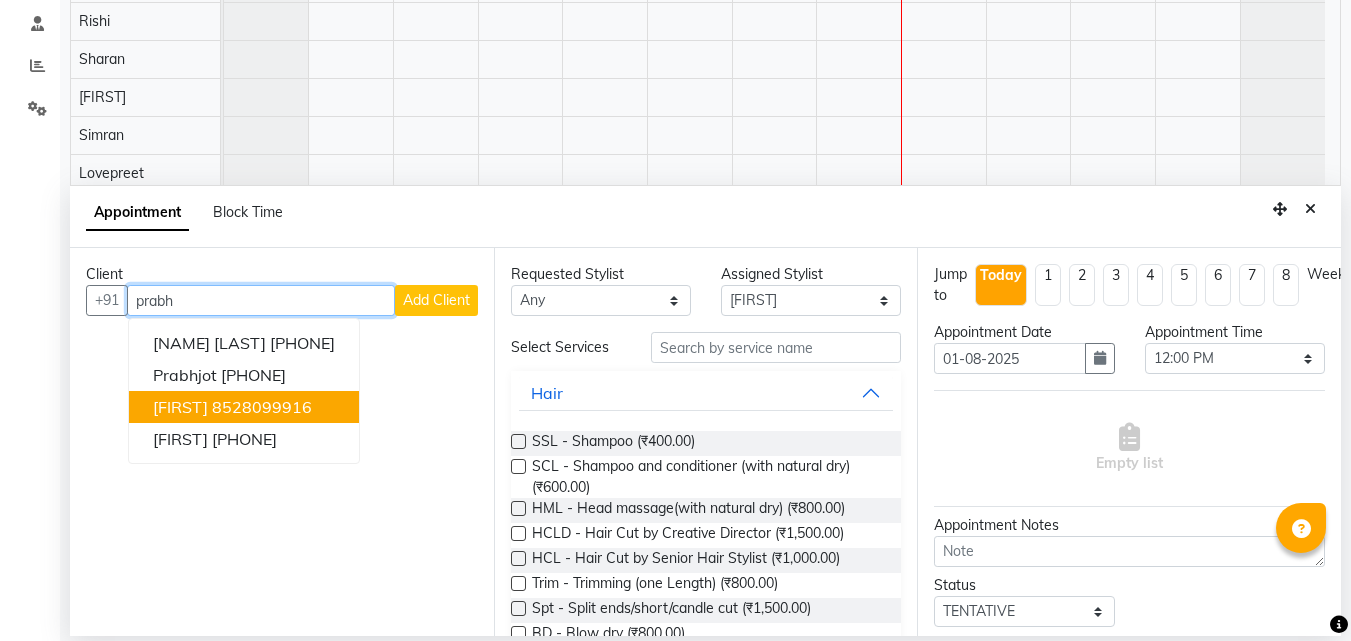 click on "[FIRST]  [PHONE]" at bounding box center (244, 407) 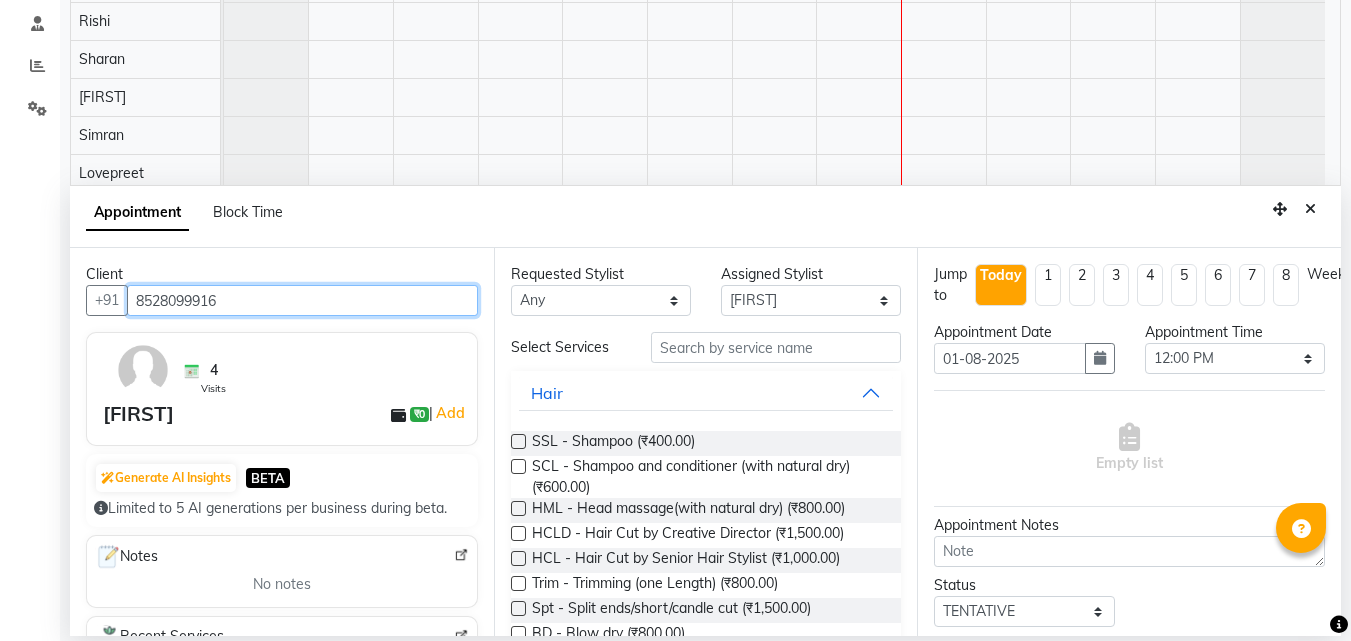 type on "8528099916" 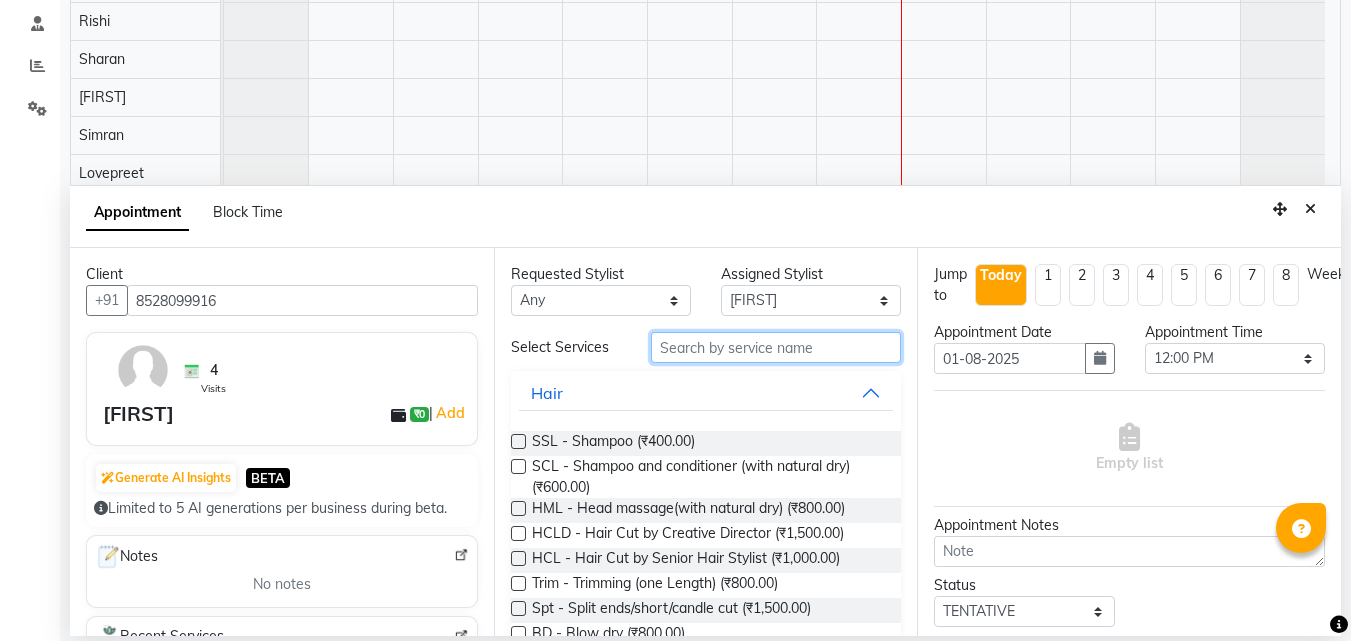 click at bounding box center [776, 347] 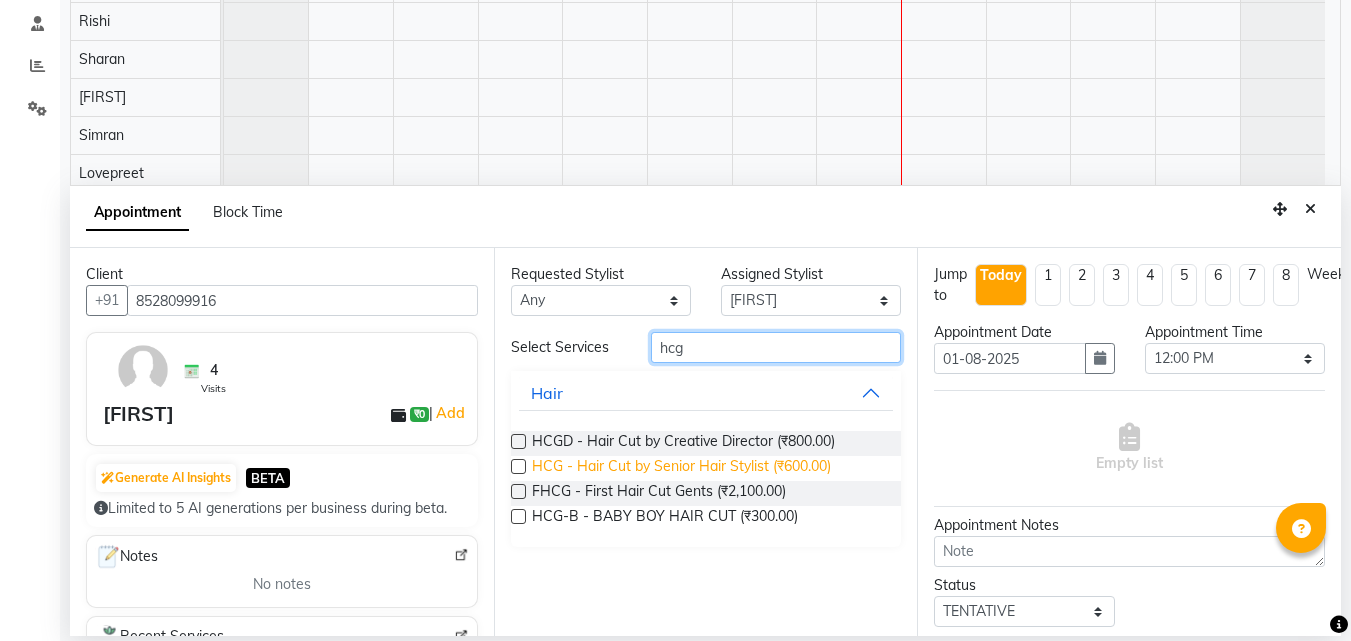 type on "hcg" 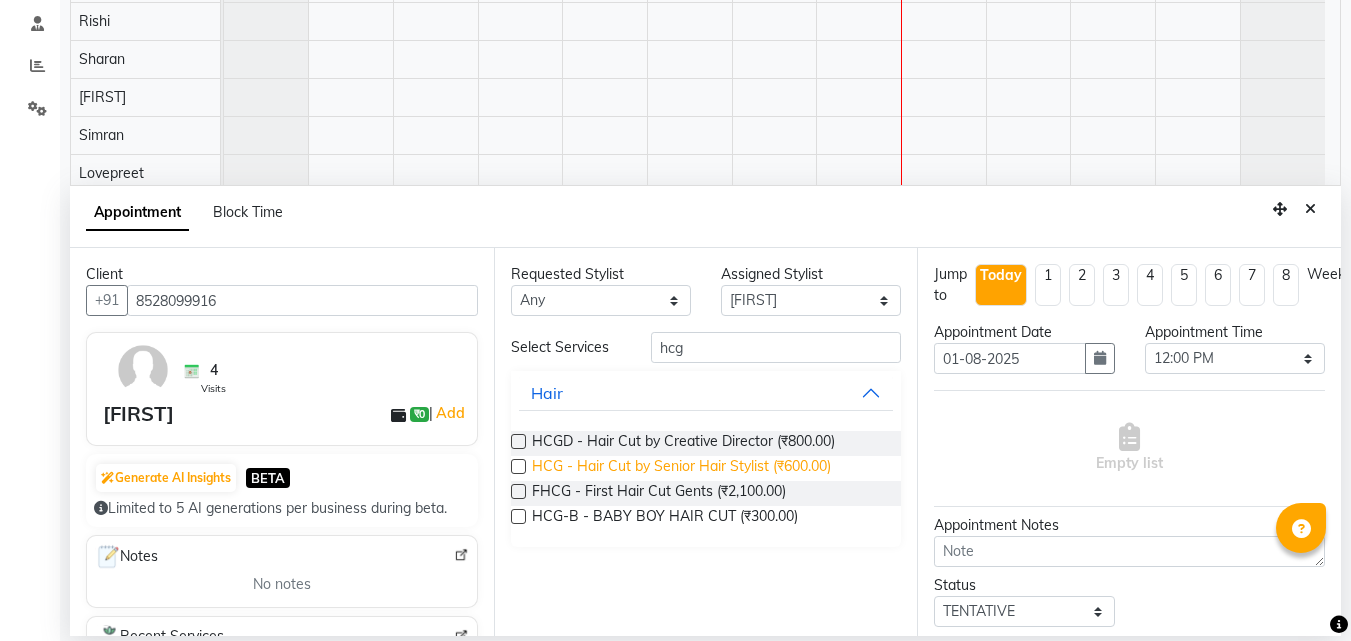 click on "HCG - Hair Cut by Senior Hair Stylist (₹600.00)" at bounding box center (681, 468) 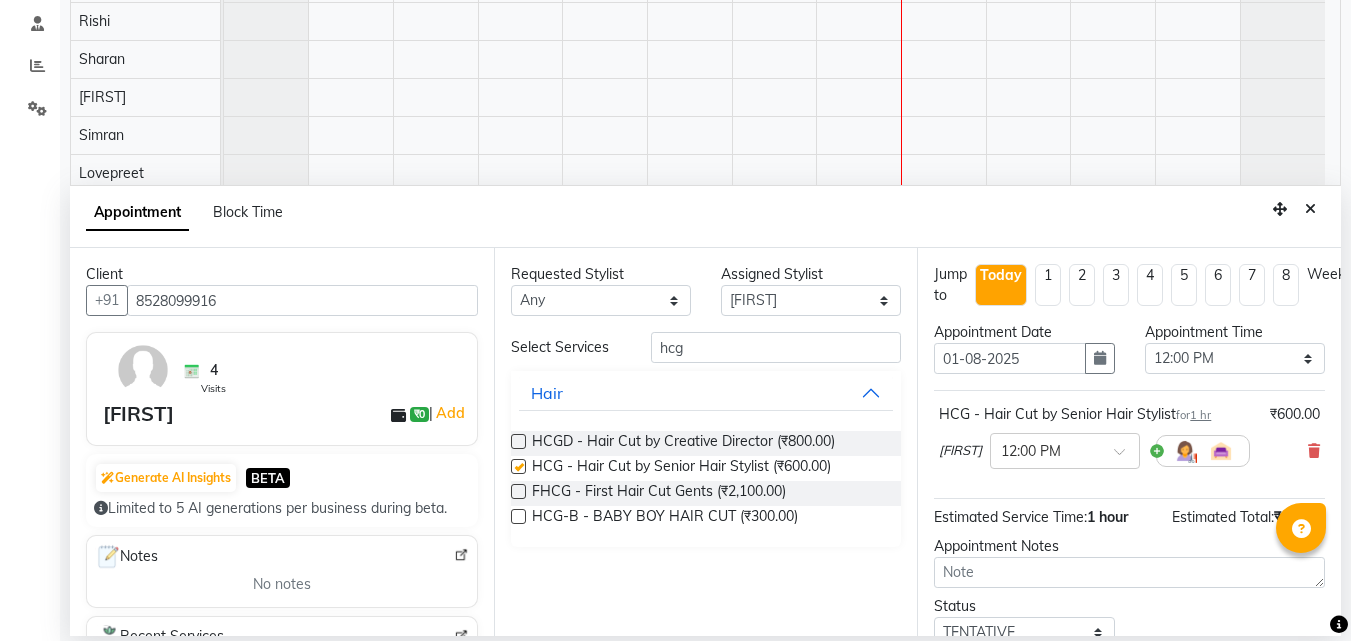 checkbox on "false" 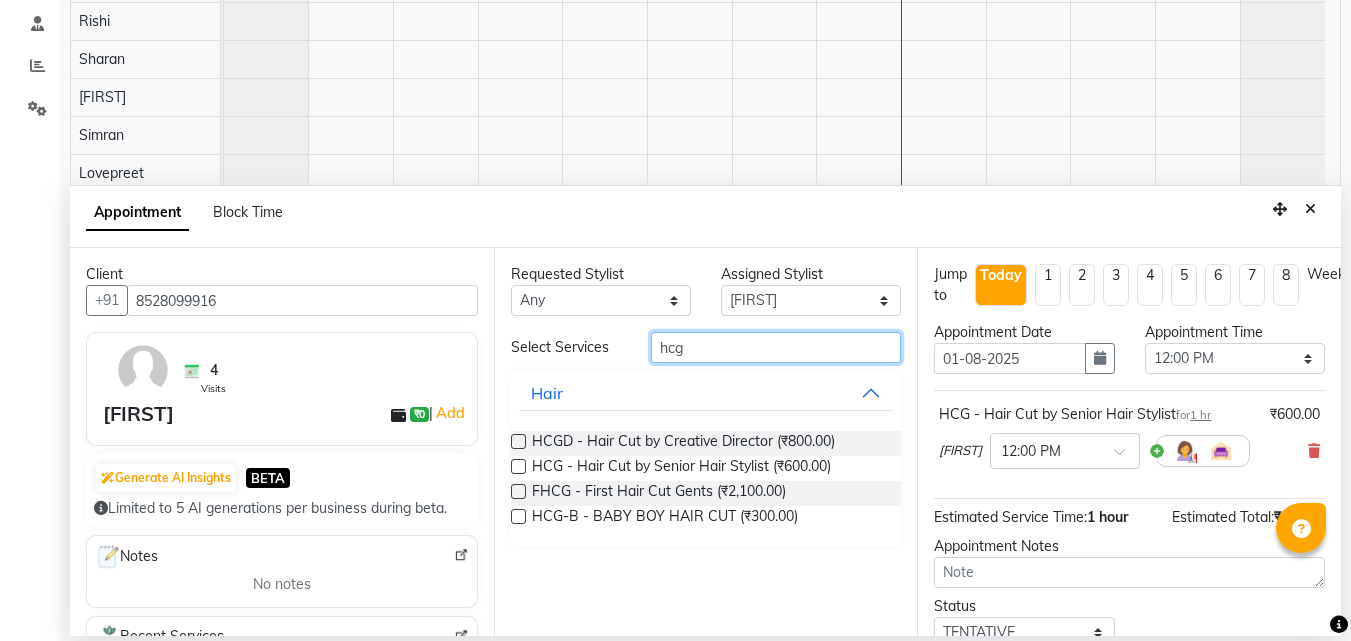 click on "hcg" at bounding box center (776, 347) 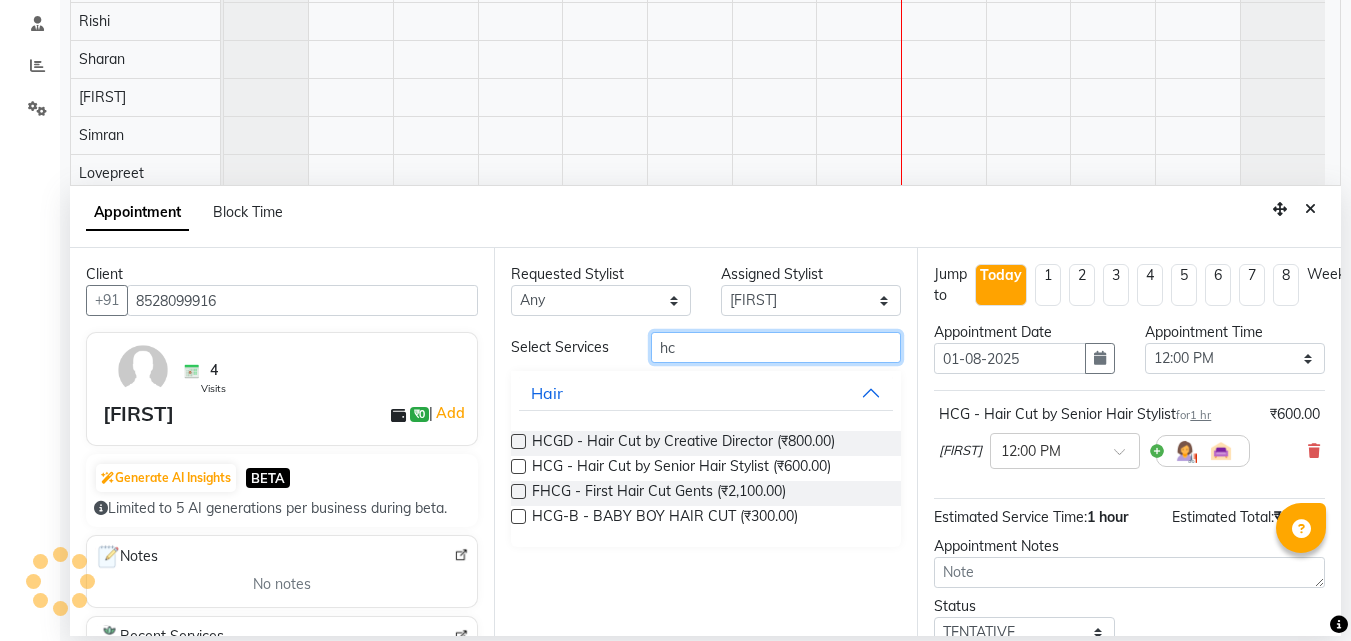 type on "h" 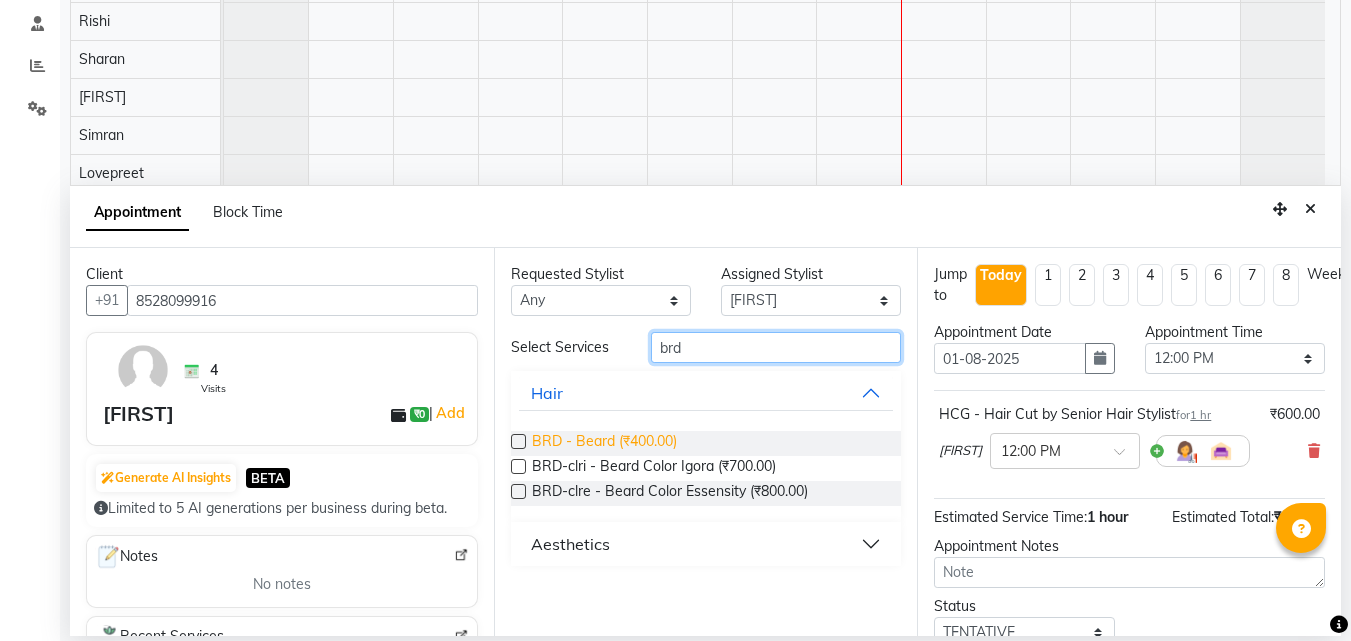 type on "brd" 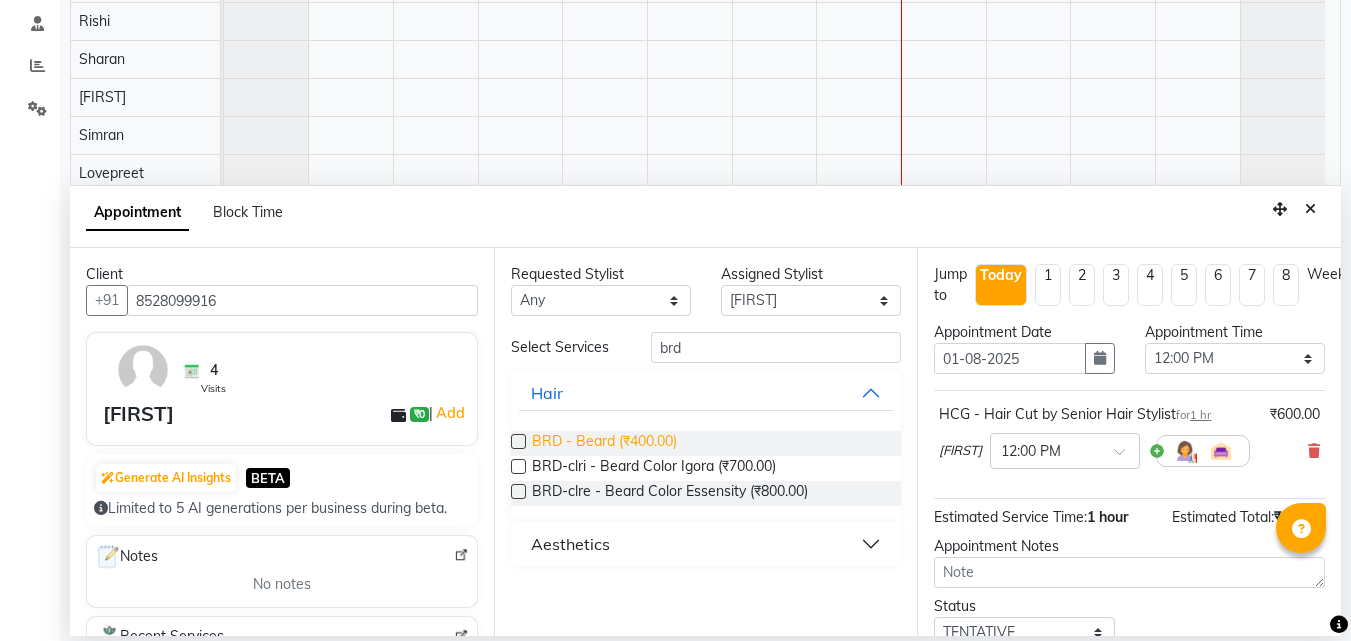 click on "BRD - Beard (₹400.00)" at bounding box center [604, 443] 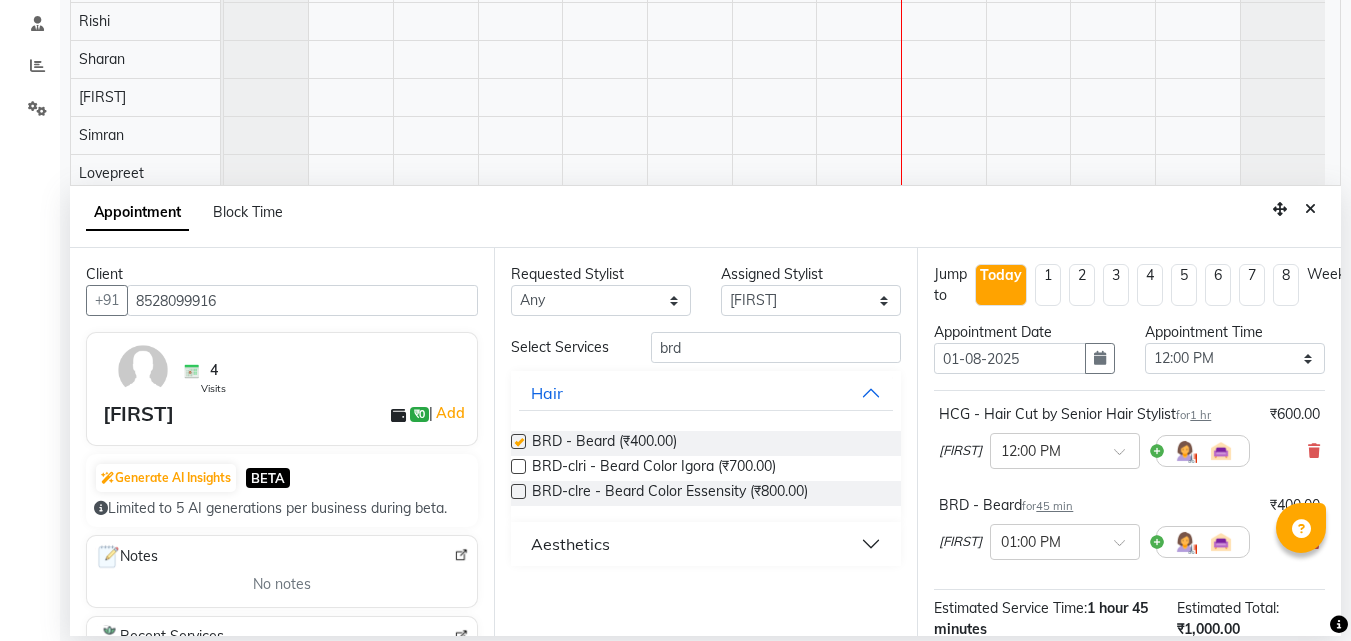 checkbox on "false" 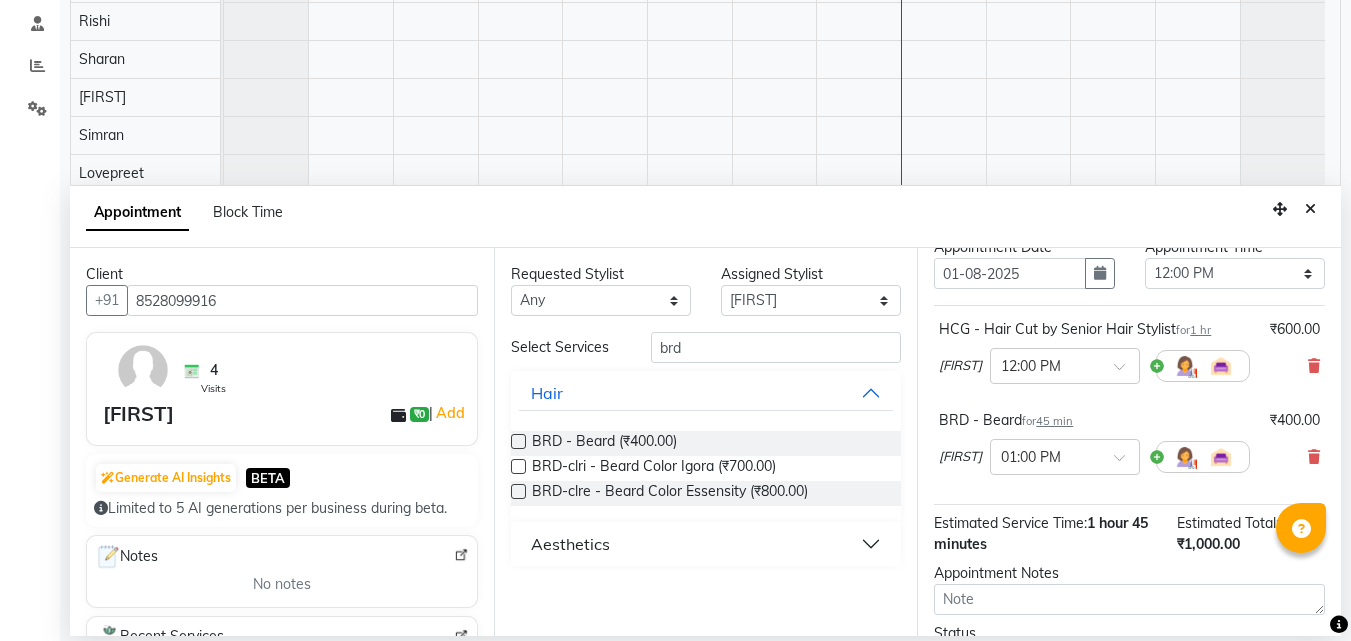 scroll, scrollTop: 200, scrollLeft: 0, axis: vertical 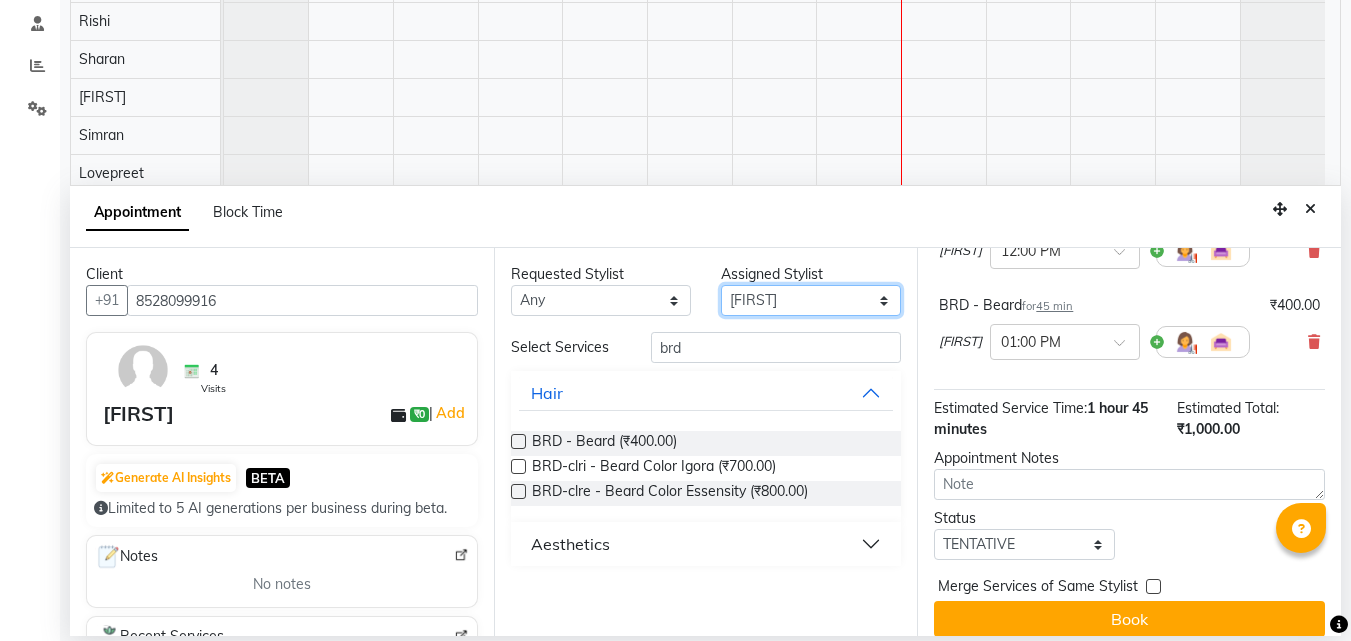 click on "Select [FIRST] [LAST] [FIRST] [FIRST] [FIRST] [FIRST] [FIRST] [FIRST] [FIRST] [FIRST] [FIRST] [FIRST] [FIRST] [FIRST] [FIRST]" at bounding box center (811, 300) 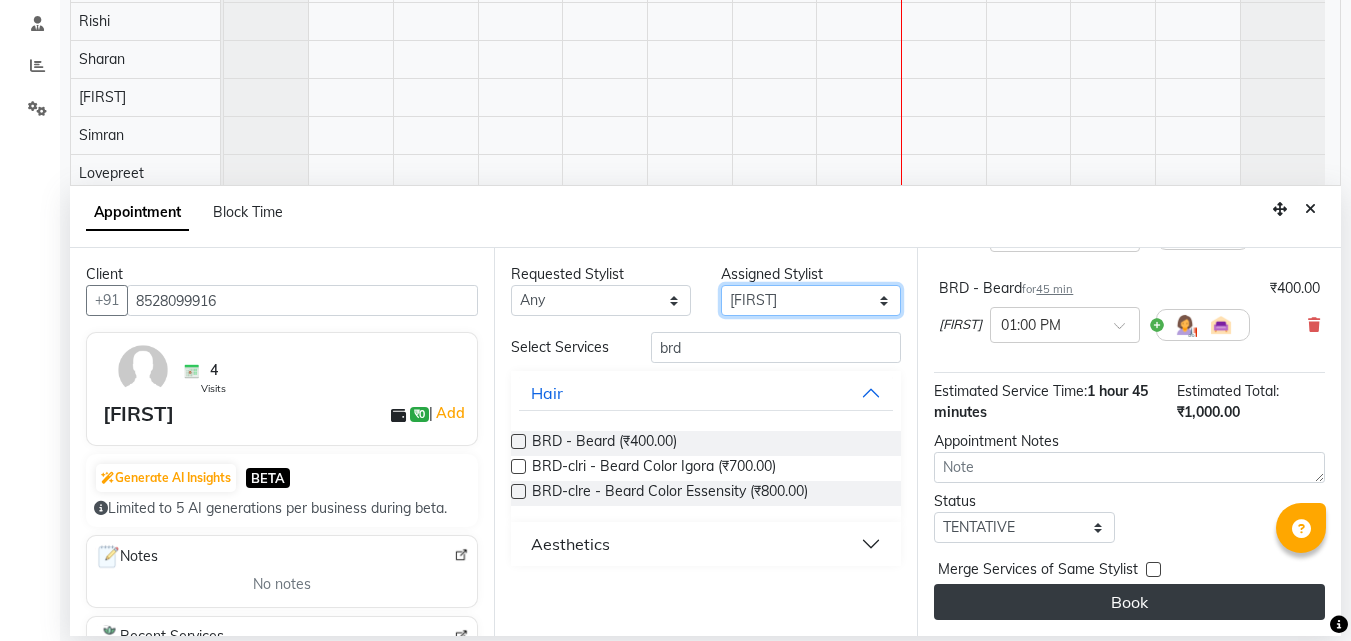 scroll, scrollTop: 232, scrollLeft: 0, axis: vertical 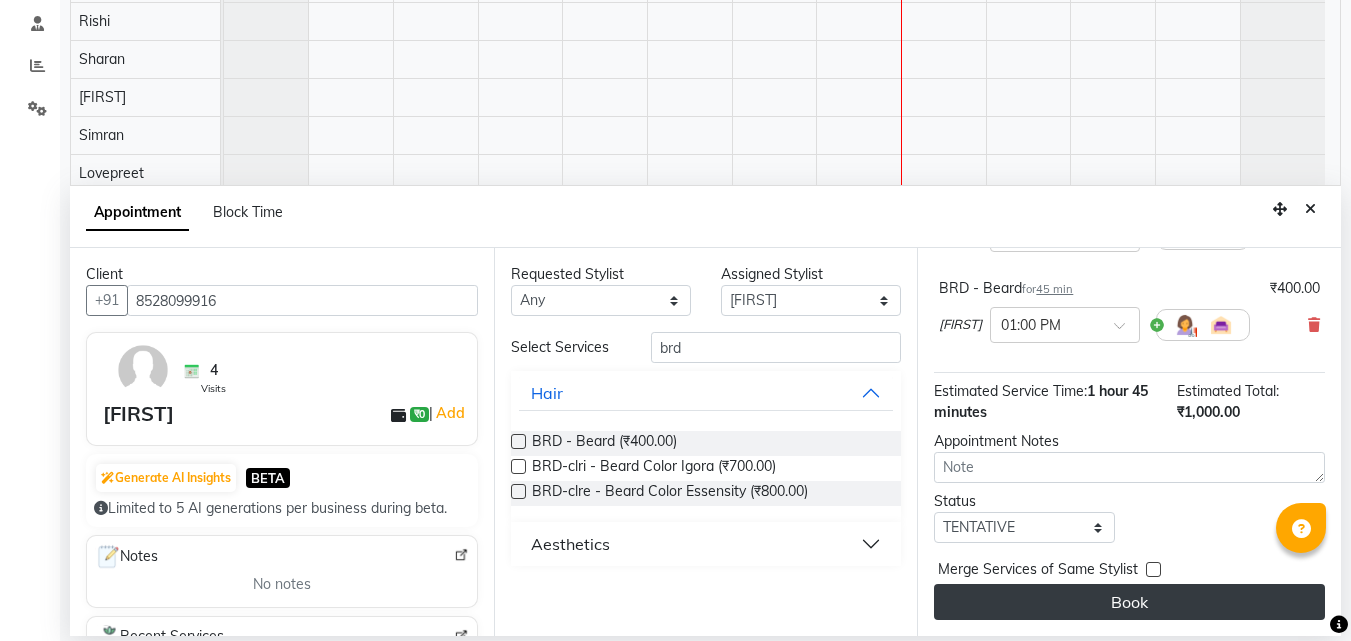 click on "Book" at bounding box center (1129, 602) 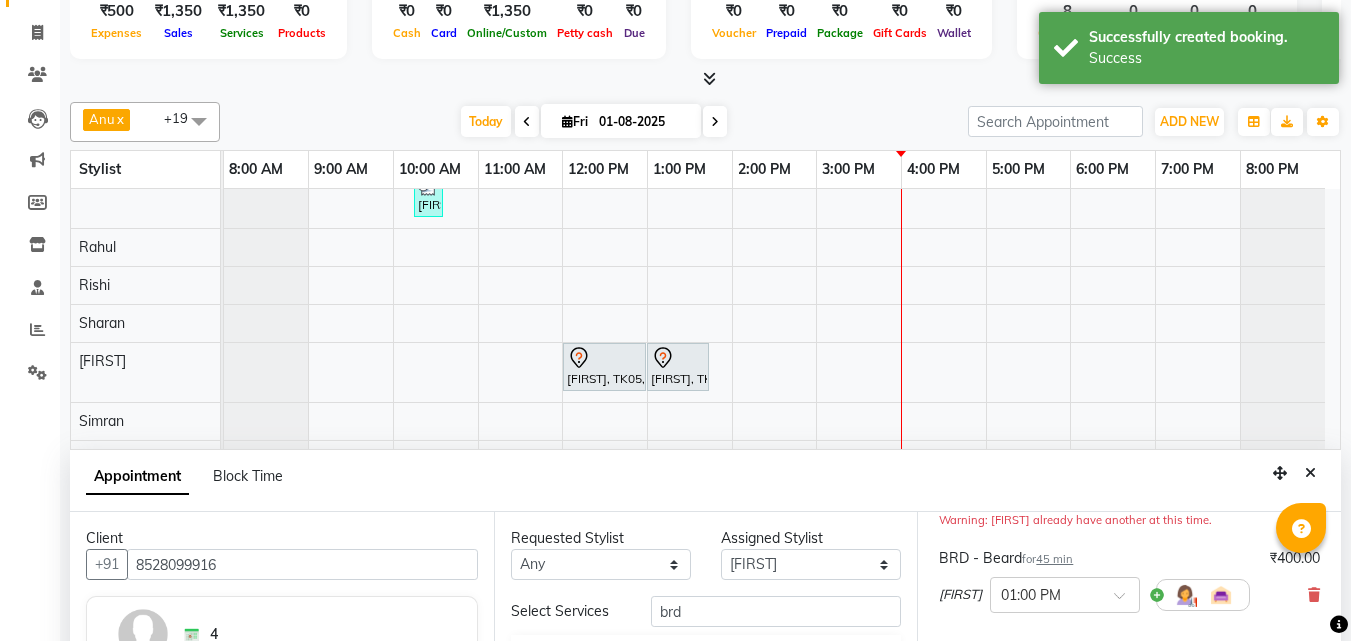scroll, scrollTop: 0, scrollLeft: 0, axis: both 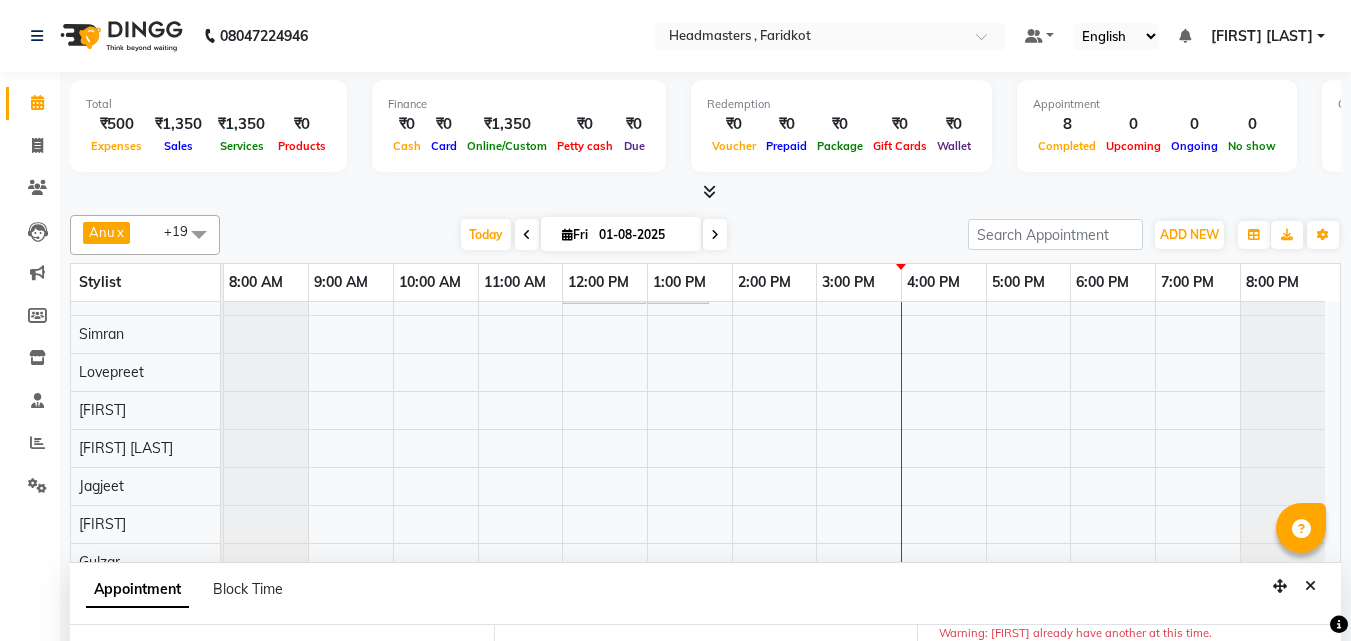 click on "[FIRST], TK04, 11:00 AM-12:00 PM, HCG - Hair Cut by Senior Hair Stylist     [FIRST], TK04, 12:00 PM-12:45 PM, BRD - Beard     [FIRST], TK01, 10:00 AM-10:15 AM, TH-EB - Eyebrows     [FIRST], TK03, 11:00 AM-11:15 AM, TH-EB - Eyebrows     [FIRST], TK01, 10:15 AM-10:20 AM, TH-FH - Forehead     [FIRST], TK03, 11:15 AM-11:20 AM, TH-UL - Upper lips     [FIRST], TK01, 10:15 AM-10:20 AM, TH-UL - Upper lips             [FIRST] [LAST], TK02, 11:00 AM-12:00 PM, HCL - Hair Cut by Senior Hair Stylist" at bounding box center (782, 364) 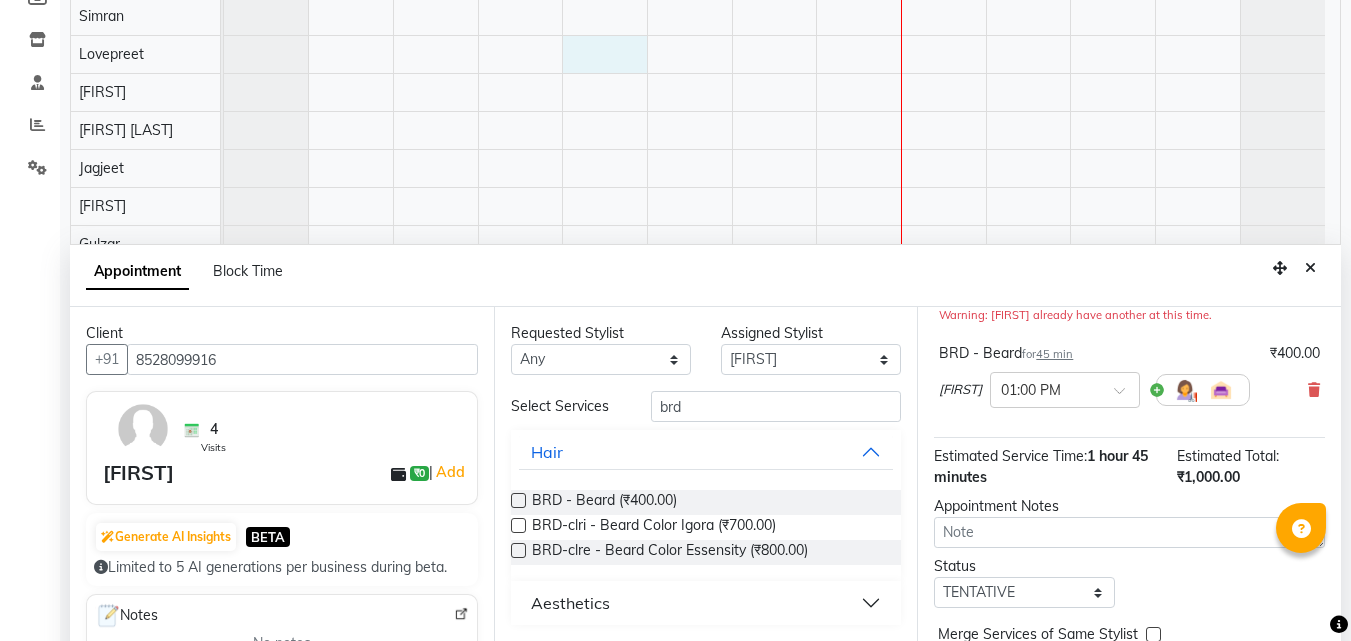 scroll, scrollTop: 377, scrollLeft: 0, axis: vertical 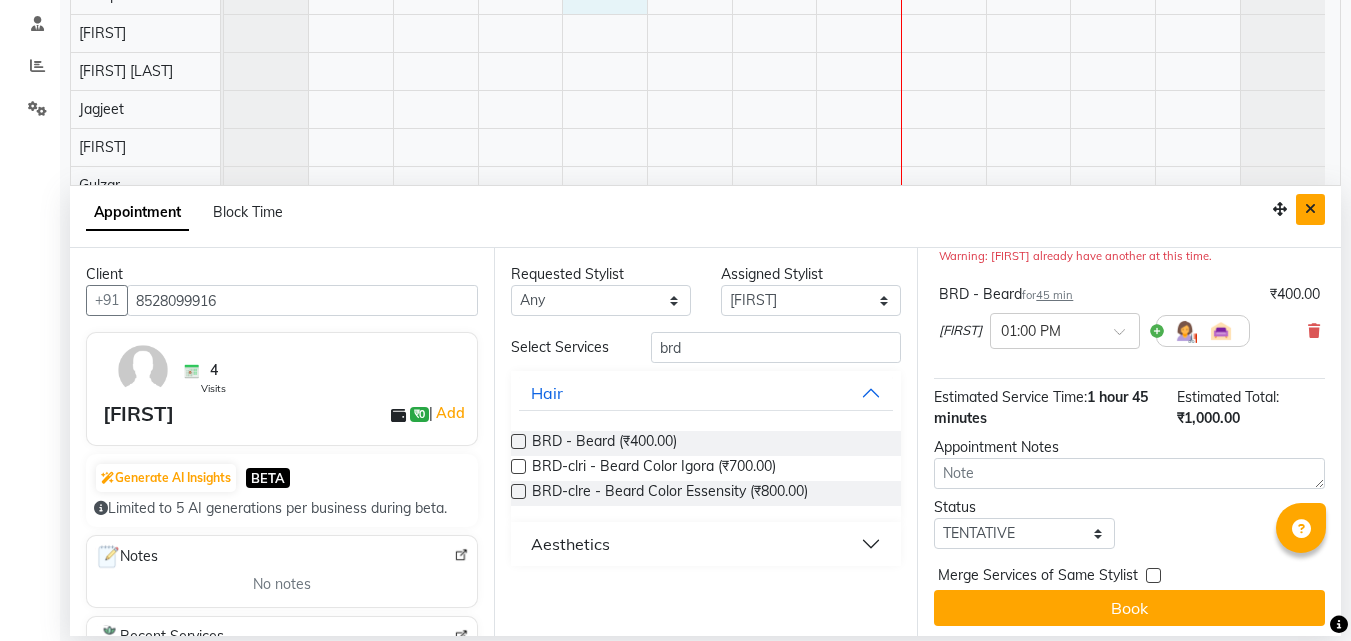 click at bounding box center [1310, 209] 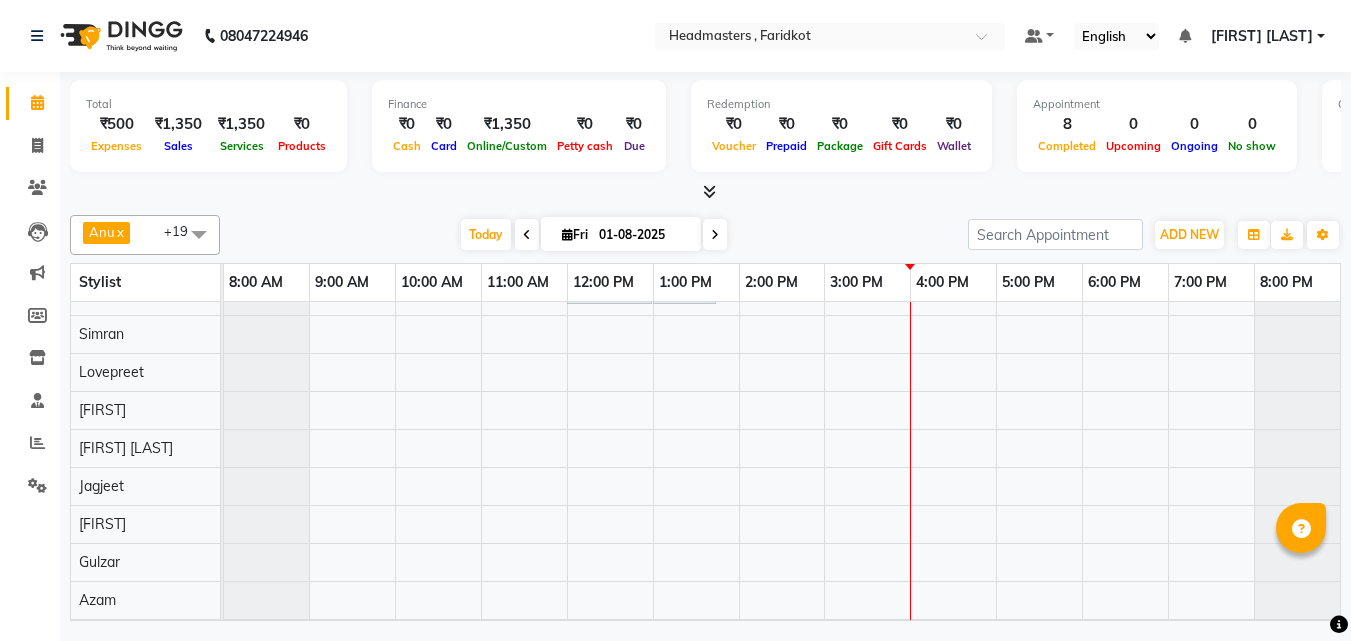 scroll, scrollTop: 0, scrollLeft: 0, axis: both 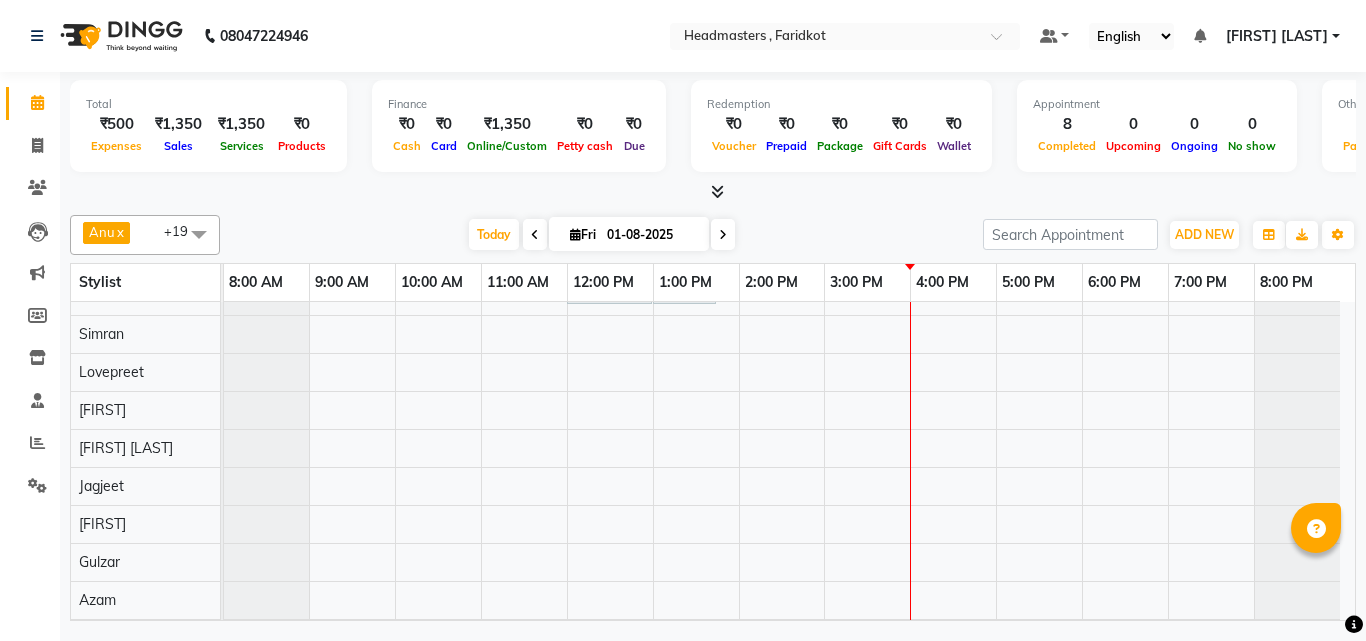 select on "76902" 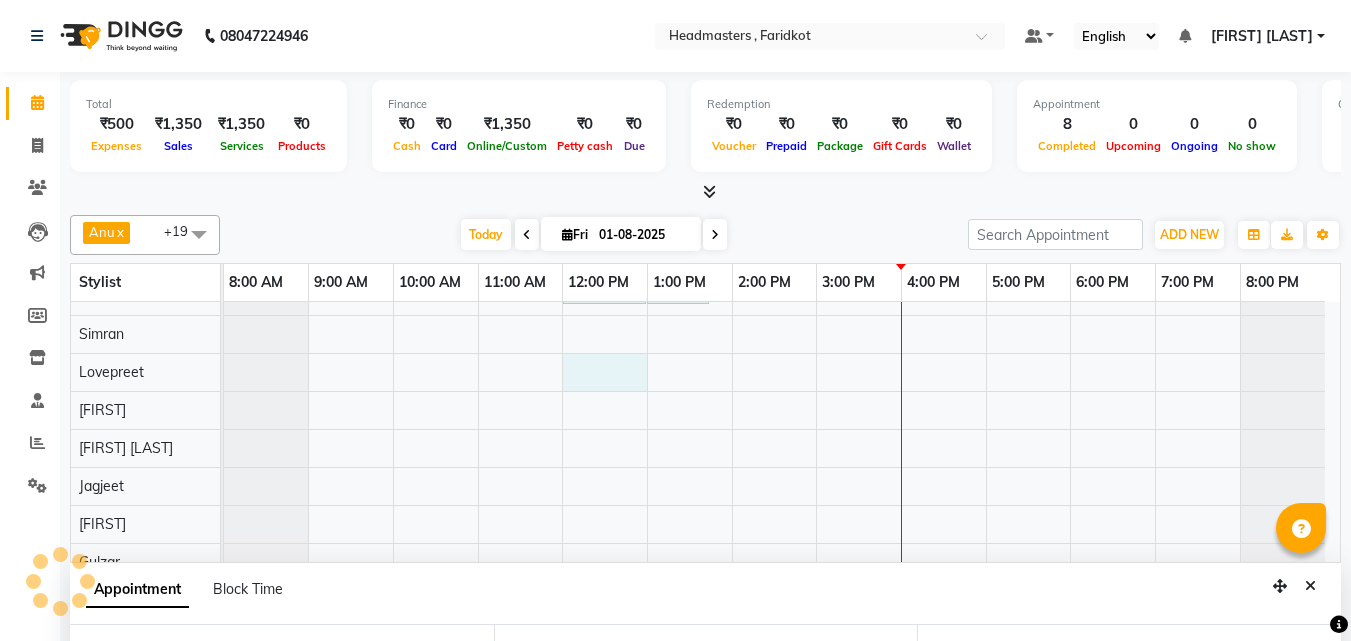select on "720" 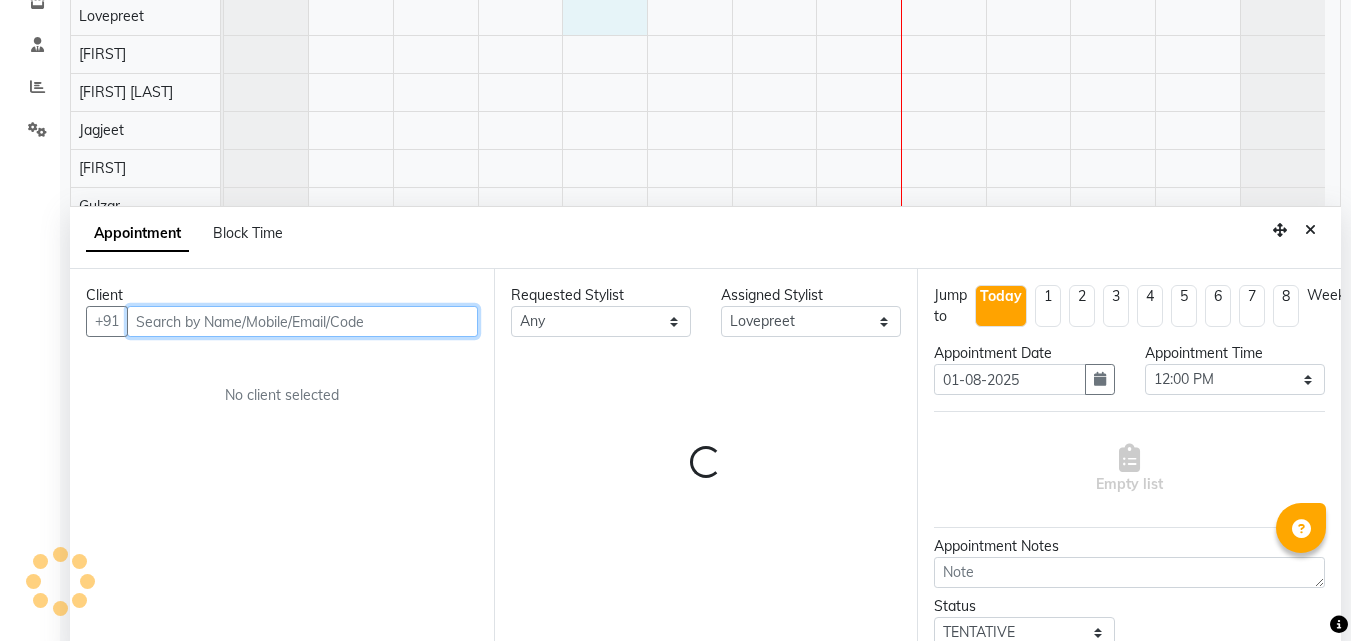 scroll, scrollTop: 357, scrollLeft: 0, axis: vertical 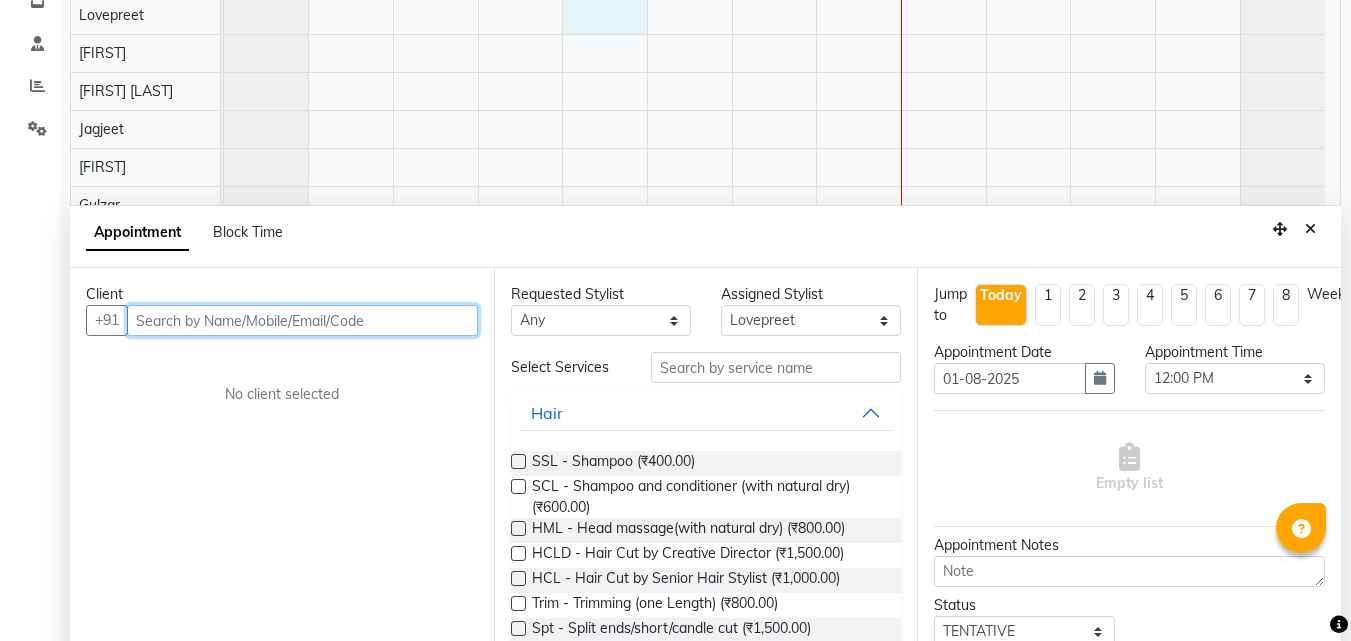 click at bounding box center (302, 320) 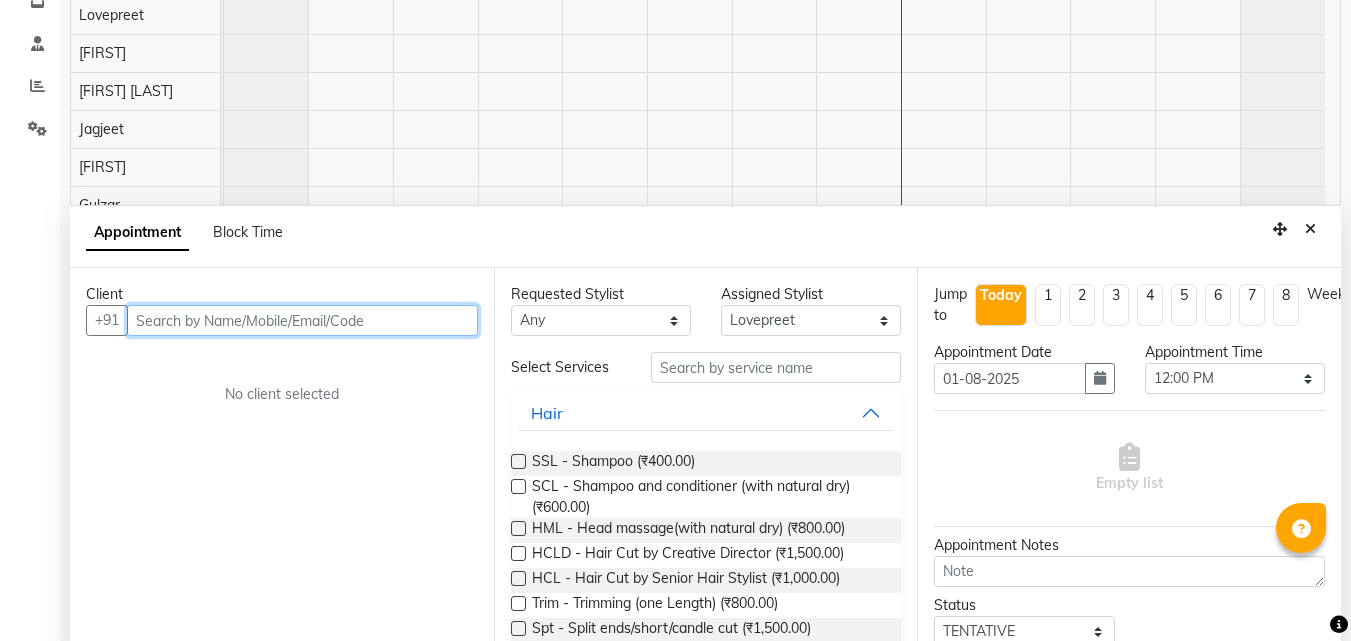 click at bounding box center [302, 320] 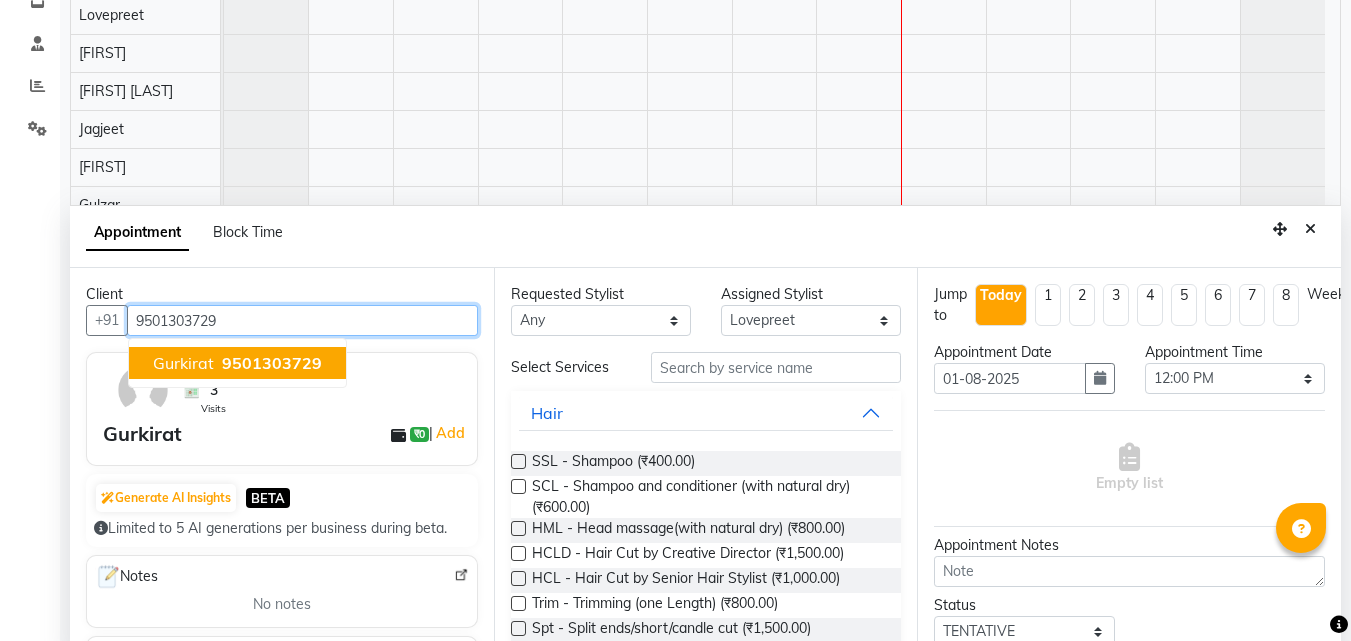 click on "9501303729" at bounding box center [272, 363] 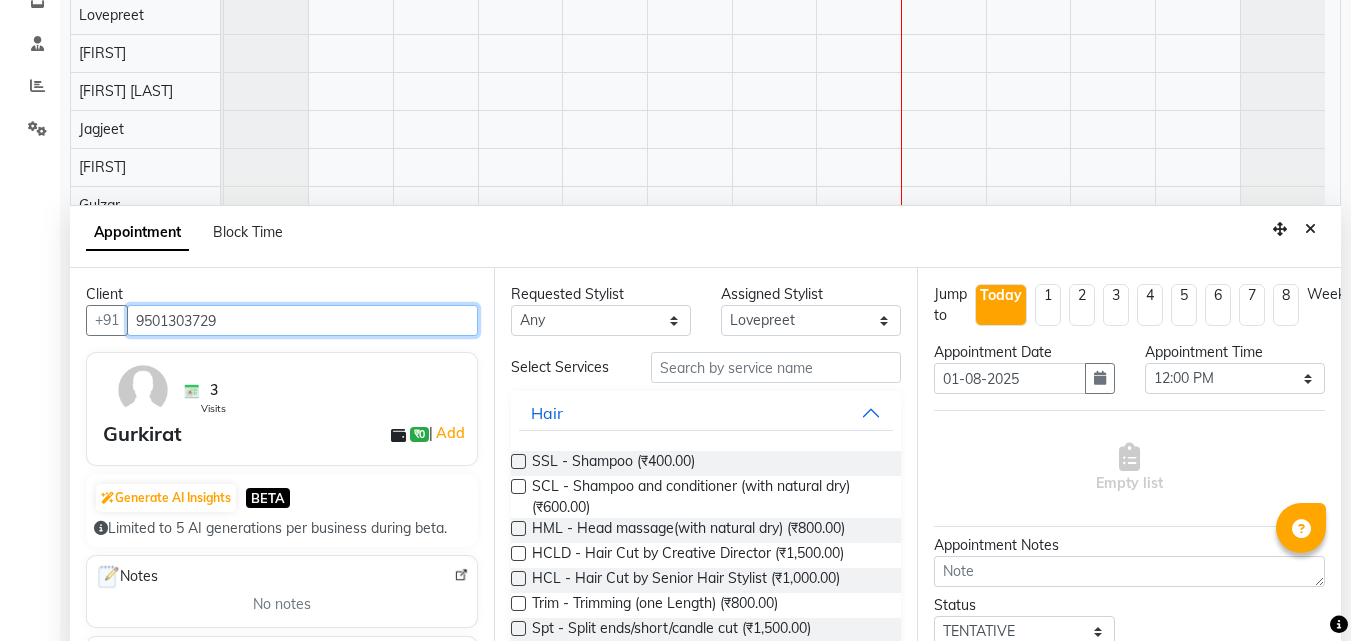 type on "9501303729" 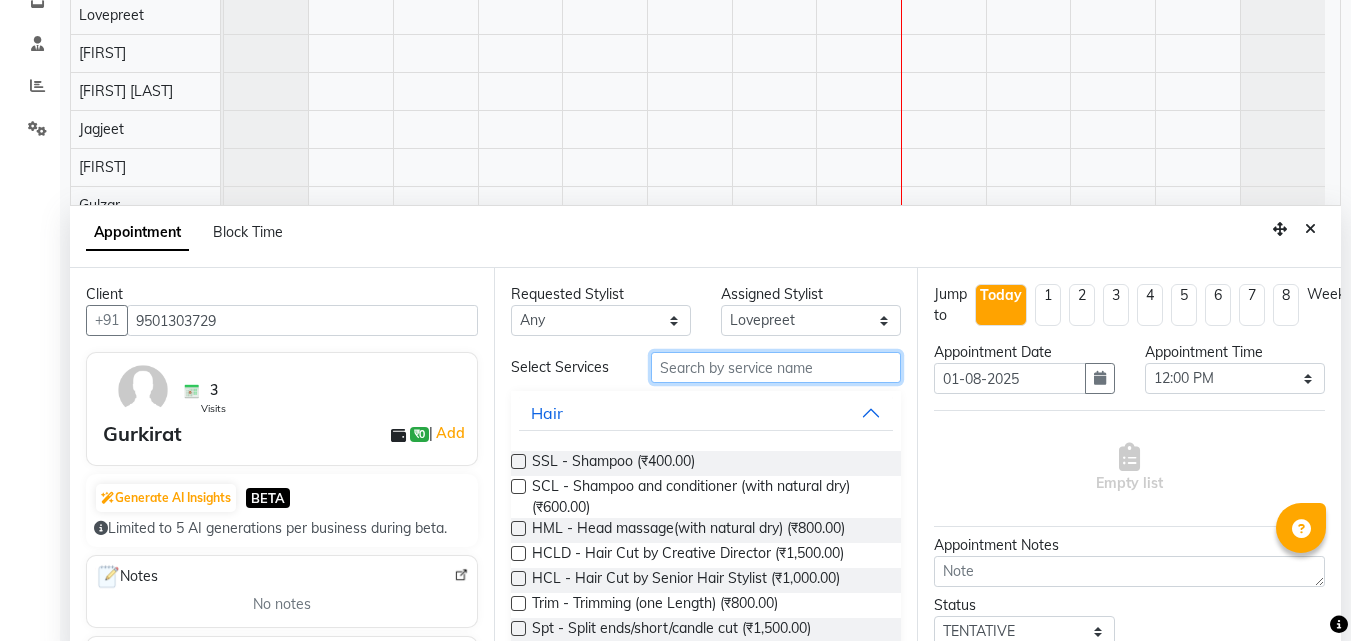 click at bounding box center [776, 367] 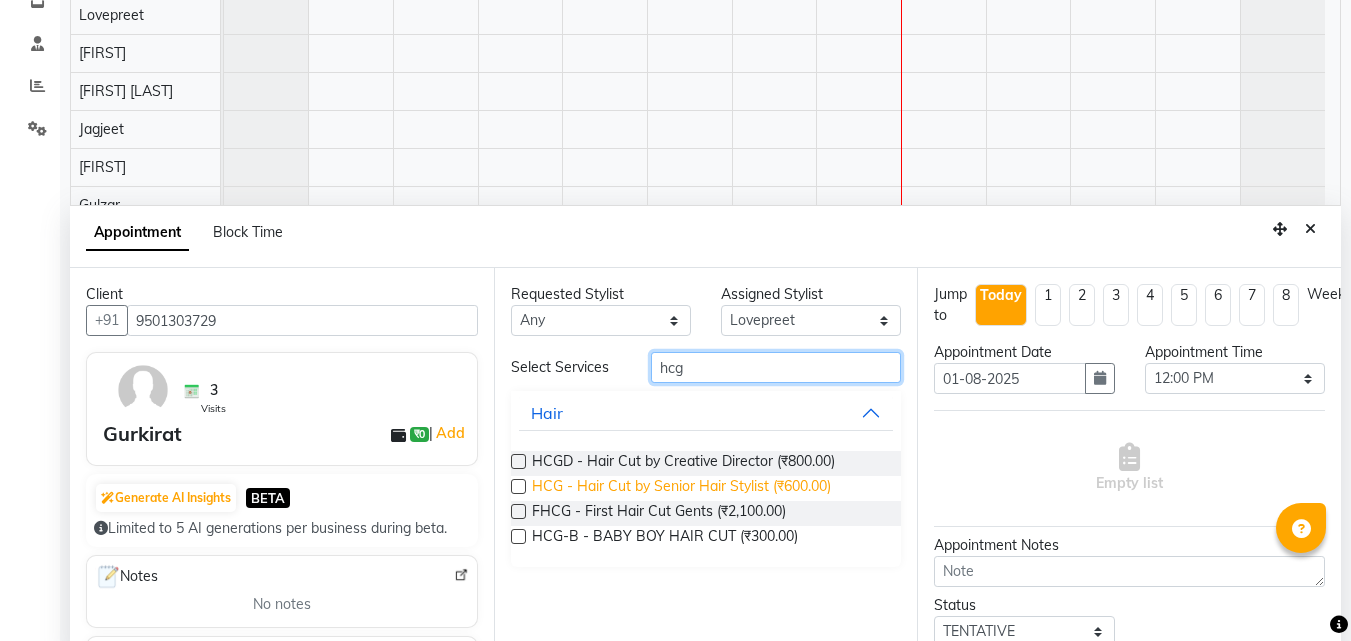 type on "hcg" 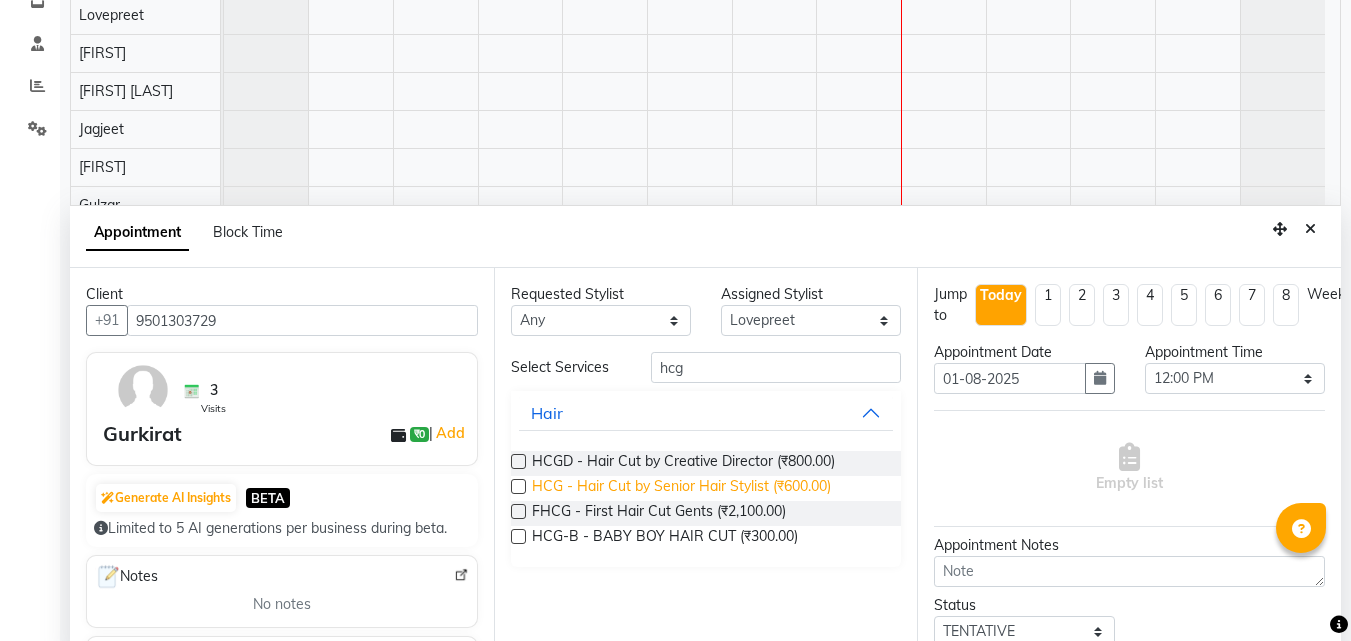 click on "HCG - Hair Cut by Senior Hair Stylist (₹600.00)" at bounding box center [681, 488] 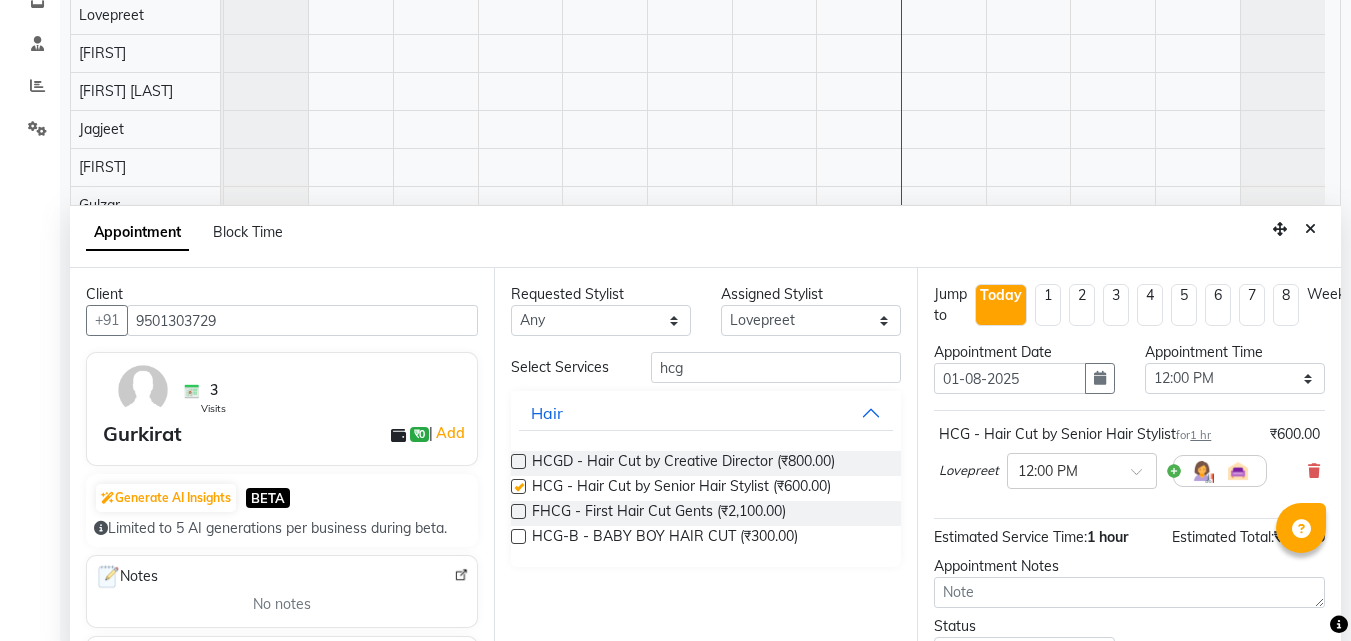 checkbox on "false" 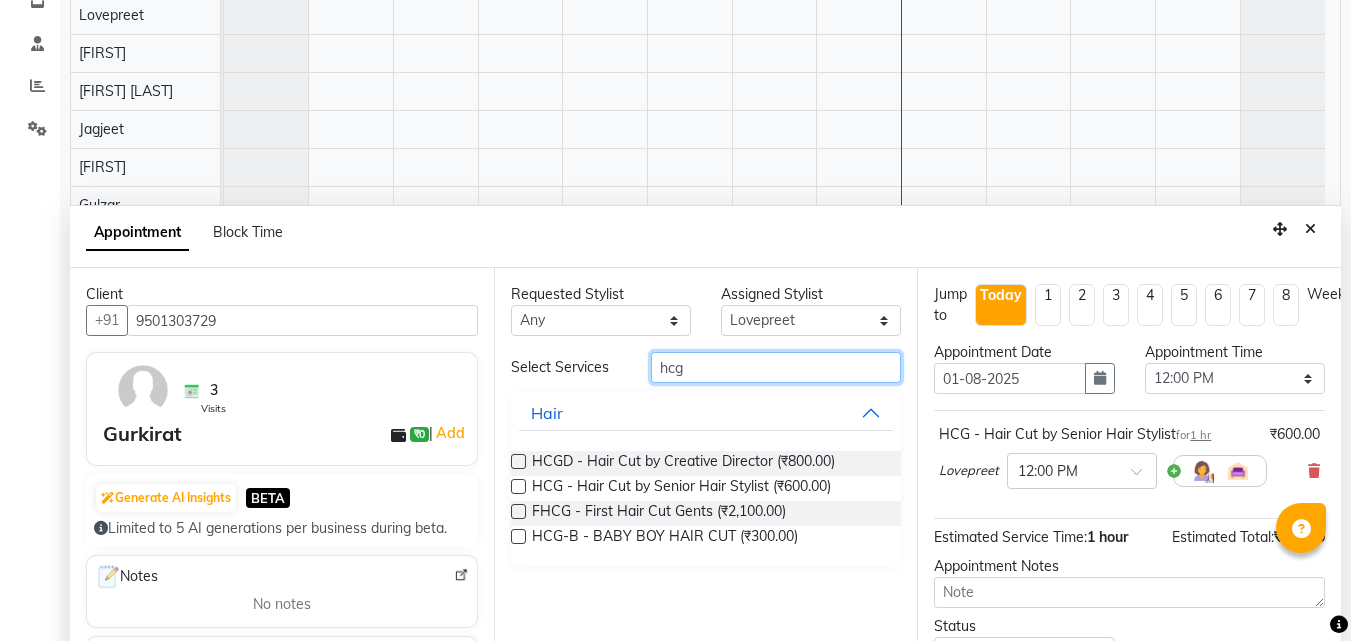 click on "hcg" at bounding box center (776, 367) 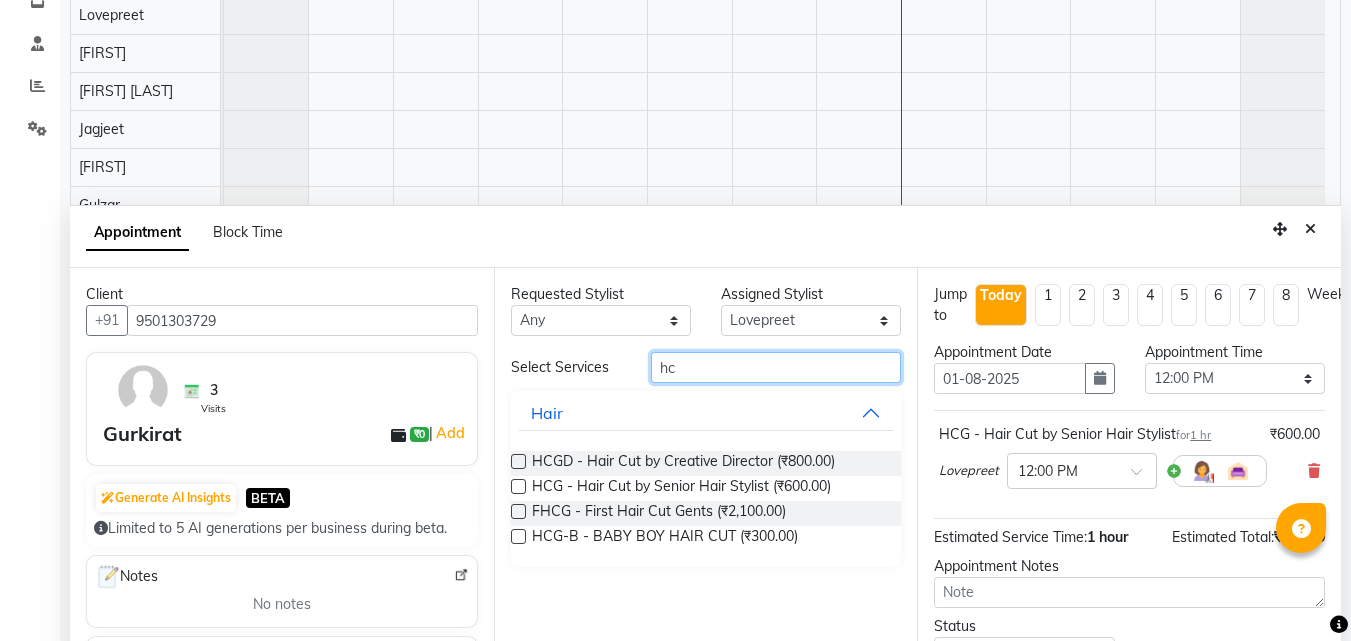 type on "h" 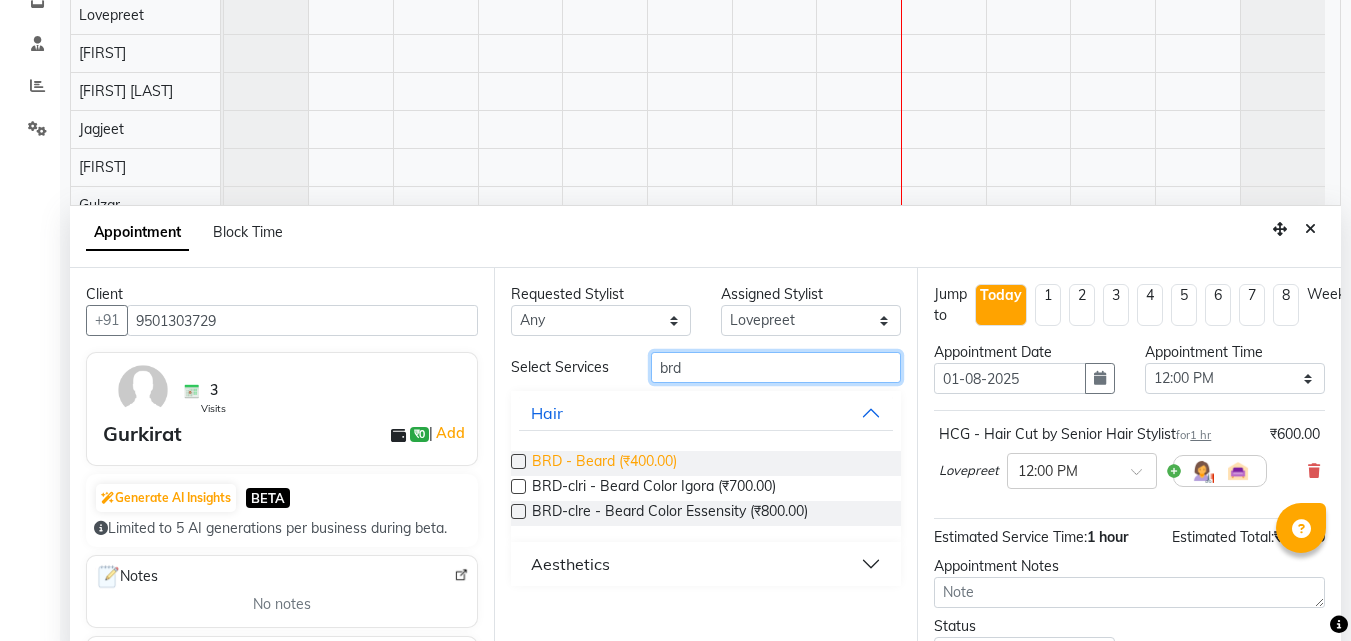 type on "brd" 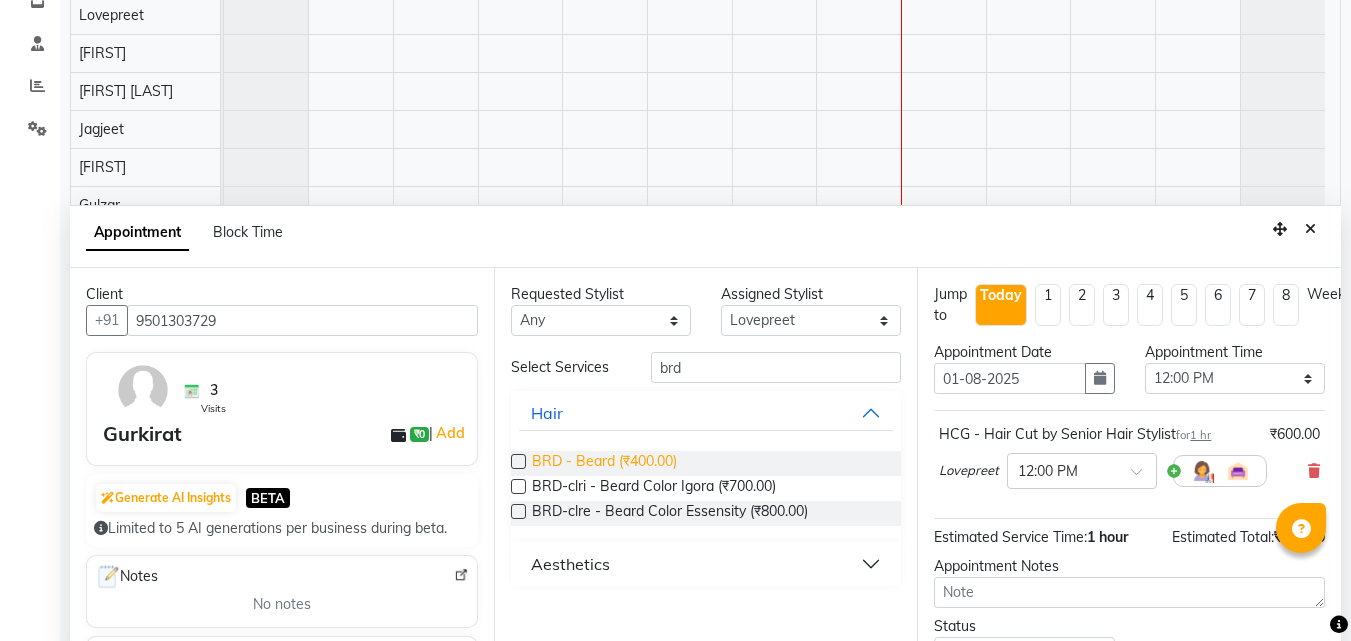 click on "BRD - Beard (₹400.00)" at bounding box center [604, 463] 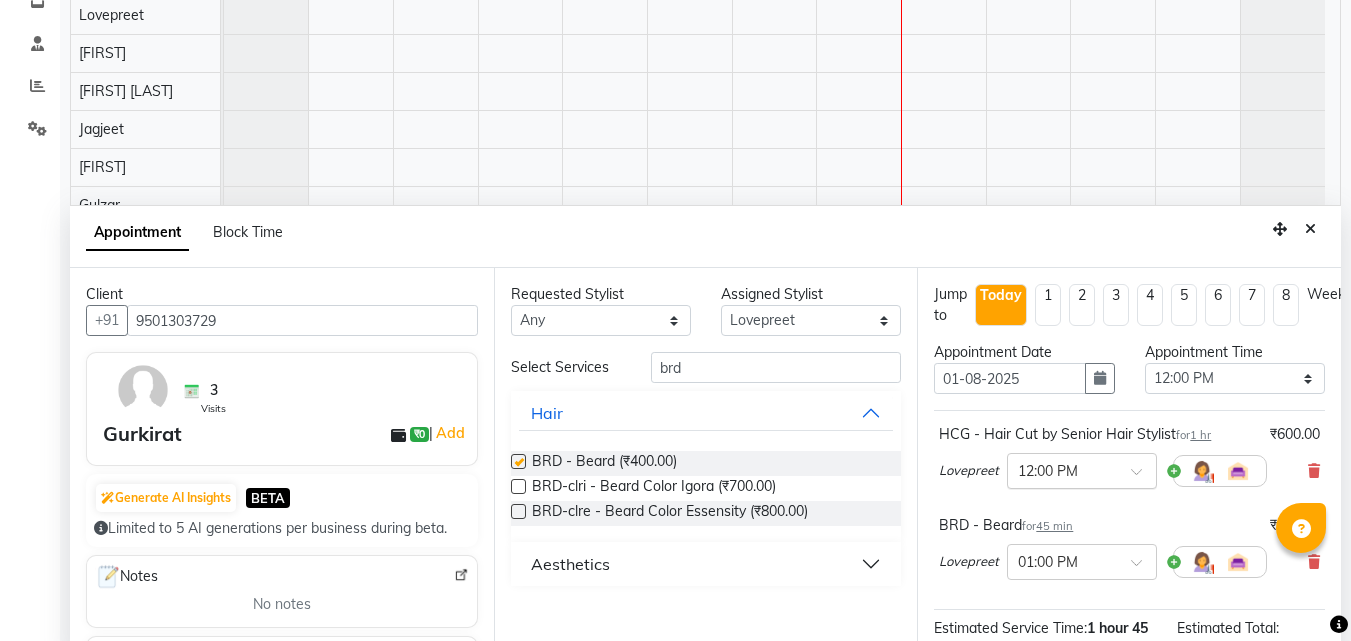 checkbox on "false" 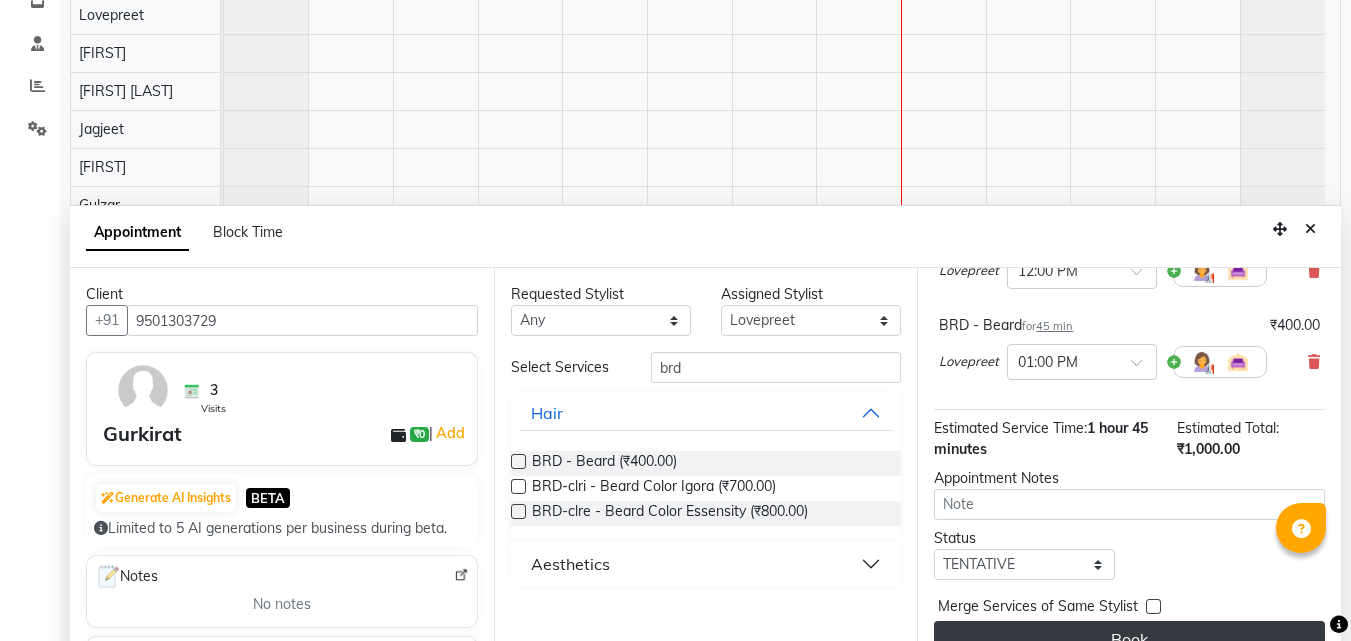 scroll, scrollTop: 232, scrollLeft: 0, axis: vertical 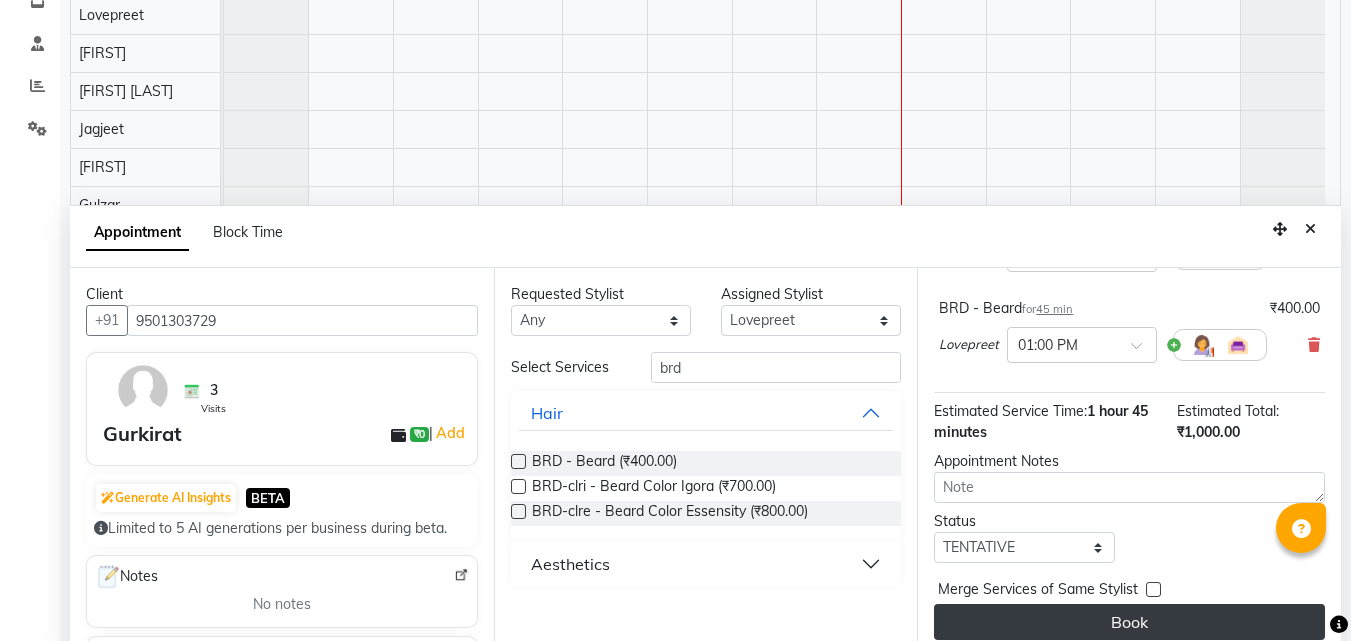 click on "Jump to Today 1 2 3 4 5 6 7 8 Weeks Appointment Date 01-08-2025 Appointment Time Select 09:00 AM 09:15 AM 09:30 AM 09:45 AM 10:00 AM 10:15 AM 10:30 AM 10:45 AM 11:00 AM 11:15 AM 11:30 AM 11:45 AM 12:00 PM 12:15 PM 12:30 PM 12:45 PM 01:00 PM 01:15 PM 01:30 PM 01:45 PM 02:00 PM 02:15 PM 02:30 PM 02:45 PM 03:00 PM 03:15 PM 03:30 PM 03:45 PM 04:00 PM 04:15 PM 04:30 PM 04:45 PM 05:00 PM 05:15 PM 05:30 PM 05:45 PM 06:00 PM 06:15 PM 06:30 PM 06:45 PM 07:00 PM 07:15 PM 07:30 PM 07:45 PM 08:00 PM HCG - Hair Cut by Senior Hair Stylist   for  1 hr ₹600.00 [FIRST] × 12:00 PM BRD - Beard   for  45 min ₹400.00 [FIRST] × 01:00 PM Estimated Service Time:  1 hour 45 minutes Estimated Total:  ₹1,000.00 Appointment Notes Status Select TENTATIVE CONFIRM CHECK-IN UPCOMING Merge Services of Same Stylist  Book" at bounding box center (1129, 462) 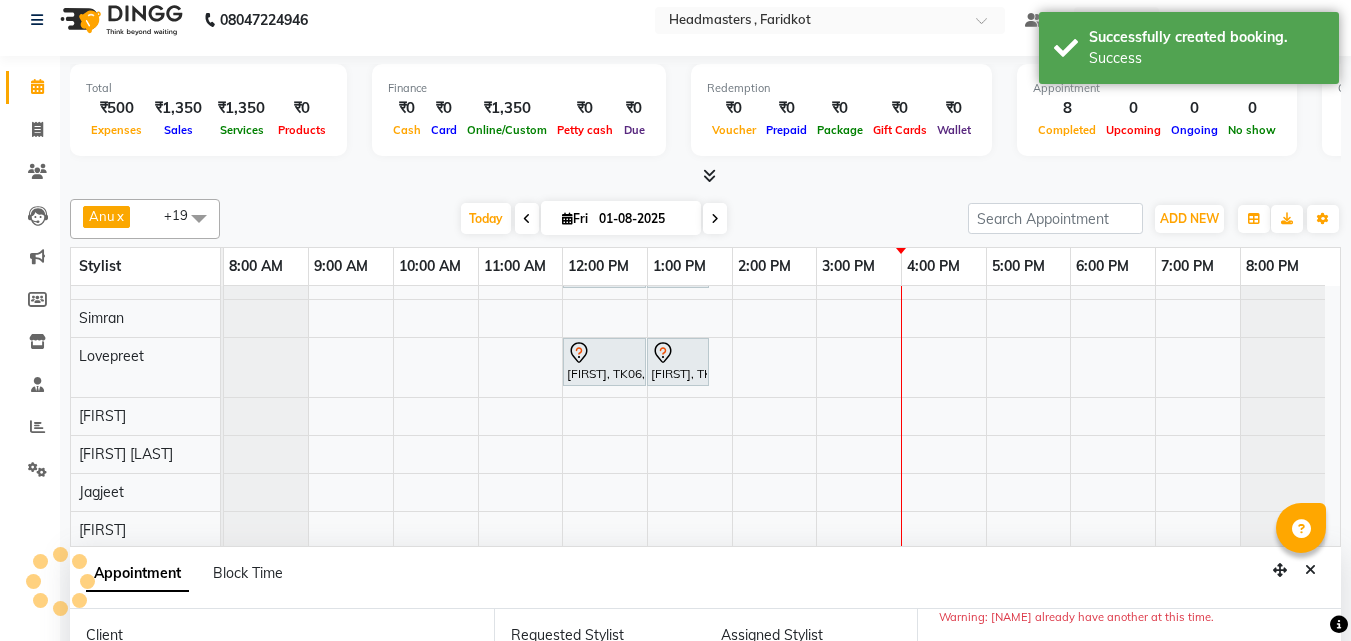 scroll, scrollTop: 0, scrollLeft: 0, axis: both 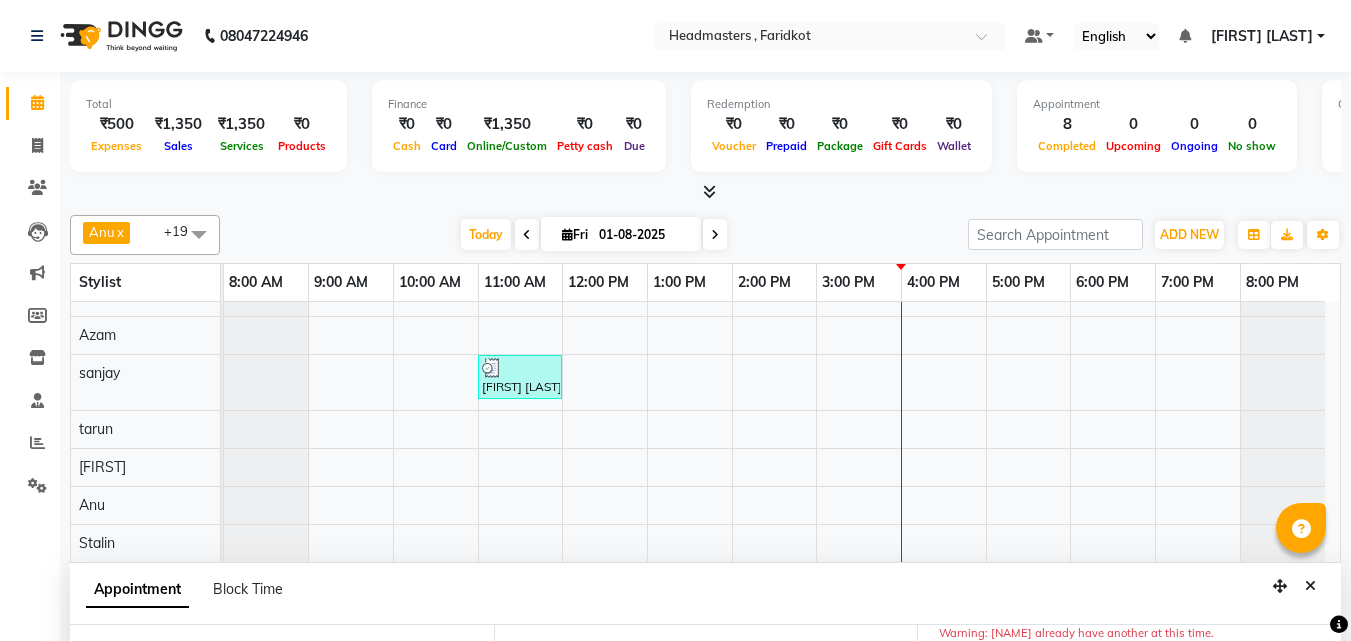 click on "[FIRST], TK04, 11:00 AM-12:00 PM, HCG - Hair Cut by Senior Hair Stylist     [FIRST], TK04, 12:00 PM-12:45 PM, BRD - Beard     [FIRST], TK01, 10:00 AM-10:15 AM, TH-EB - Eyebrows     [FIRST], TK03, 11:00 AM-11:15 AM, TH-EB - Eyebrows     [FIRST], TK01, 10:15 AM-10:20 AM, TH-FH - Forehead     [FIRST], TK03, 11:15 AM-11:20 AM, TH-UL - Upper lips     [FIRST], TK01, 10:15 AM-10:20 AM, TH-UL - Upper lips             [FIRST], TK05, 12:00 PM-01:00 PM, HCG - Hair Cut by Senior Hair Stylist             [FIRST], TK05, 01:00 PM-01:45 PM, BRD - Beard             [FIRST], TK06, 12:00 PM-01:00 PM, HCG - Hair Cut by Senior Hair Stylist             [FIRST], TK06, 01:00 PM-01:45 PM, BRD - Beard     [FIRST] [LAST], TK02, 11:00 AM-12:00 PM, HCL - Hair Cut by Senior Hair Stylist" at bounding box center (782, 88) 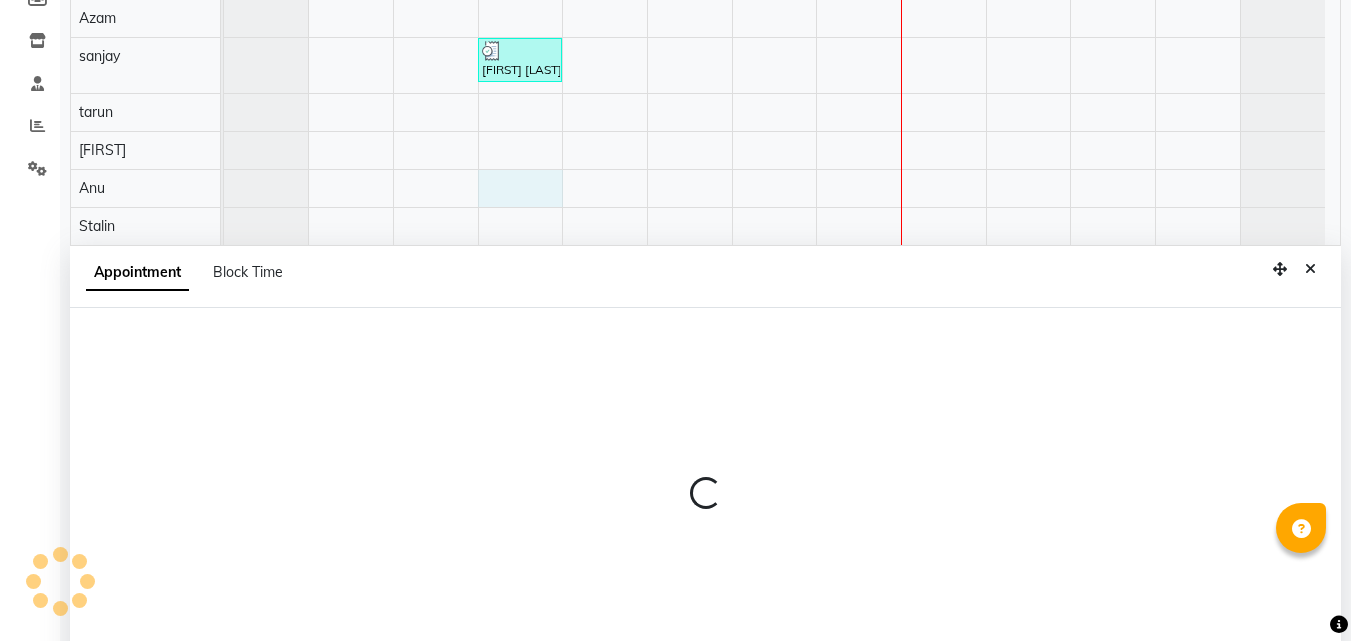 select on "[NUMBER]" 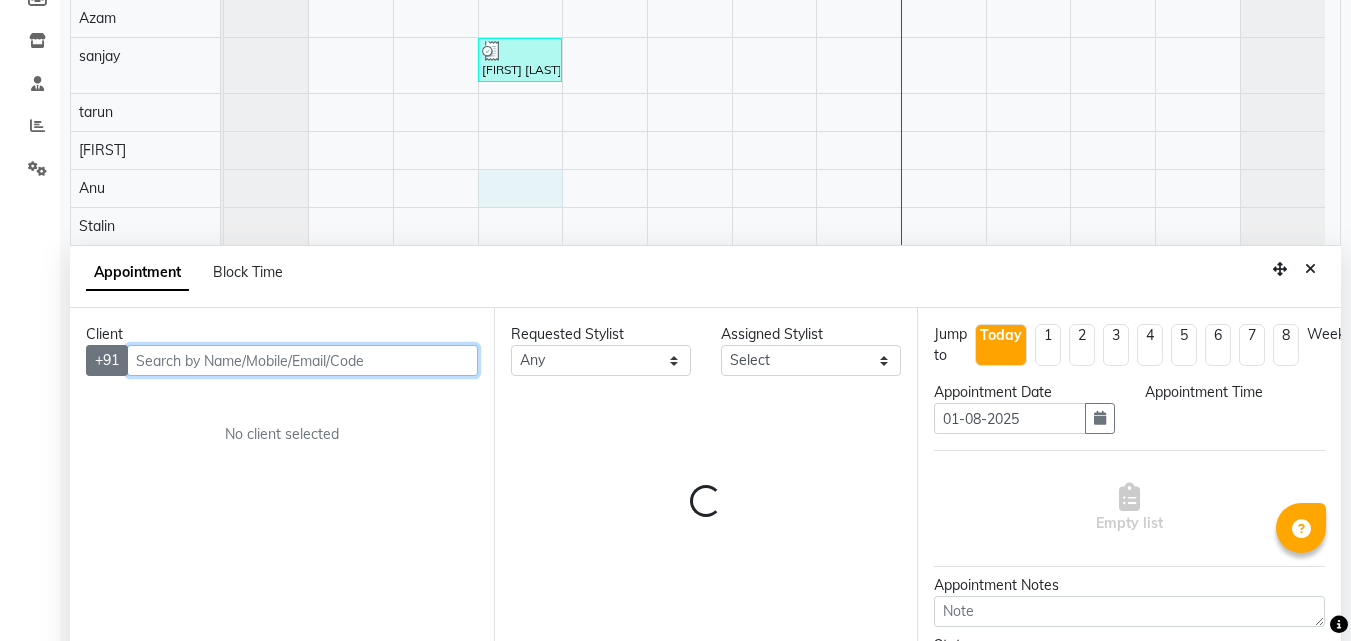 scroll, scrollTop: 377, scrollLeft: 0, axis: vertical 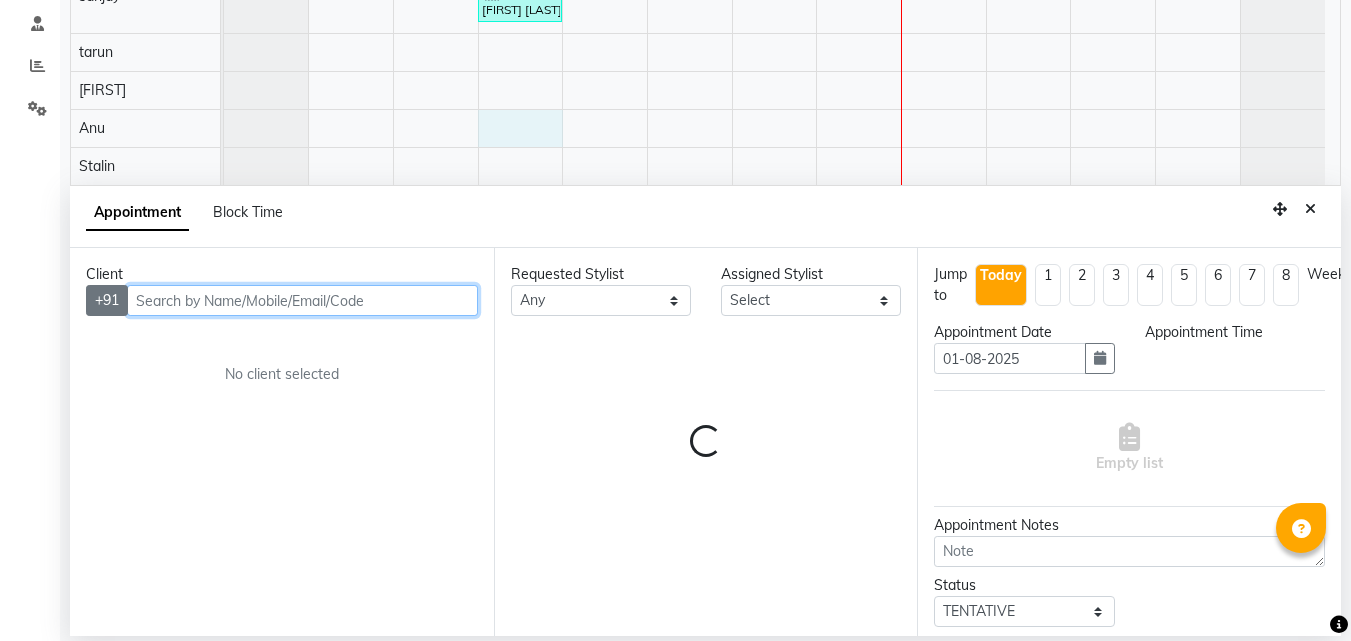 select on "660" 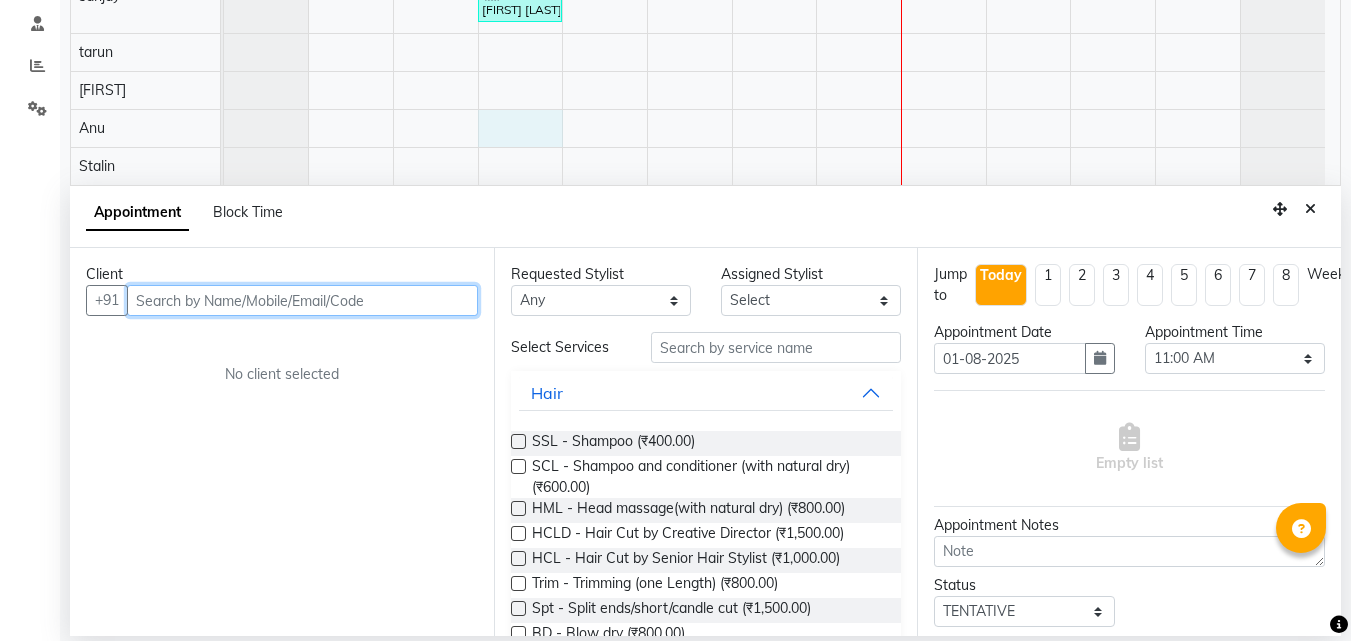 click at bounding box center (302, 300) 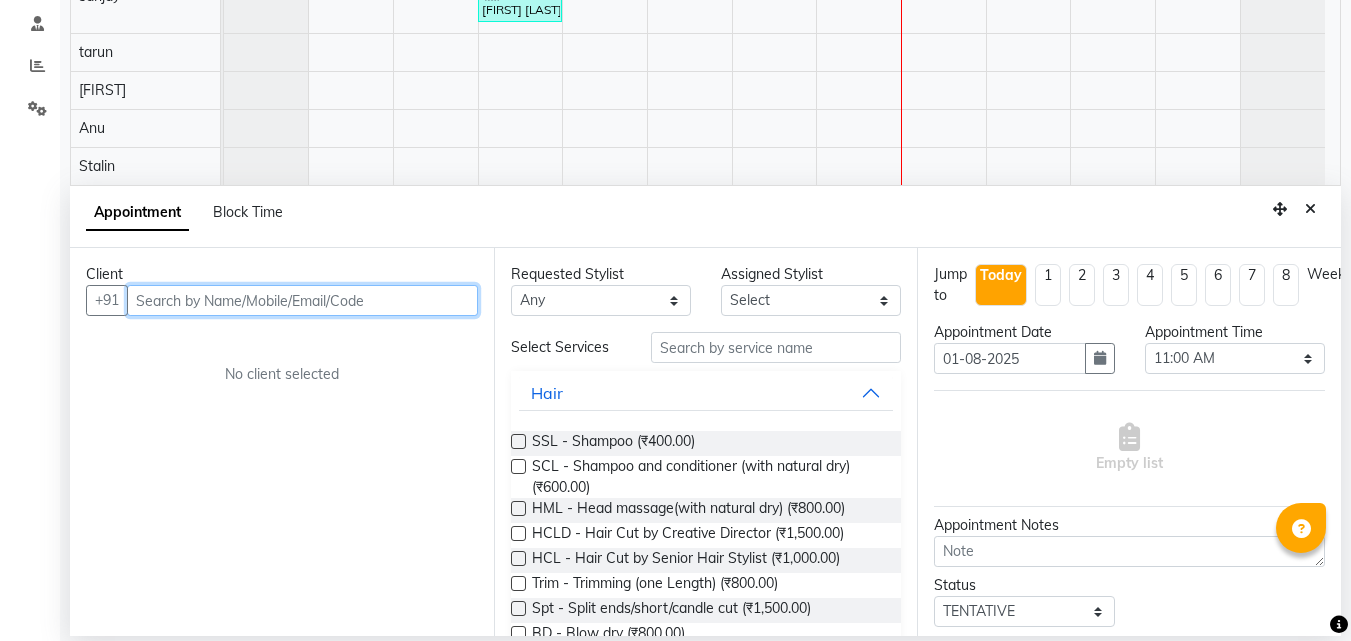click at bounding box center (302, 300) 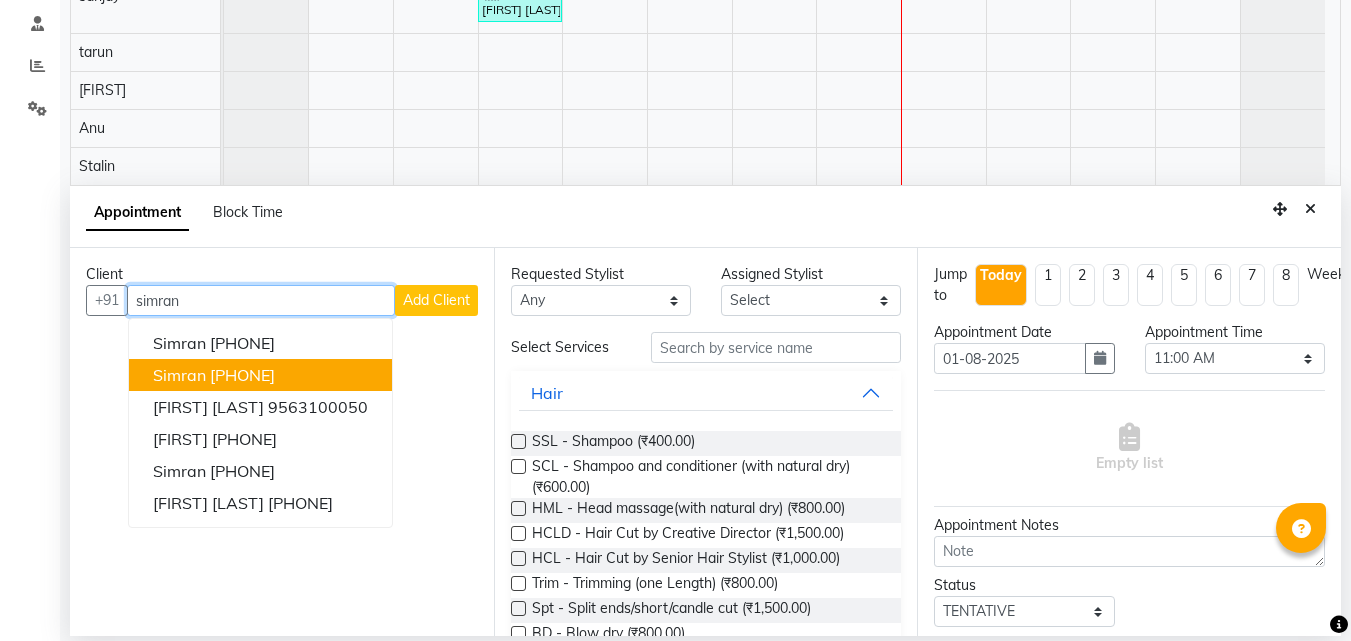 click on "[PHONE]" at bounding box center [242, 375] 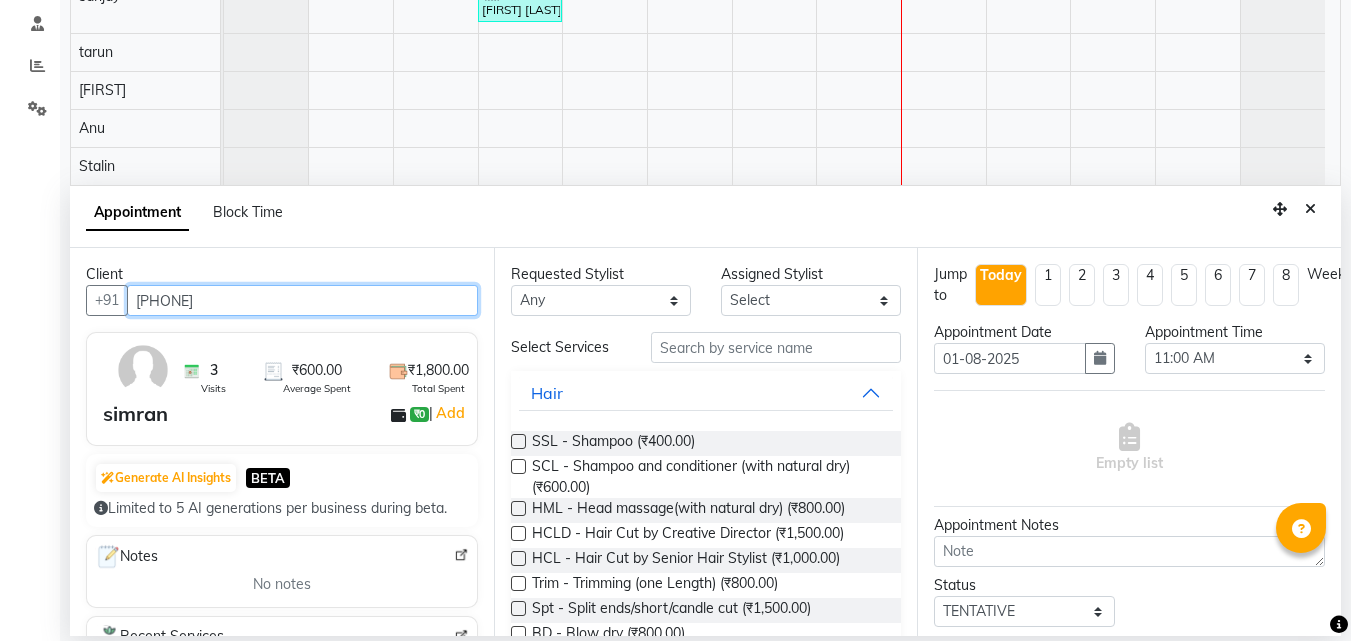 type on "[PHONE]" 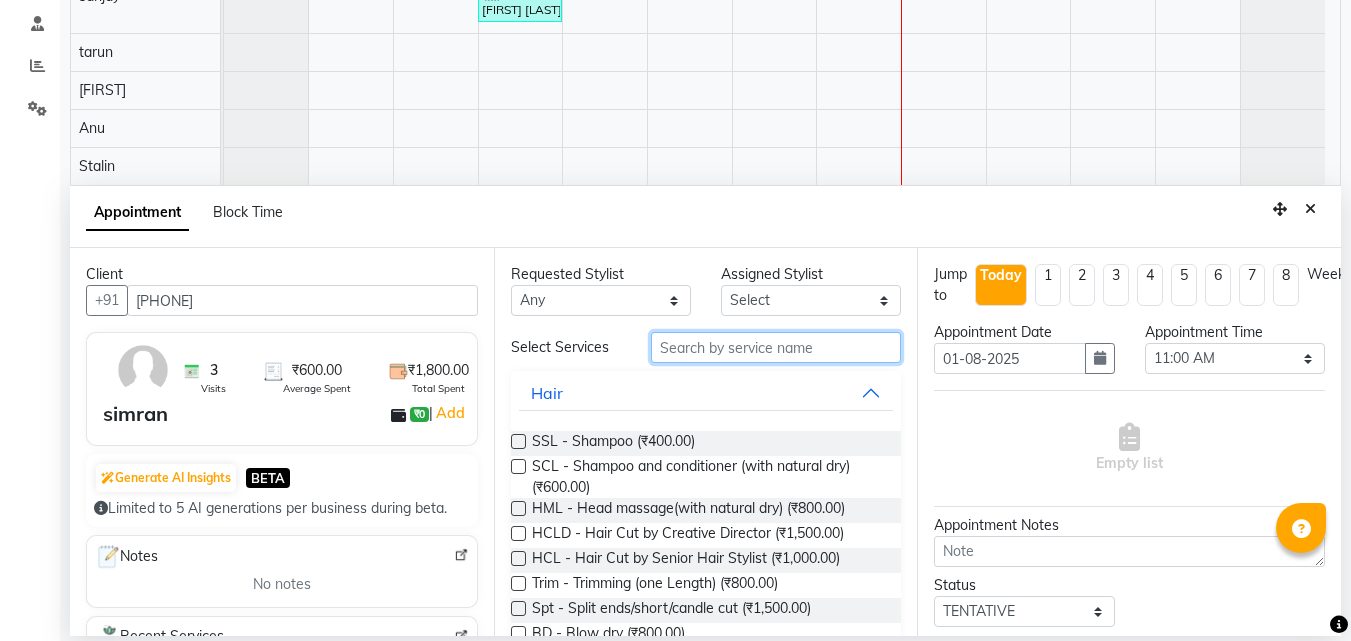 click at bounding box center (776, 347) 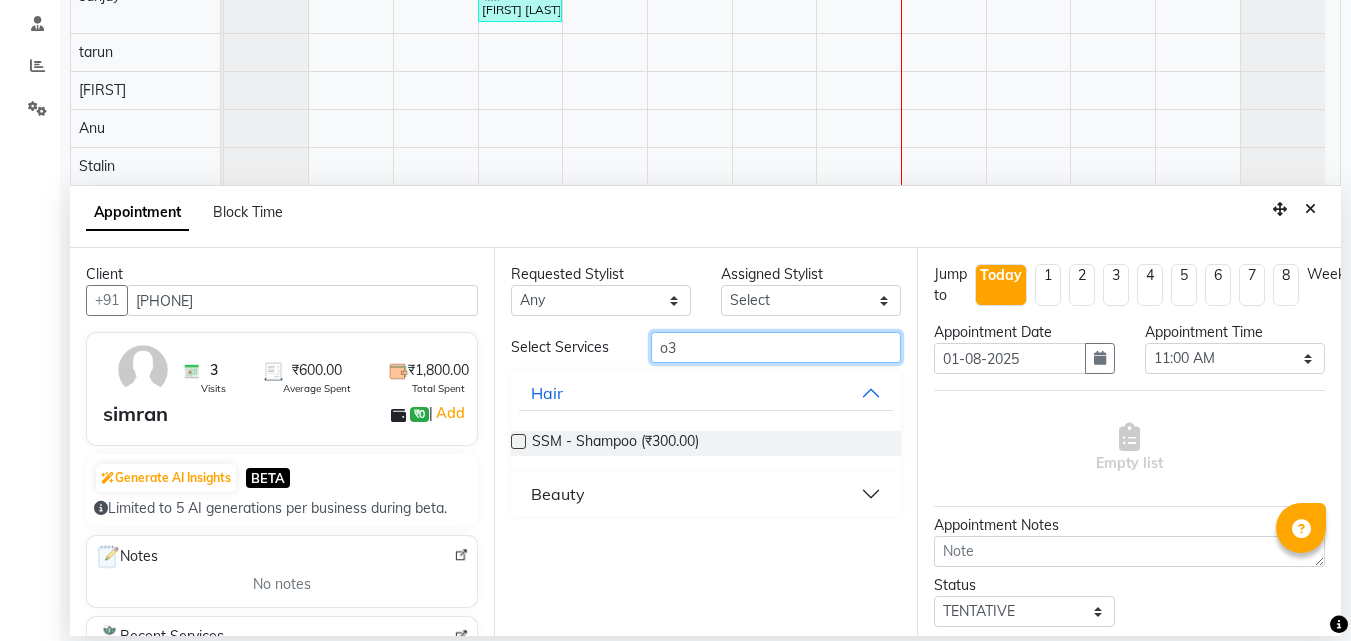 type on "o" 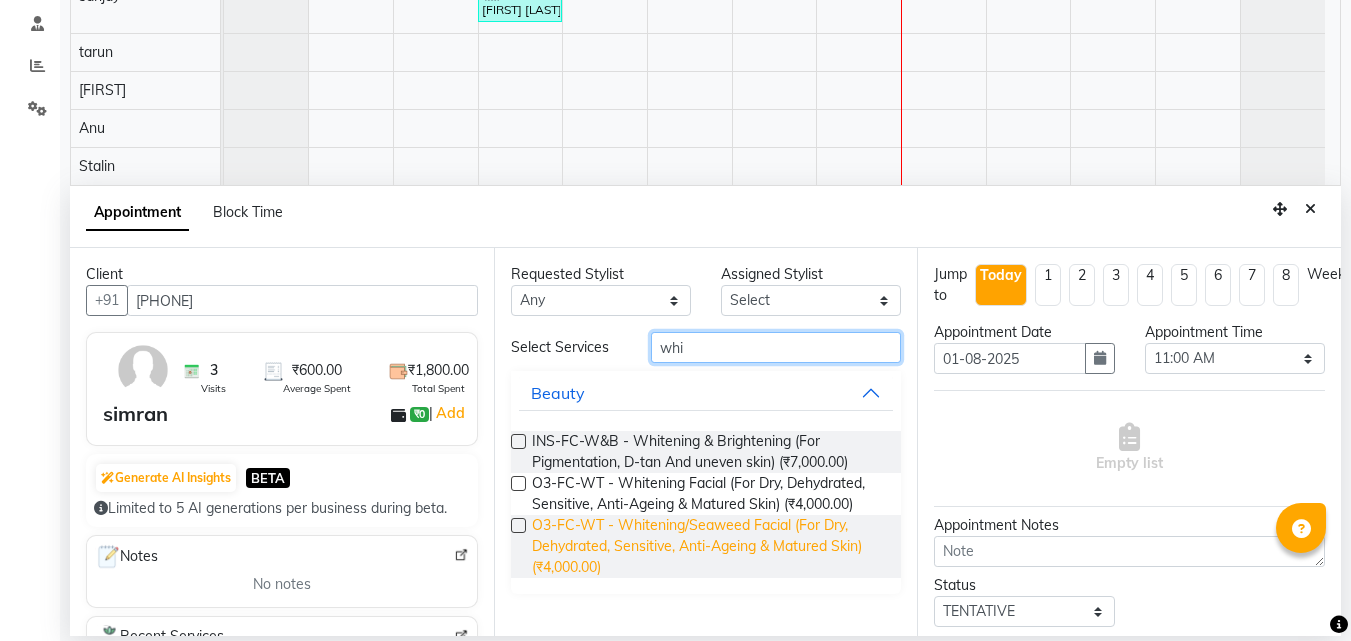 type on "whi" 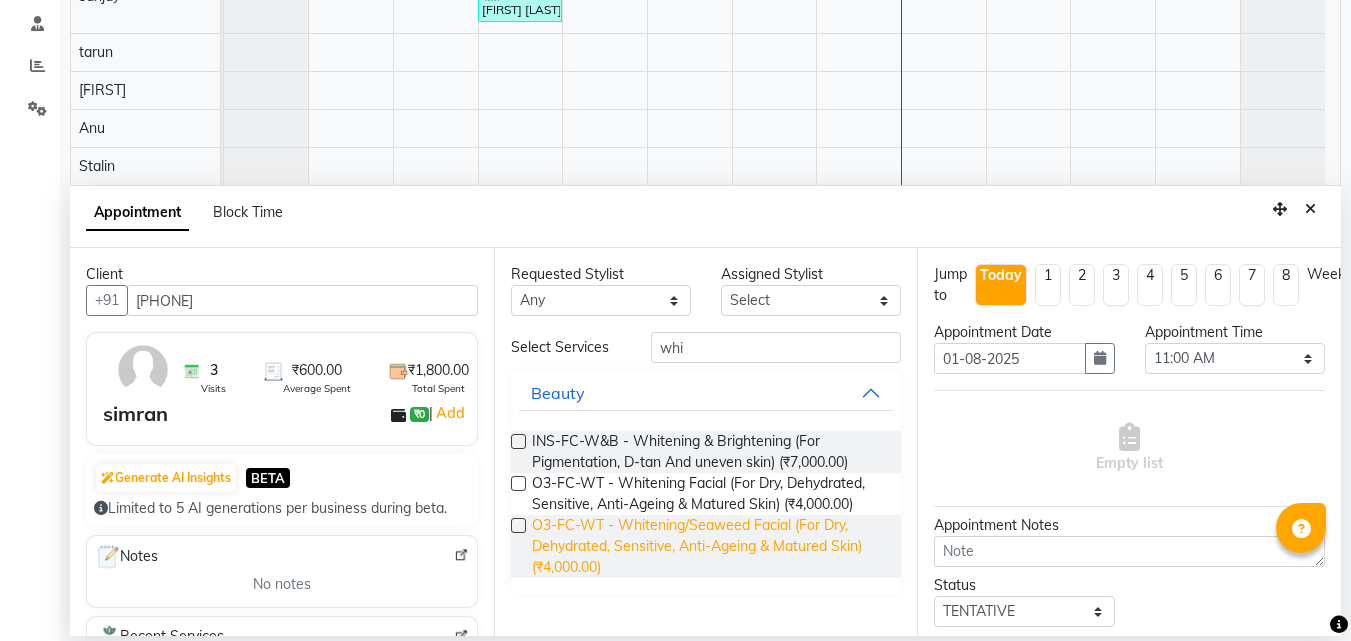 click on "O3-FC-WT - Whitening/Seaweed Facial (For Dry, Dehydrated, Sensitive, Anti-Ageing & Matured Skin) (₹4,000.00)" at bounding box center [709, 546] 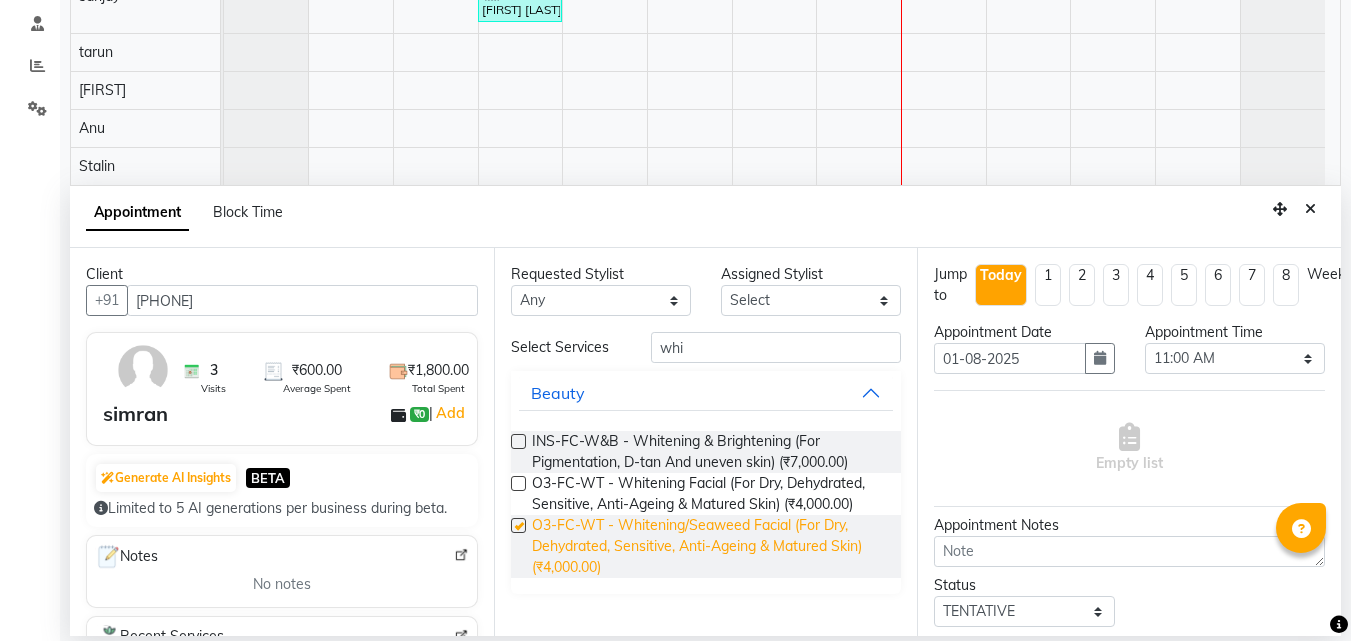 checkbox on "false" 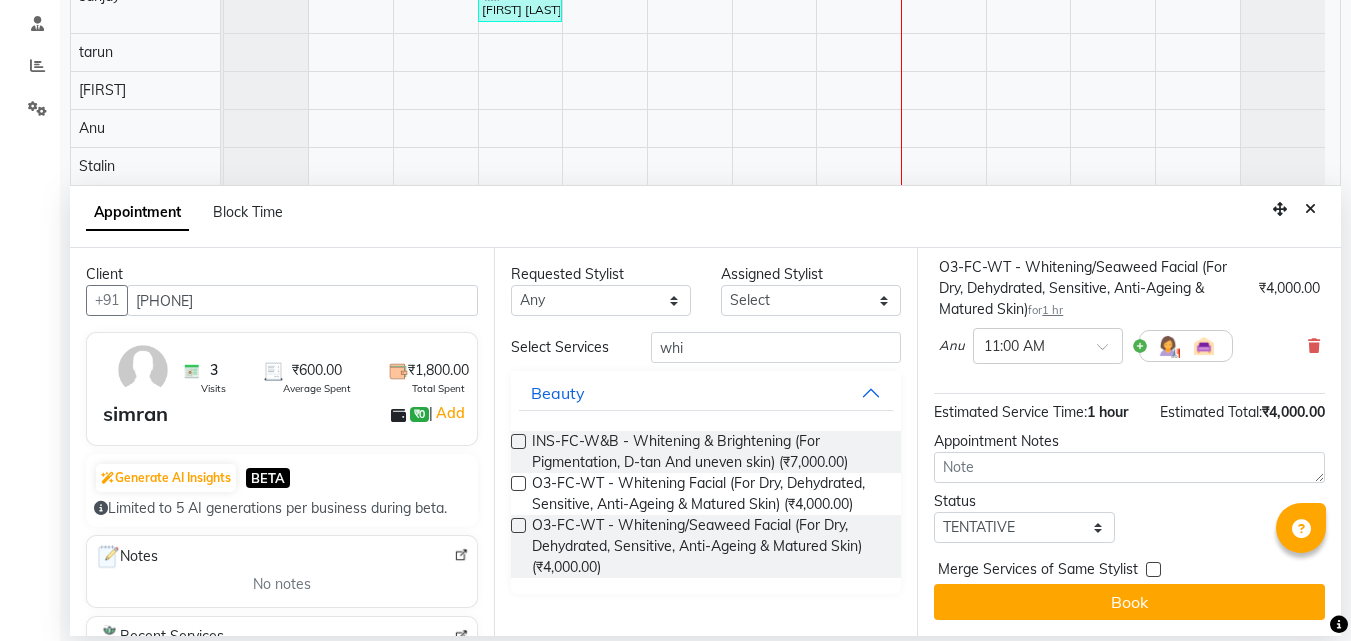 scroll, scrollTop: 162, scrollLeft: 0, axis: vertical 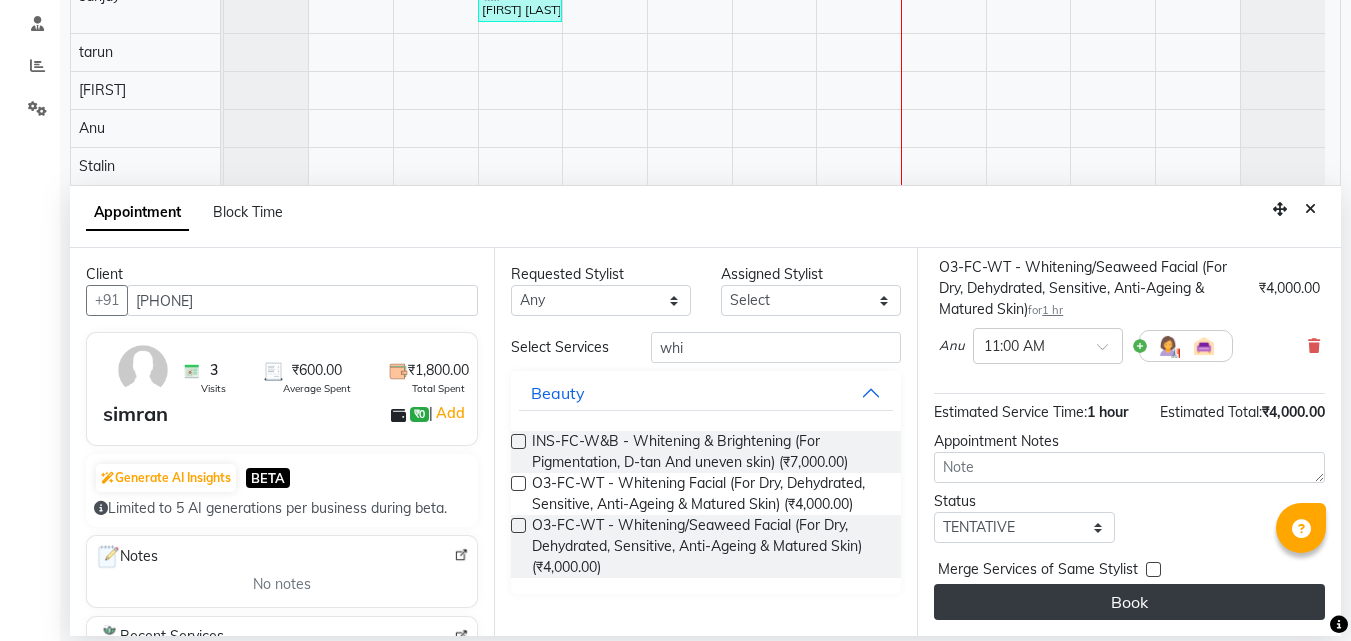 click on "Book" at bounding box center (1129, 602) 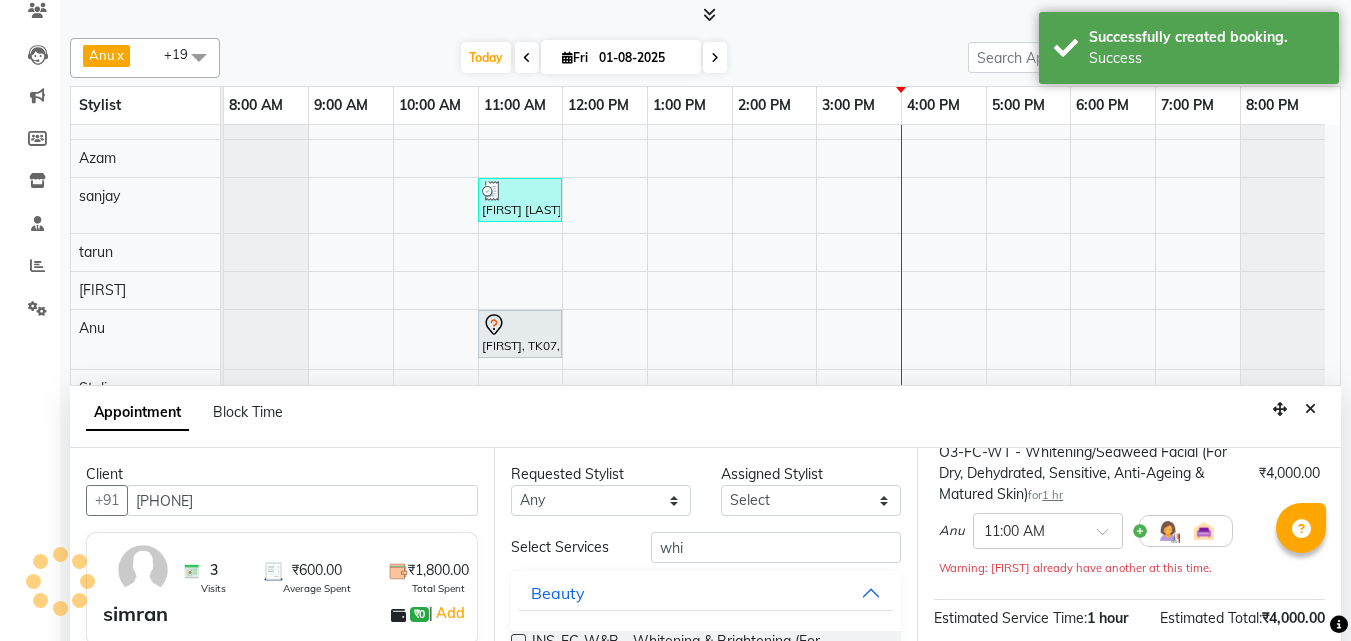 scroll, scrollTop: 0, scrollLeft: 0, axis: both 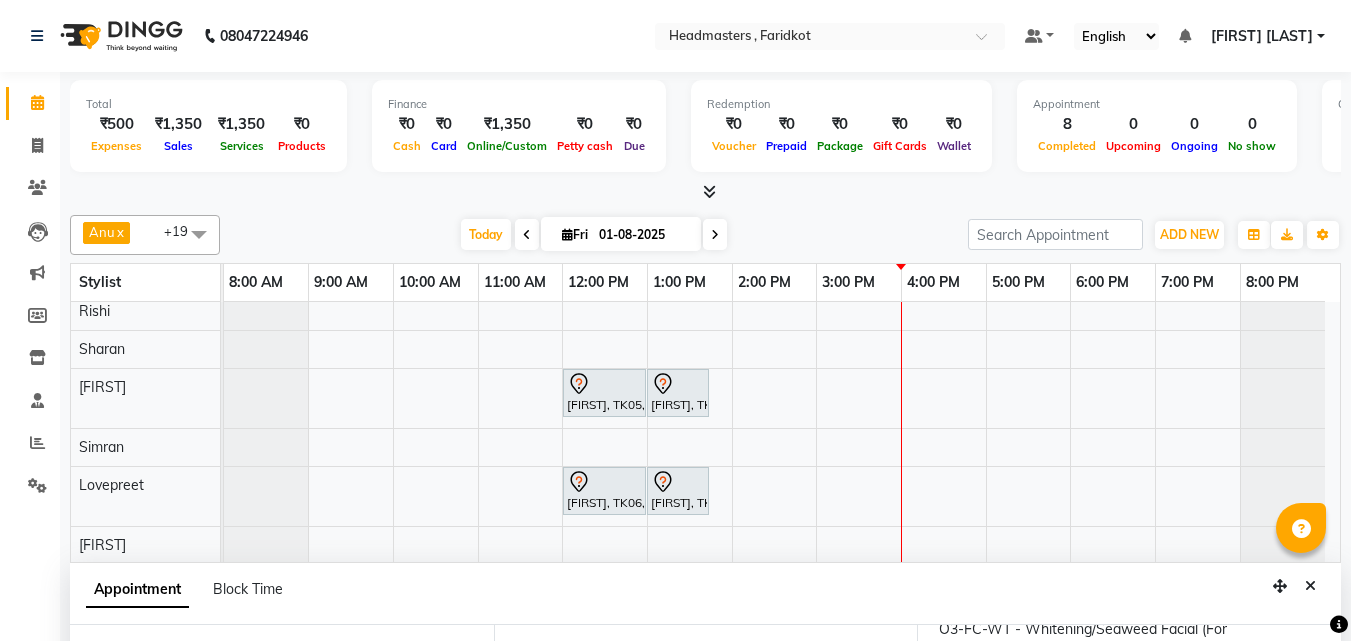 click on "[FIRST], TK04, 11:00 AM-12:00 PM, HCG - Hair Cut by Senior Hair Stylist     [FIRST], TK04, 12:00 PM-12:45 PM, BRD - Beard     [FIRST], TK01, 10:00 AM-10:15 AM, TH-EB - Eyebrows     [FIRST], TK03, 11:00 AM-11:15 AM, TH-EB - Eyebrows     [FIRST], TK01, 10:15 AM-10:20 AM, TH-FH - Forehead     [FIRST], TK03, 11:15 AM-11:20 AM, TH-UL - Upper lips     [FIRST], TK01, 10:15 AM-10:20 AM, TH-UL - Upper lips             [FIRST], TK05, 12:00 PM-01:00 PM, HCG - Hair Cut by Senior Hair Stylist             [FIRST], TK05, 01:00 PM-01:45 PM, BRD - Beard             [FIRST], TK06, 12:00 PM-01:00 PM, HCG - Hair Cut by Senior Hair Stylist             [FIRST], TK06, 01:00 PM-01:45 PM, BRD - Beard     [FIRST] [LAST], TK02, 11:00 AM-12:00 PM, HCL - Hair Cut by Senior Hair Stylist" at bounding box center [782, 499] 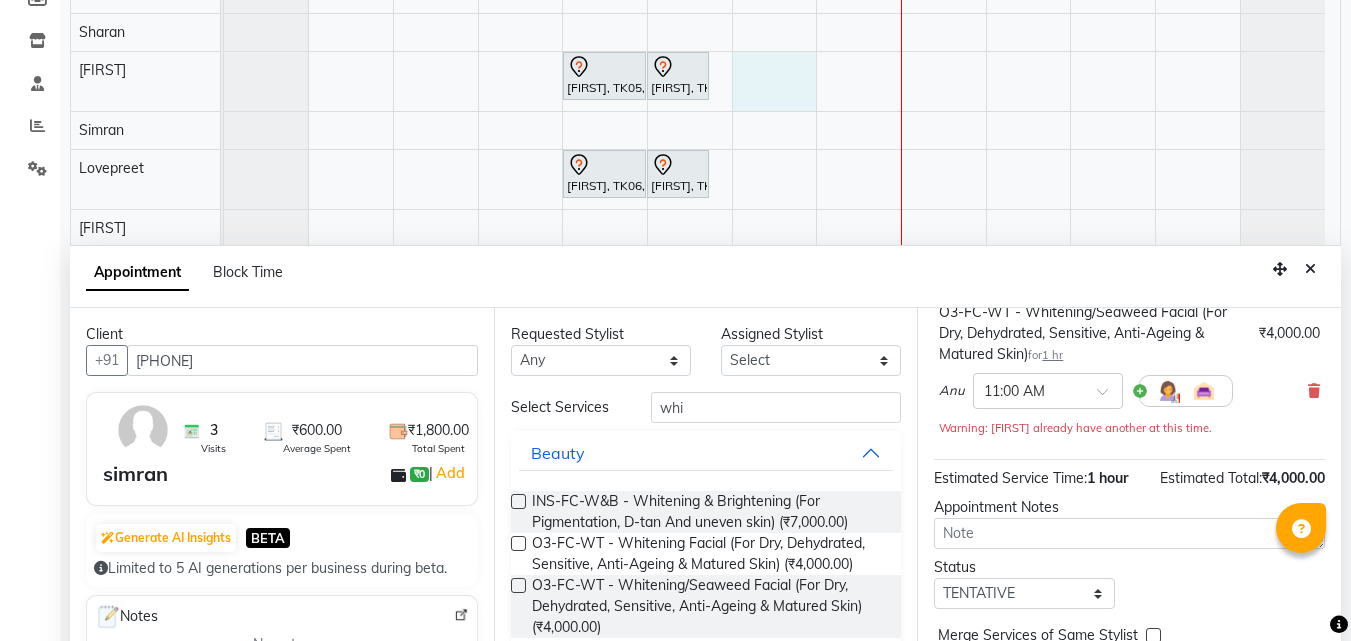scroll, scrollTop: 377, scrollLeft: 0, axis: vertical 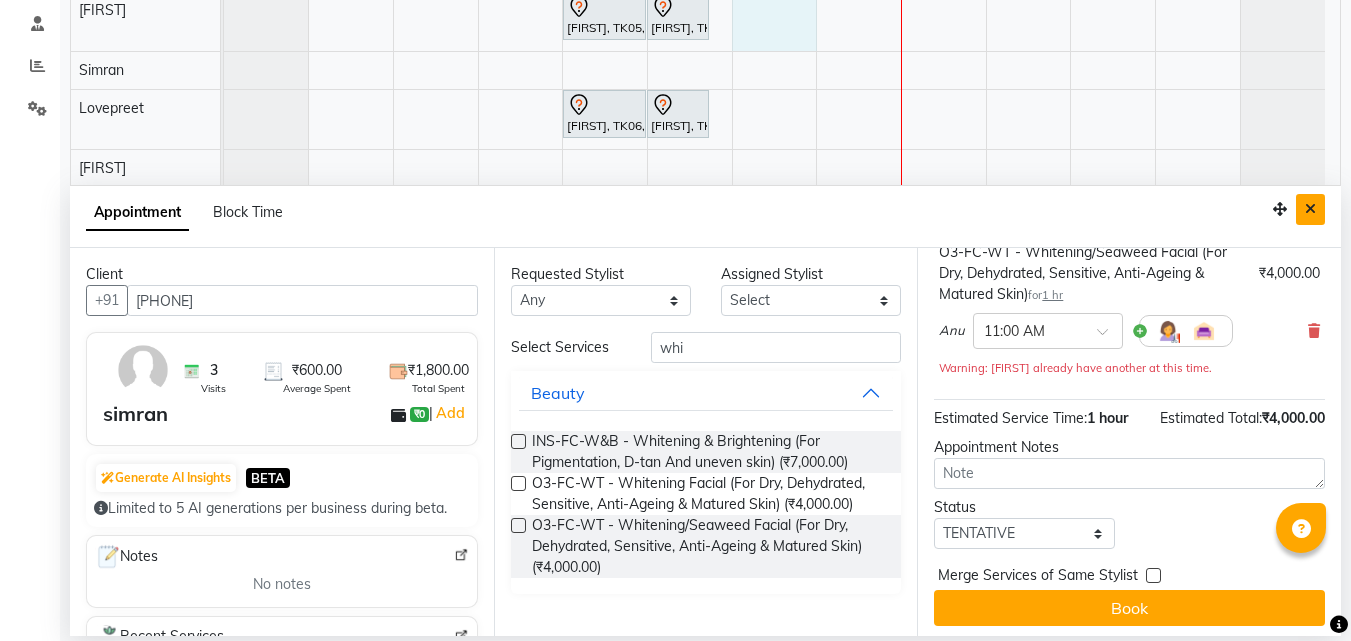 click at bounding box center [1310, 209] 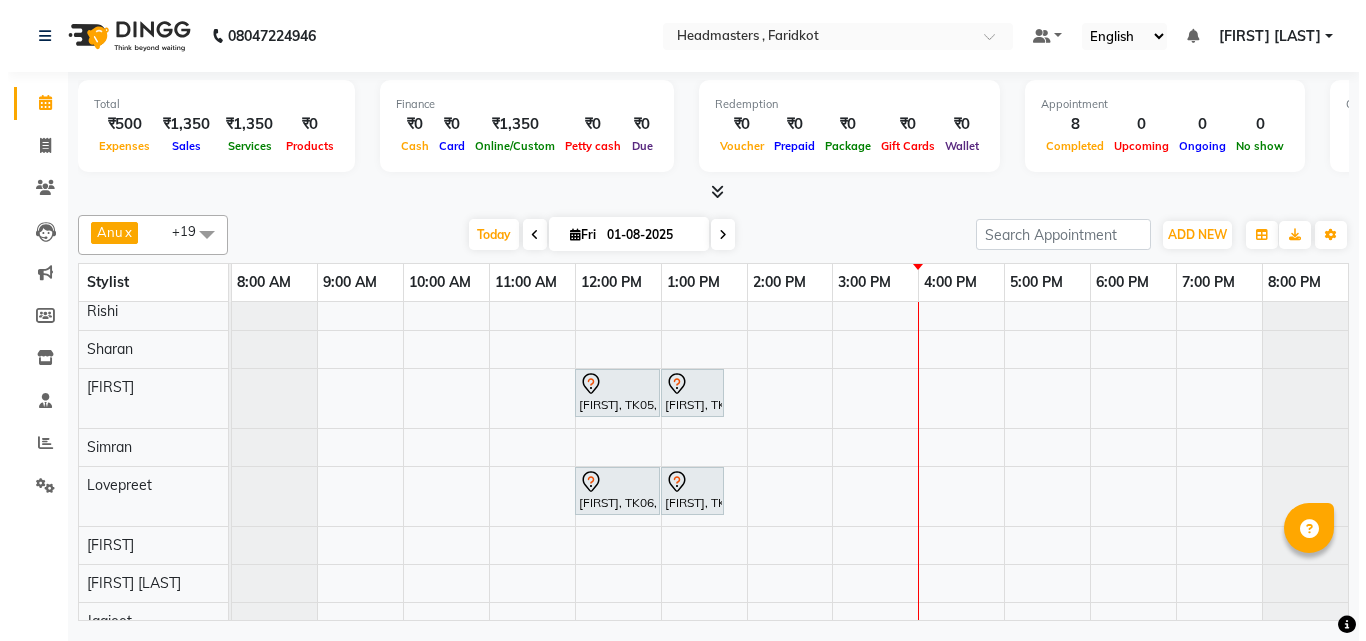 scroll, scrollTop: 0, scrollLeft: 0, axis: both 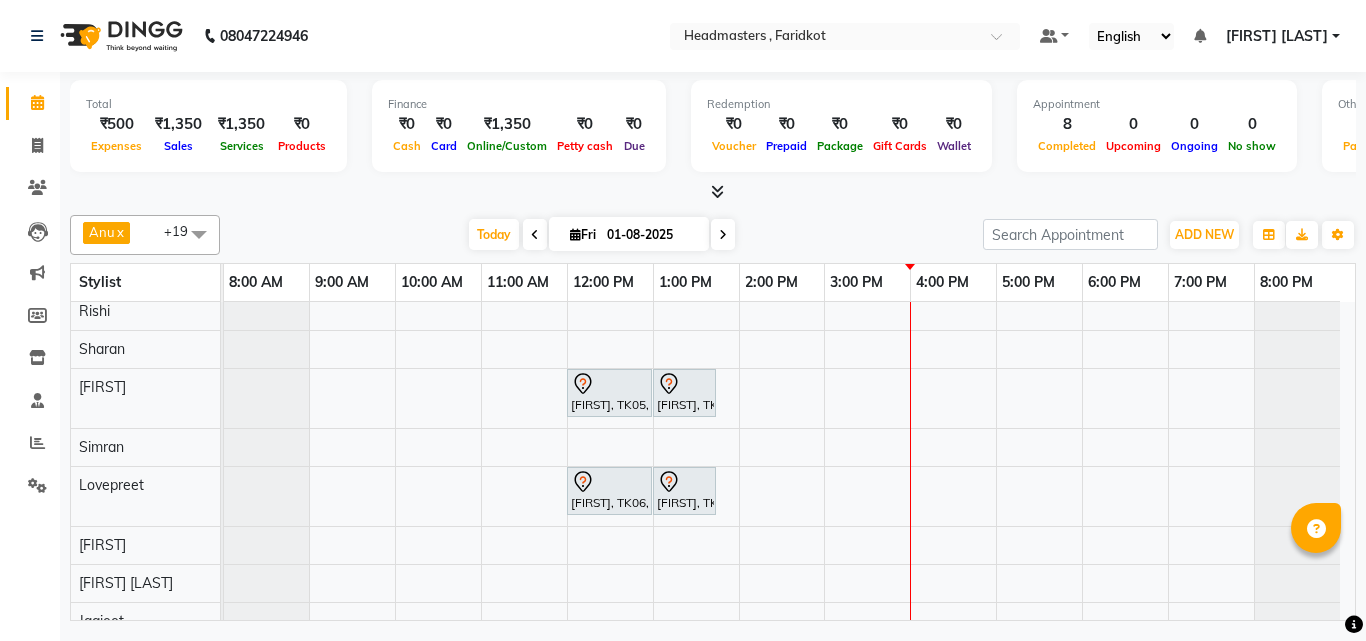 select on "76900" 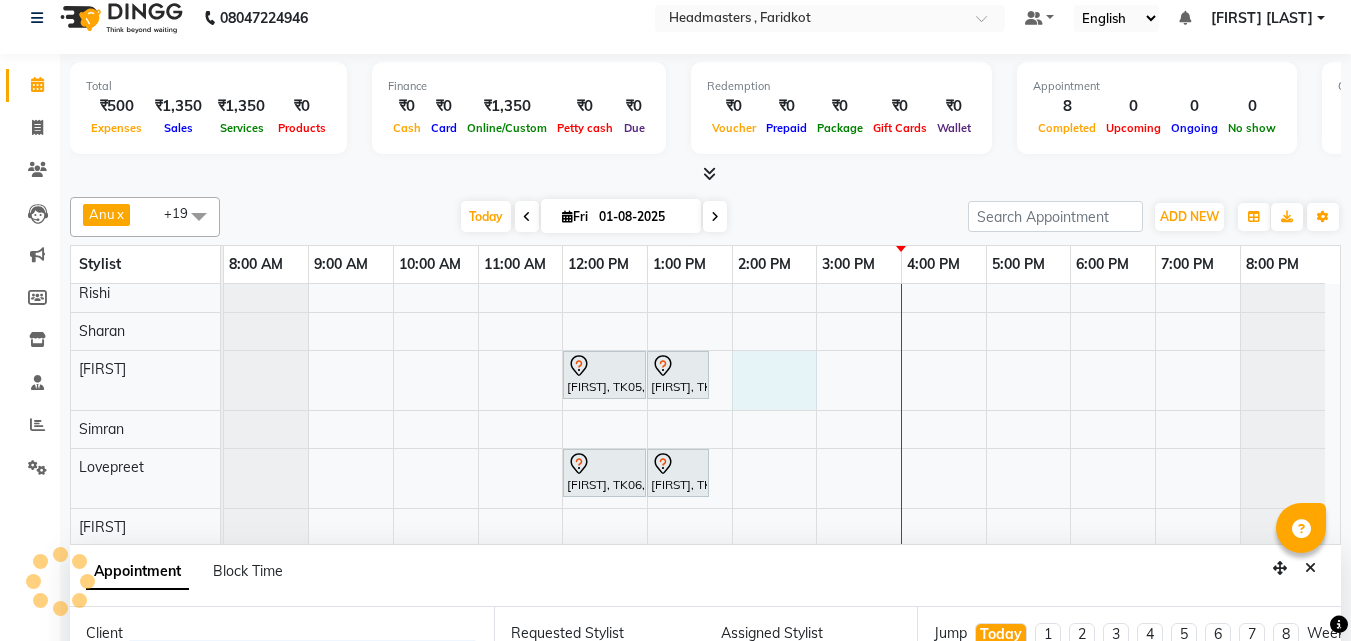 select on "840" 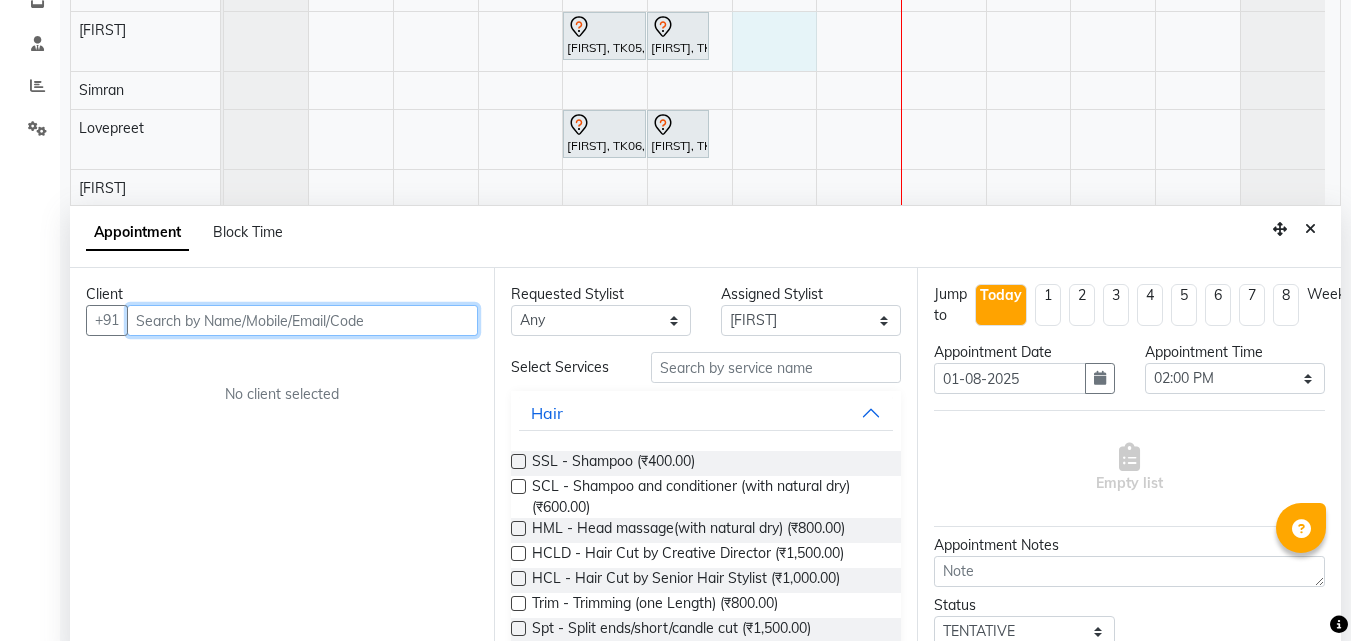 click at bounding box center (302, 320) 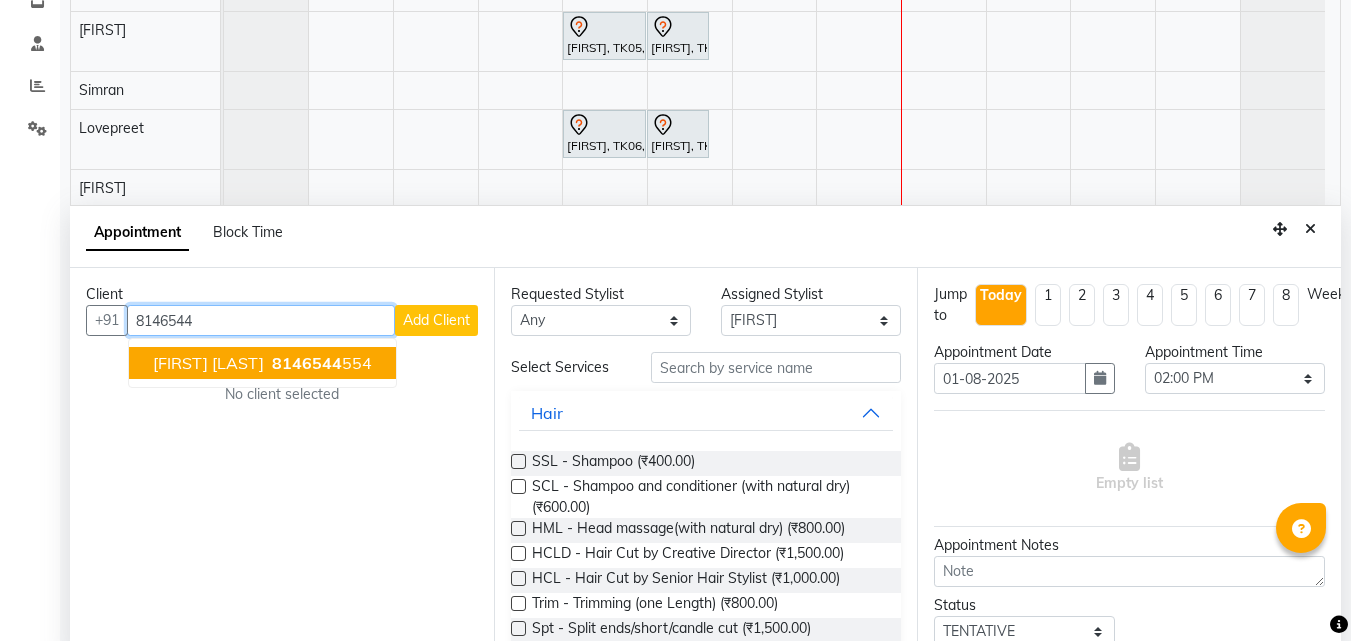 click on "[PHONE]" at bounding box center [320, 363] 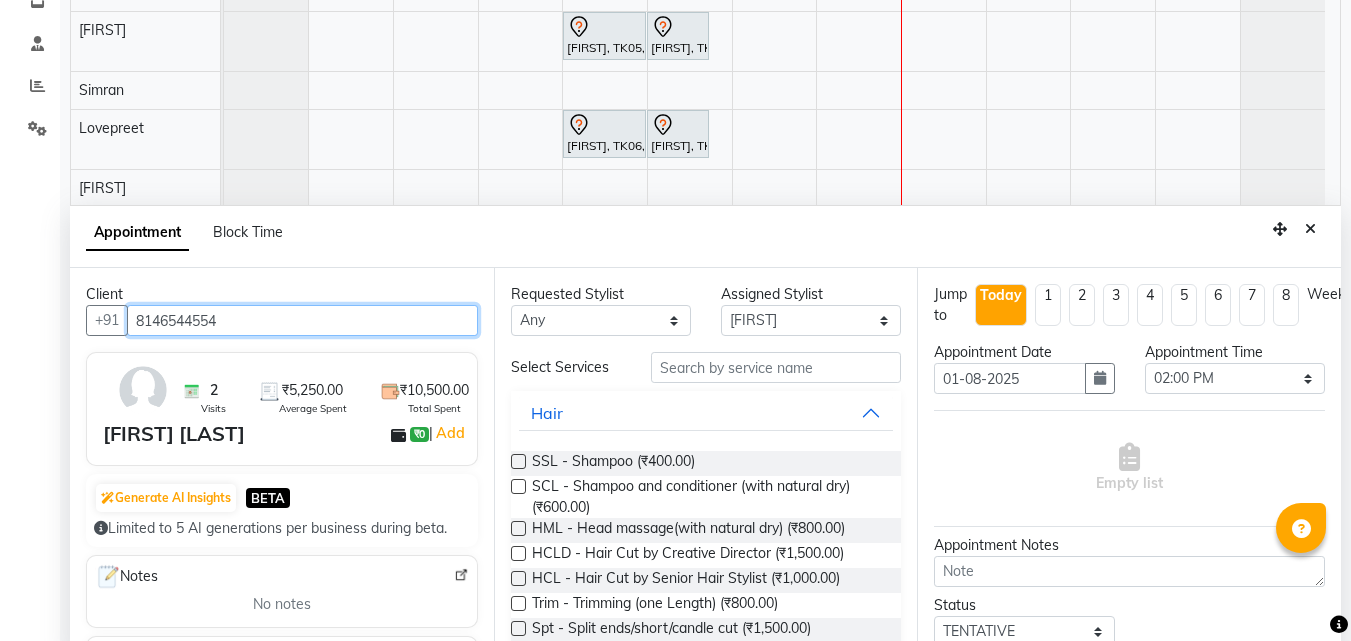 type on "8146544554" 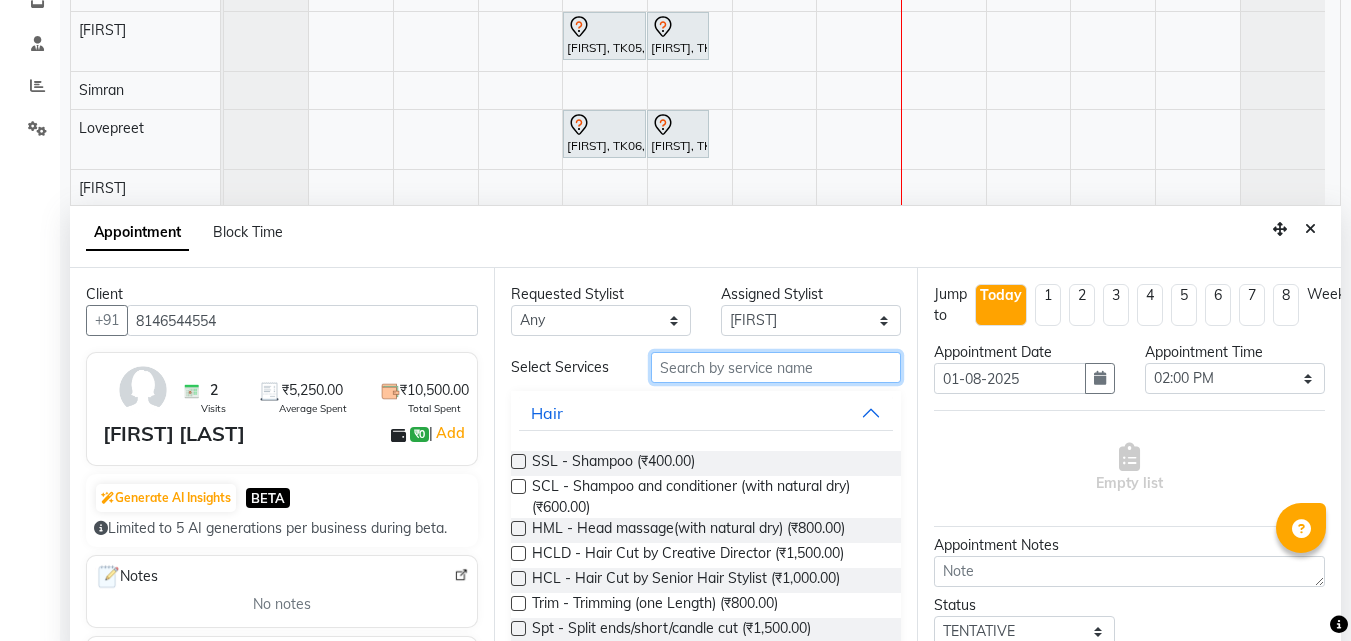 click at bounding box center (776, 367) 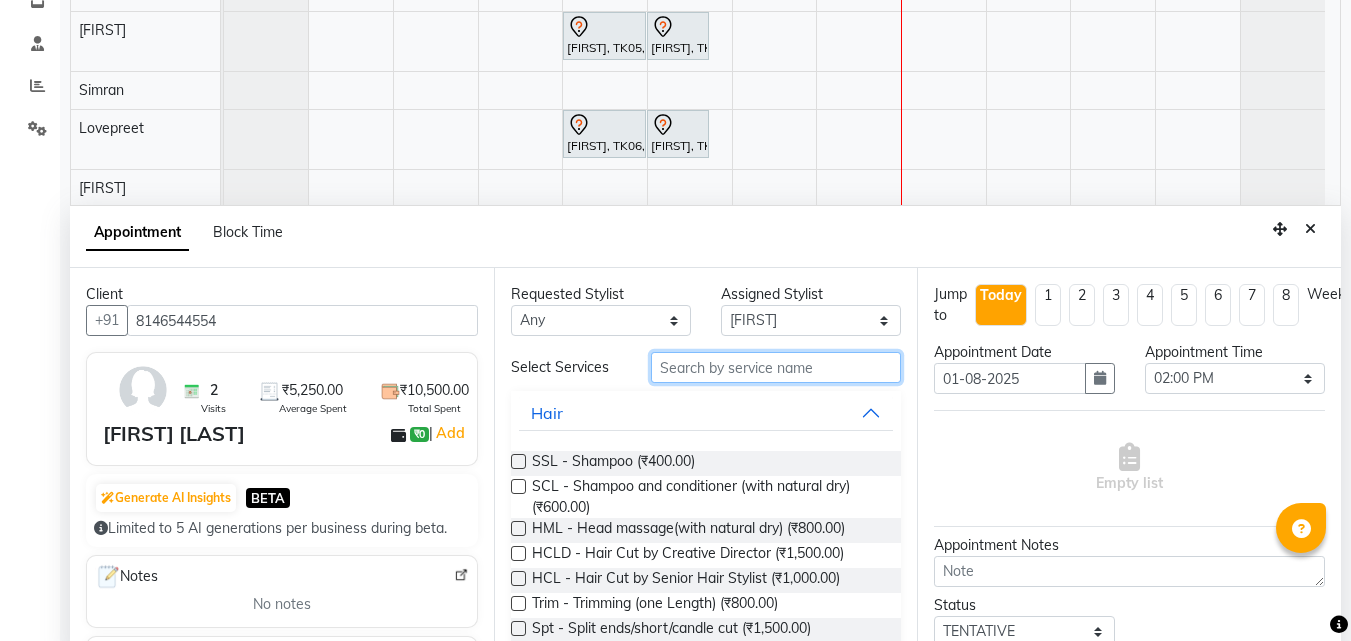 click at bounding box center (776, 367) 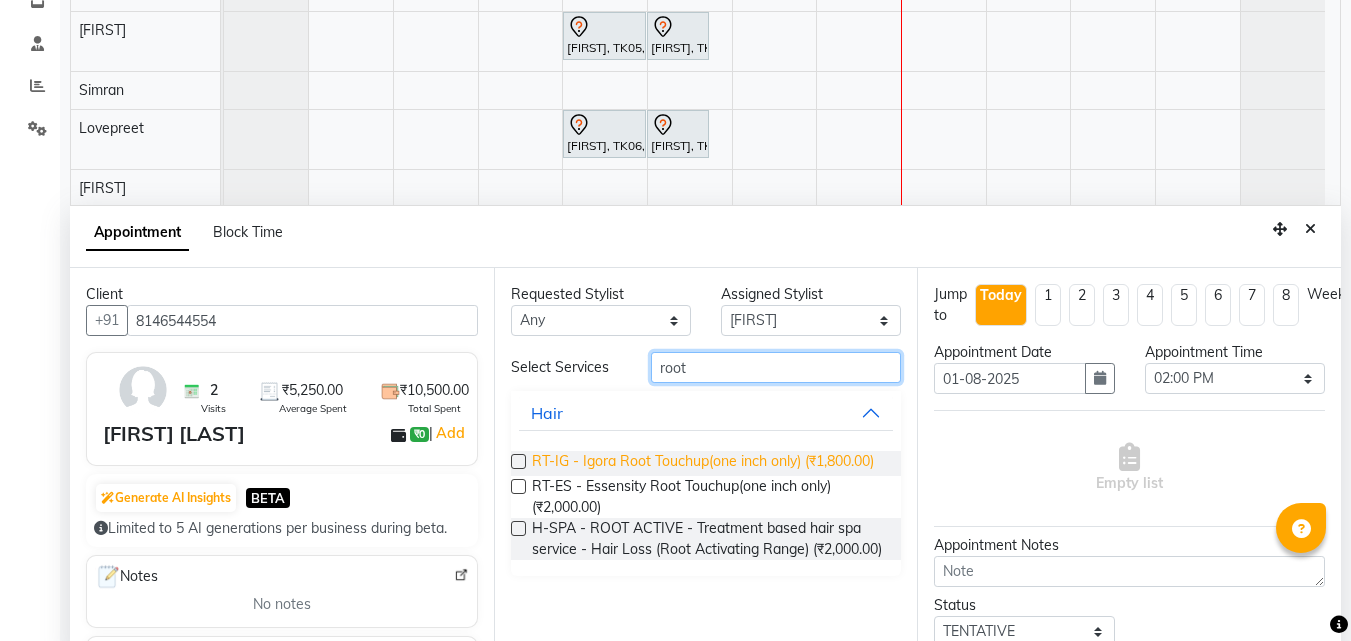 type on "root" 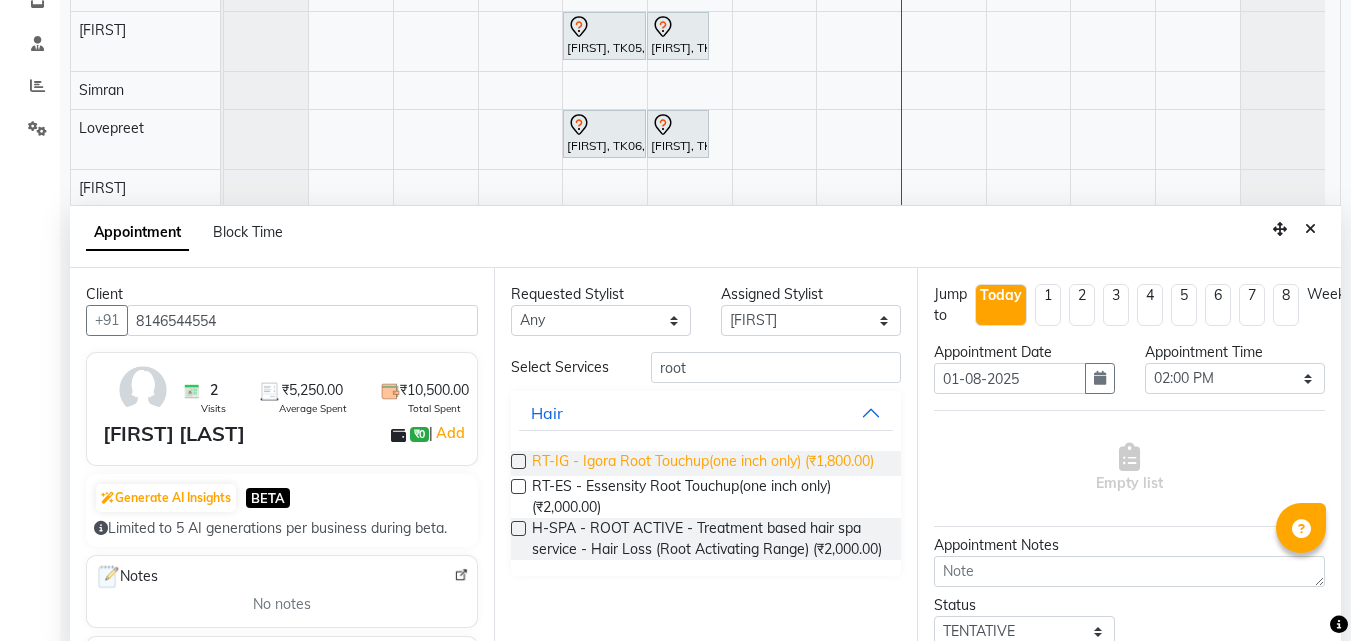 click on "RT-IG - Igora Root Touchup(one inch only) (₹1,800.00)" at bounding box center (703, 463) 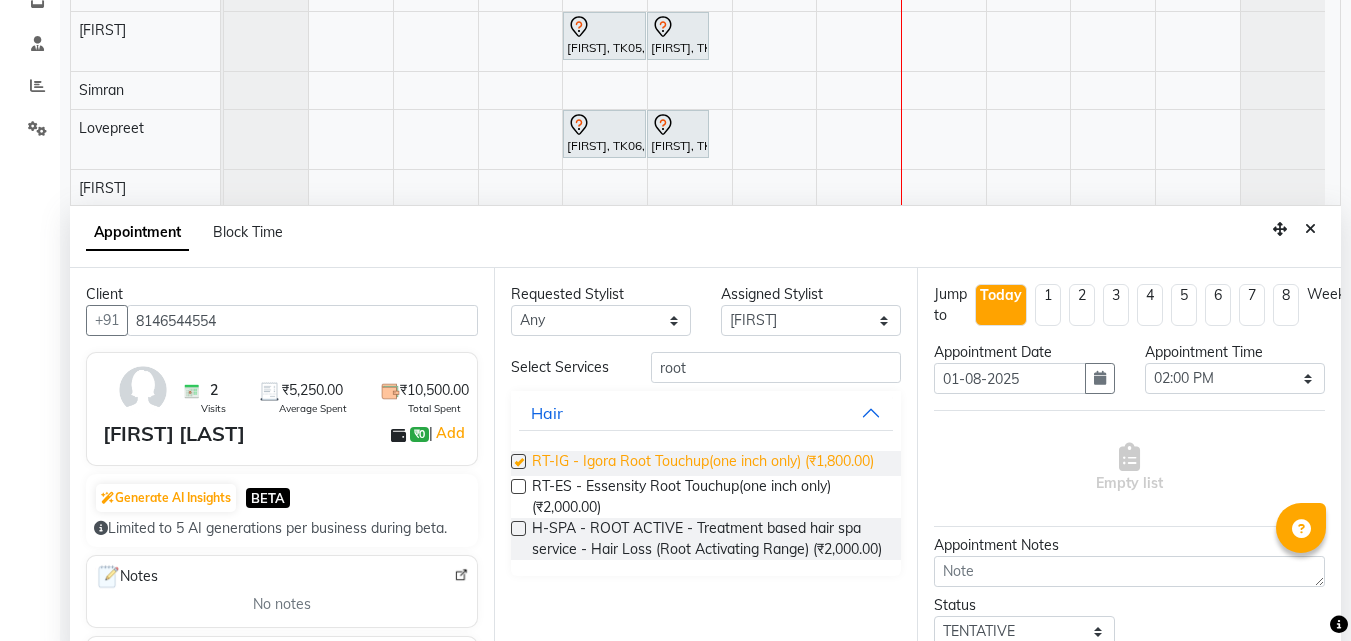 checkbox on "false" 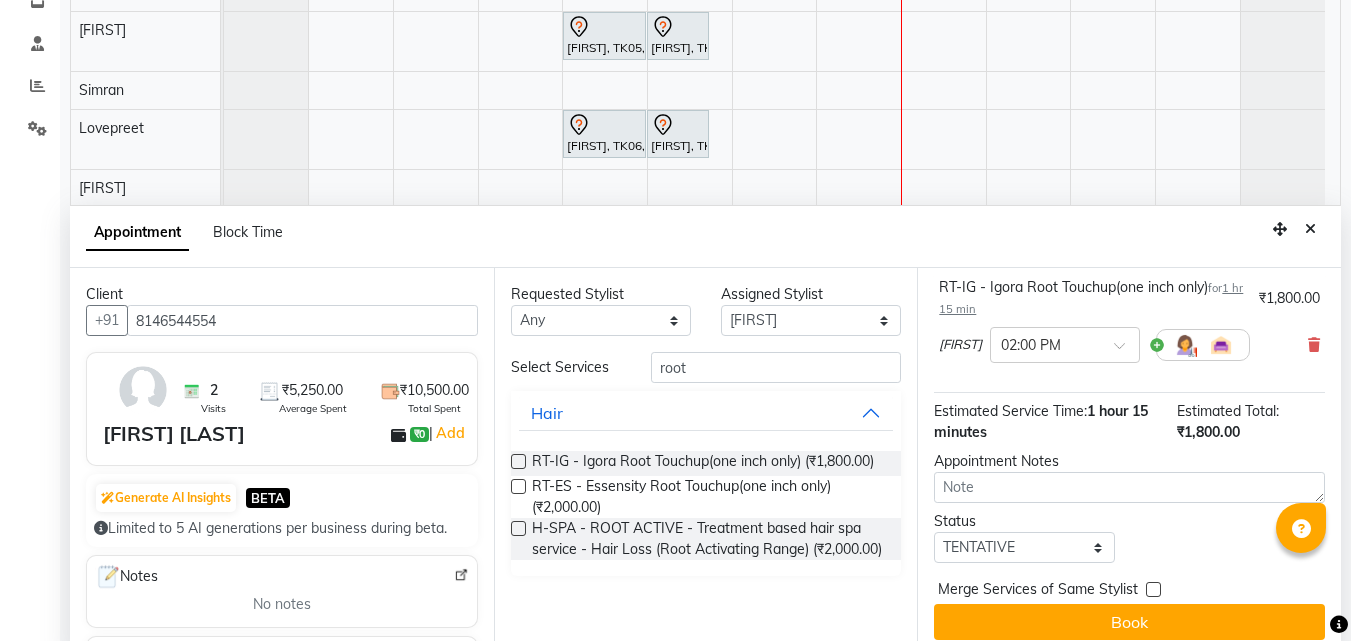 scroll, scrollTop: 162, scrollLeft: 0, axis: vertical 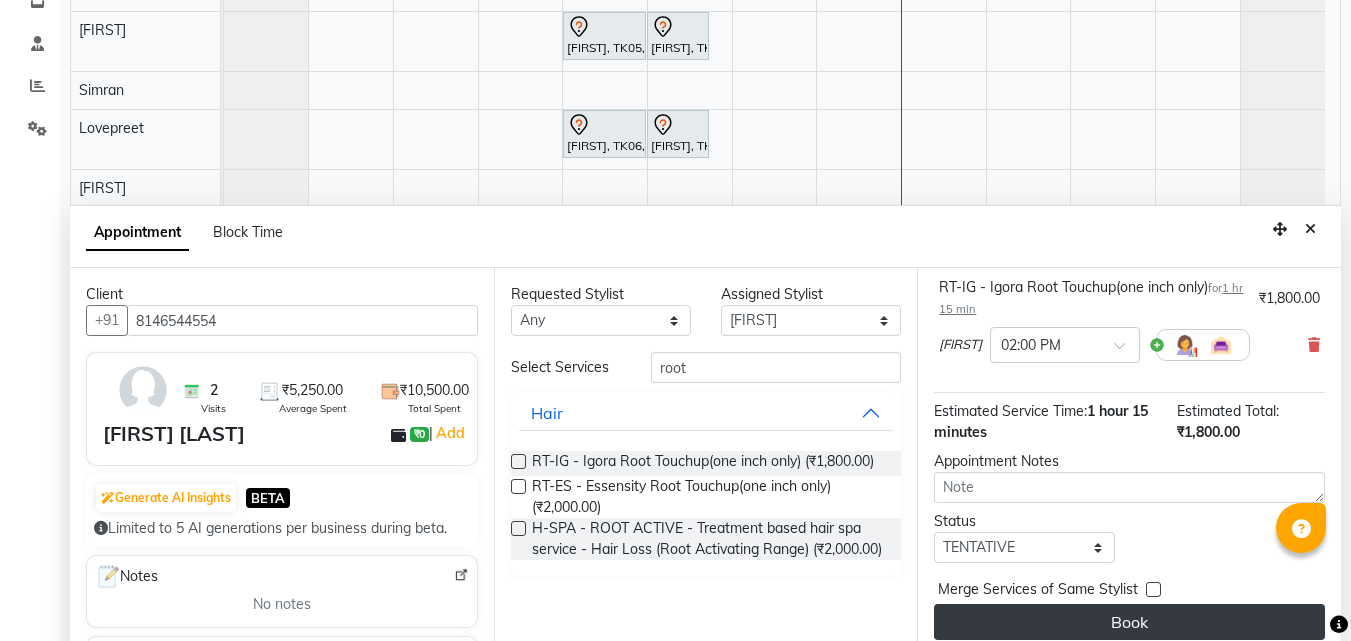 click on "Book" at bounding box center [1129, 622] 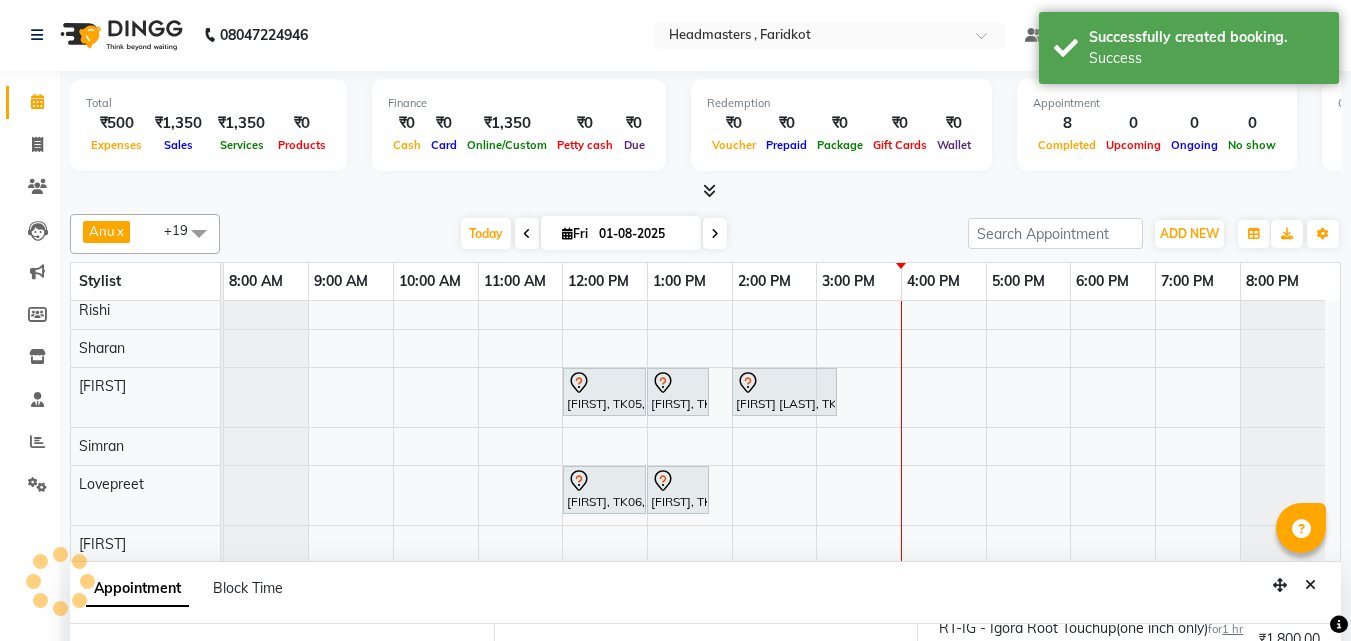 scroll, scrollTop: 0, scrollLeft: 0, axis: both 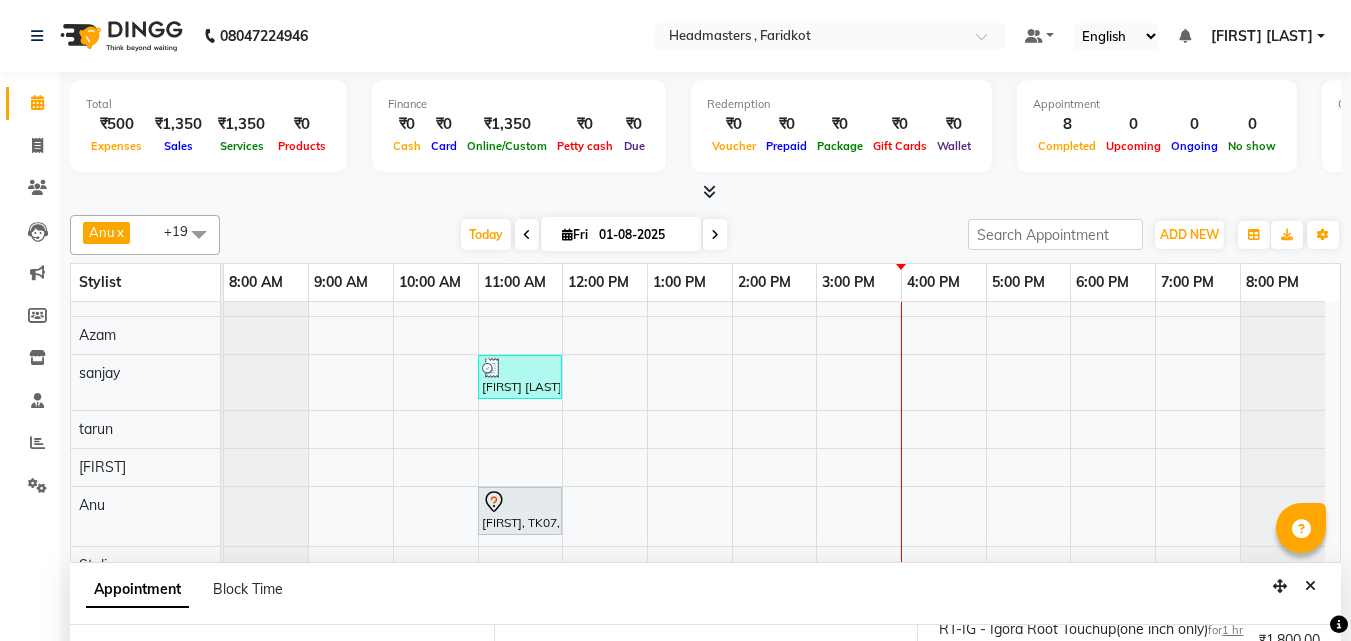 click on "[FIRST], TK04, 11:00 AM-12:00 PM, HCG - Hair Cut by Senior Hair Stylist     [FIRST], TK04, 12:00 PM-12:45 PM, BRD - Beard     [FIRST], TK01, 10:00 AM-10:15 AM, TH-EB - Eyebrows     [FIRST], TK03, 11:00 AM-11:15 AM, TH-EB - Eyebrows     [FIRST], TK01, 10:15 AM-10:20 AM, TH-FH - Forehead     [FIRST], TK03, 11:15 AM-11:20 AM, TH-UL - Upper lips     [FIRST], TK01, 10:15 AM-10:20 AM, TH-UL - Upper lips             [FIRST], TK05, 12:00 PM-01:00 PM, HCG - Hair Cut by Senior Hair Stylist             [FIRST], TK05, 01:00 PM-01:45 PM, BRD - Beard             [FIRST] [LAST], TK08, 02:00 PM-03:15 PM, RT-IG - Igora Root Touchup(one inch only)             [FIRST], TK06, 12:00 PM-01:00 PM, HCG - Hair Cut by Senior Hair Stylist             [FIRST], TK06, 01:00 PM-01:45 PM, BRD - Beard     [FIRST] [LAST], TK02, 11:00 AM-12:00 PM, HCL - Hair Cut by Senior Hair Stylist             [FIRST], TK07, 11:00 AM-12:00 PM, O3-FC-WT - Whitening/Seaweed Facial (For Dry, Dehydrated, Sensitive, Anti-Ageing & Matured Skin)" at bounding box center [782, 99] 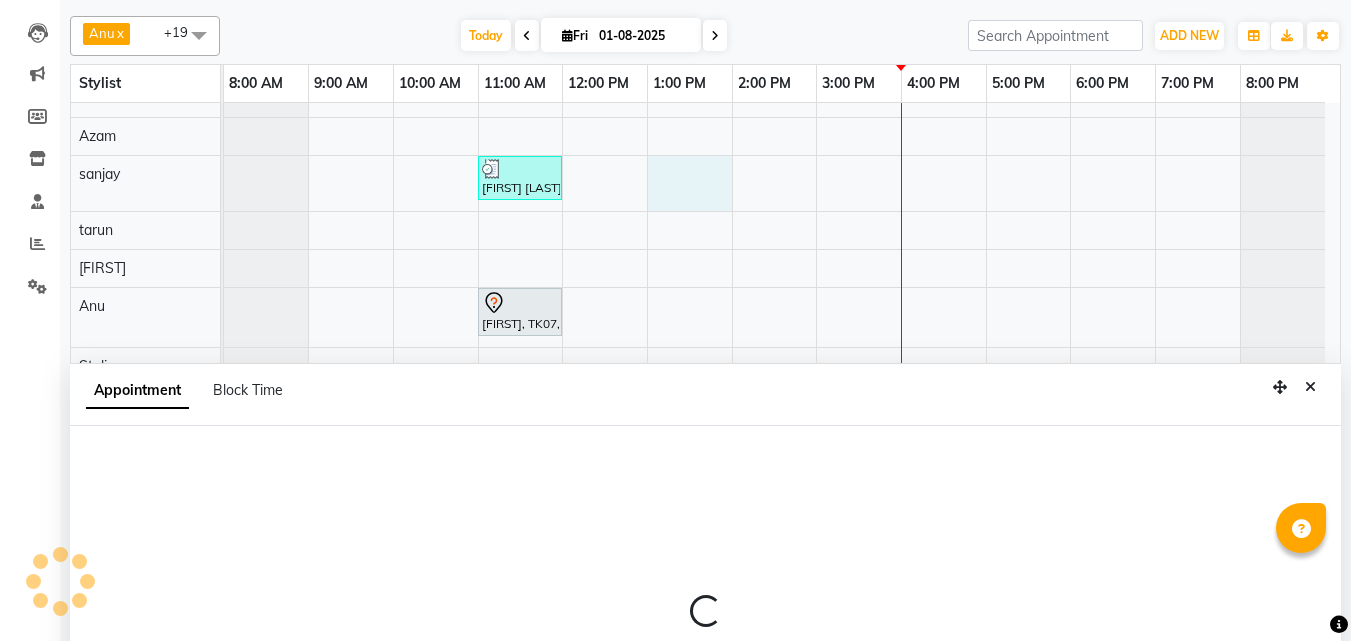 select on "84198" 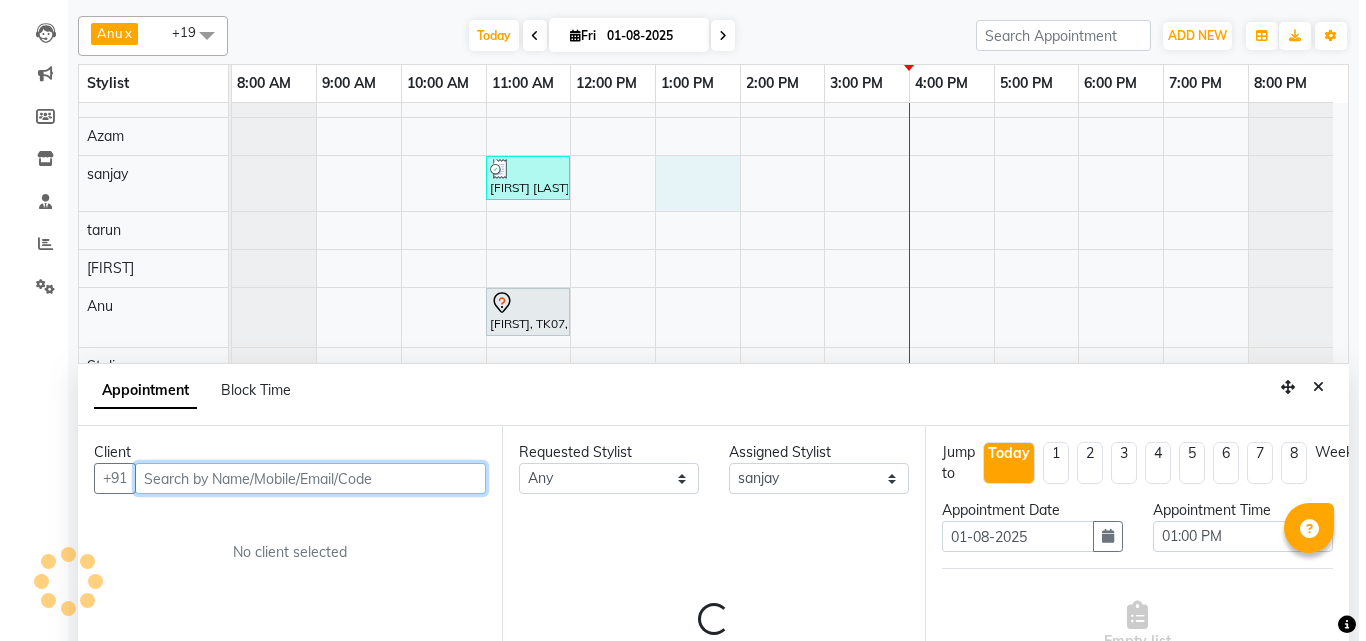 scroll, scrollTop: 377, scrollLeft: 0, axis: vertical 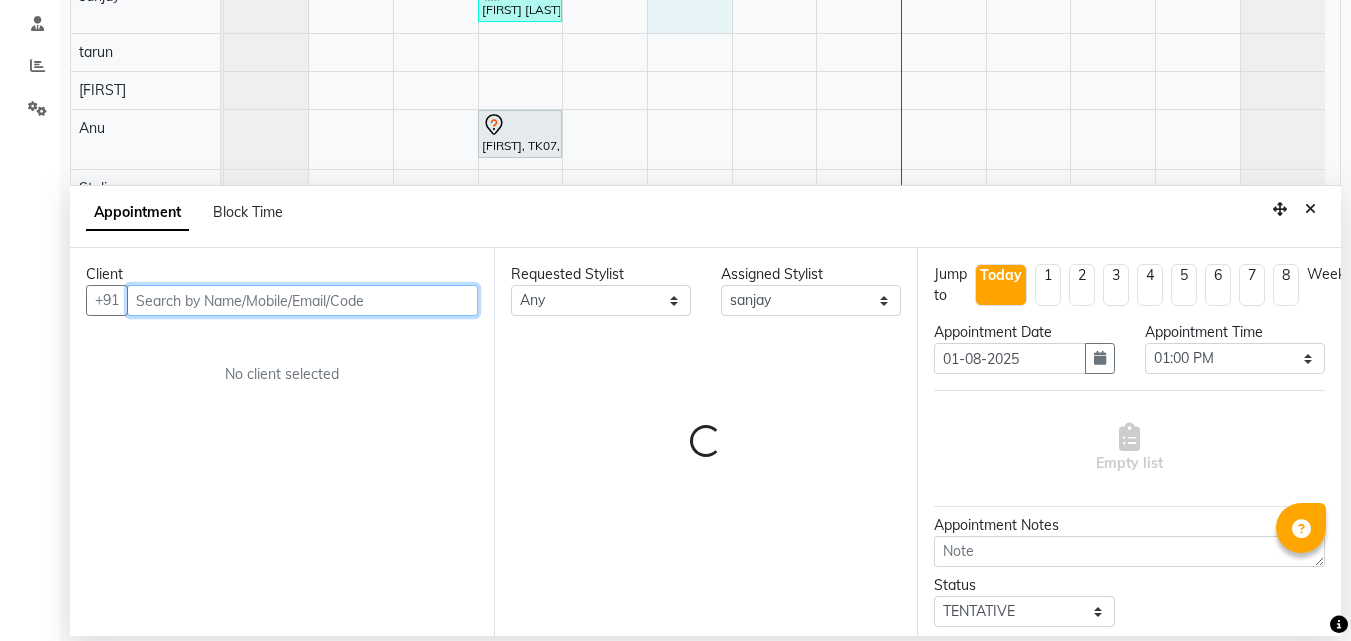click at bounding box center [302, 300] 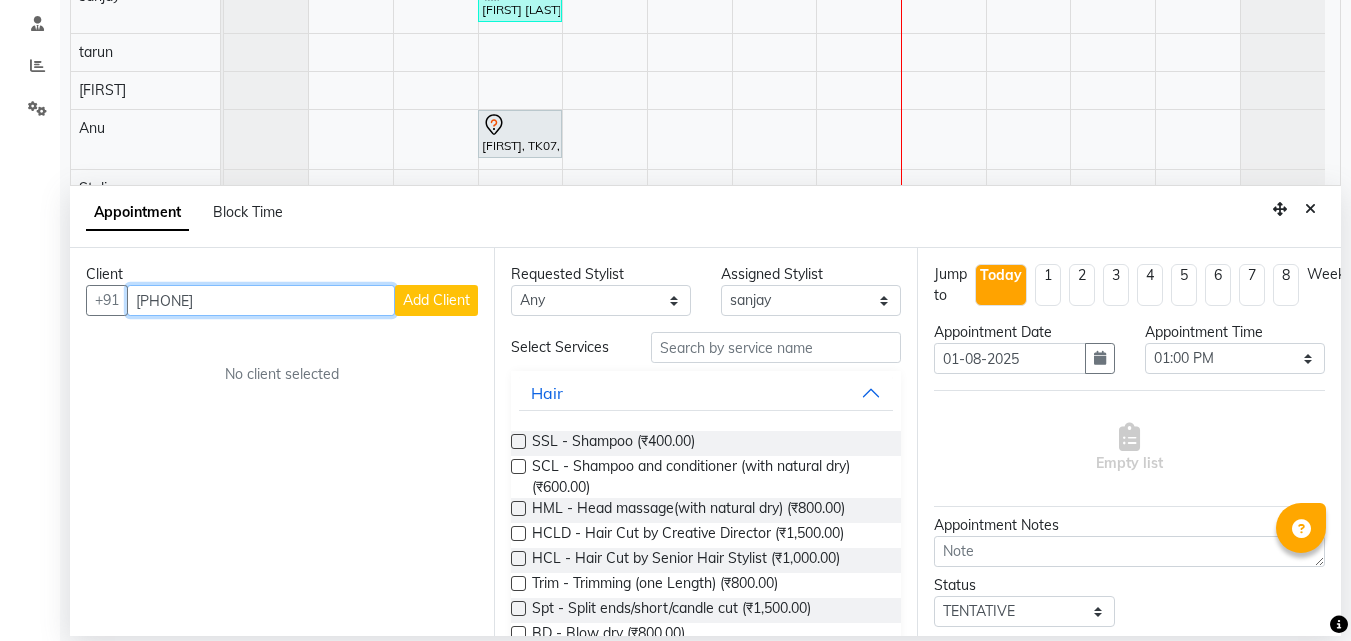 type on "[PHONE]" 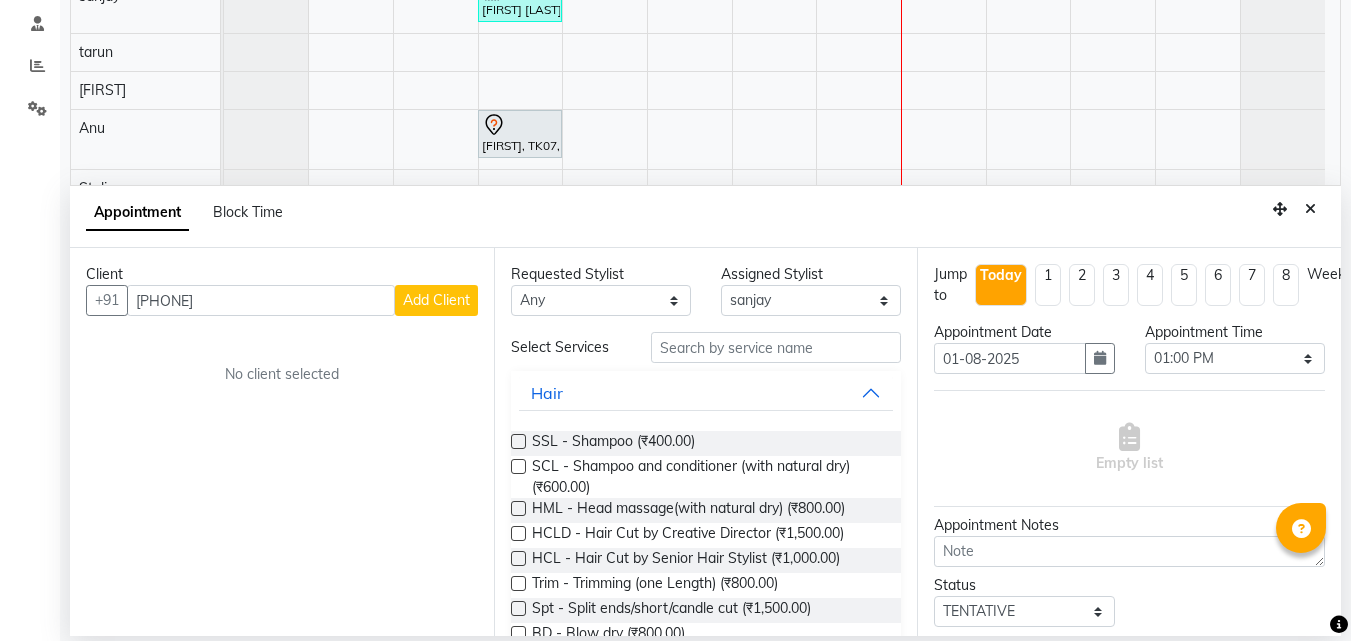 click on "Add Client" at bounding box center [436, 300] 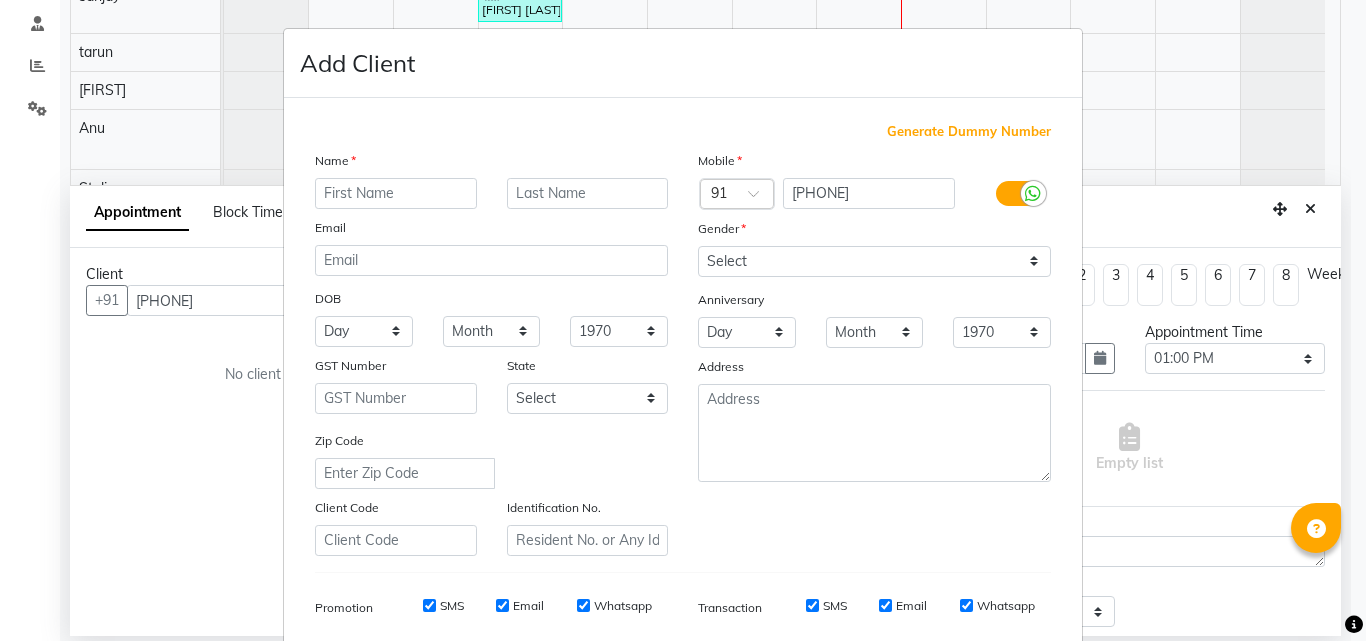 click at bounding box center (396, 193) 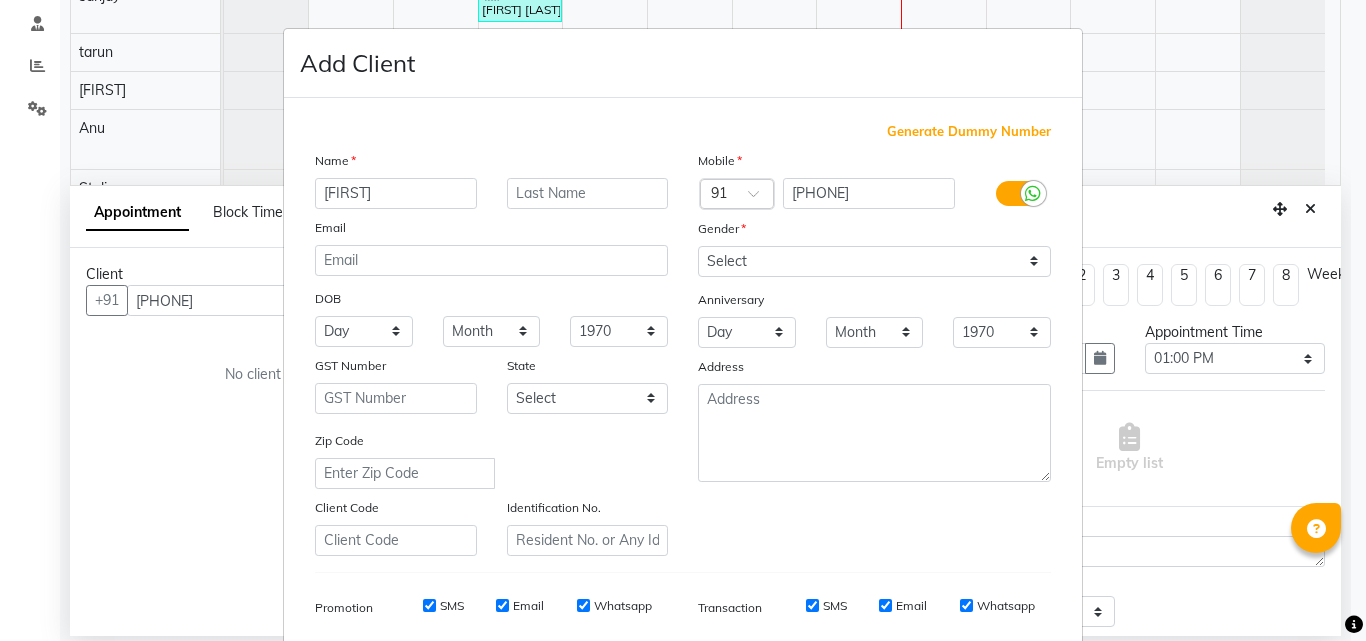 type on "[FIRST]" 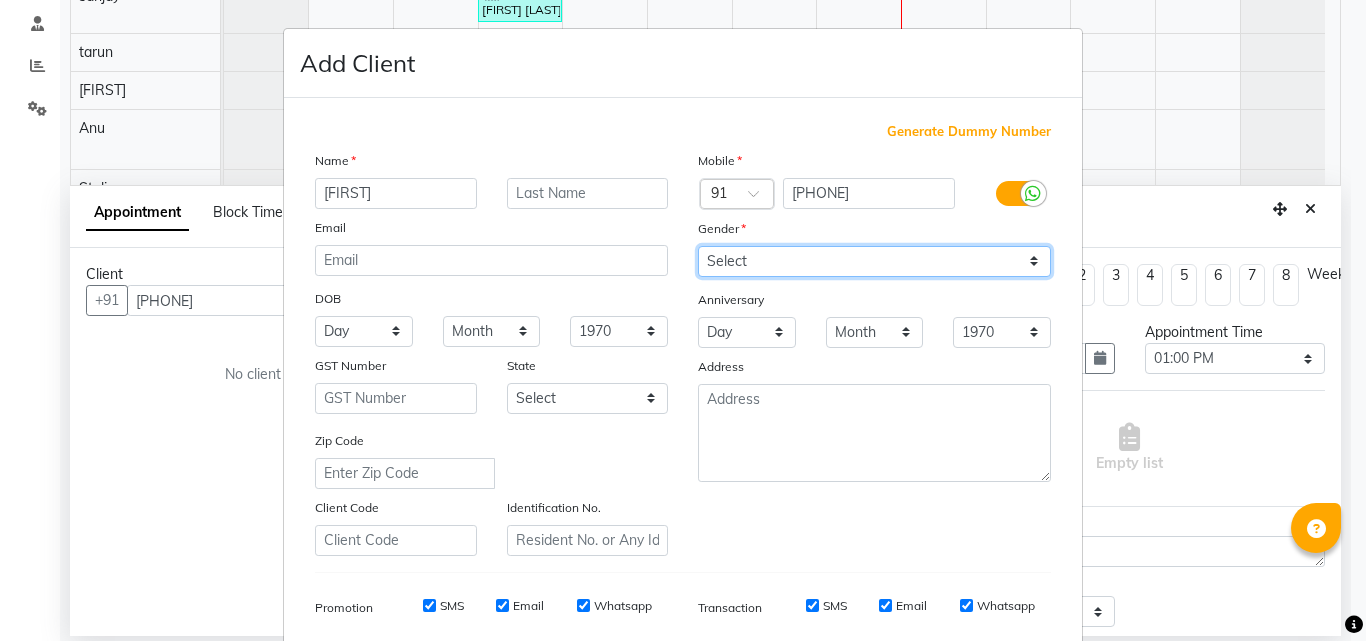 click on "Select Male Female Other Prefer Not To Say" at bounding box center [874, 261] 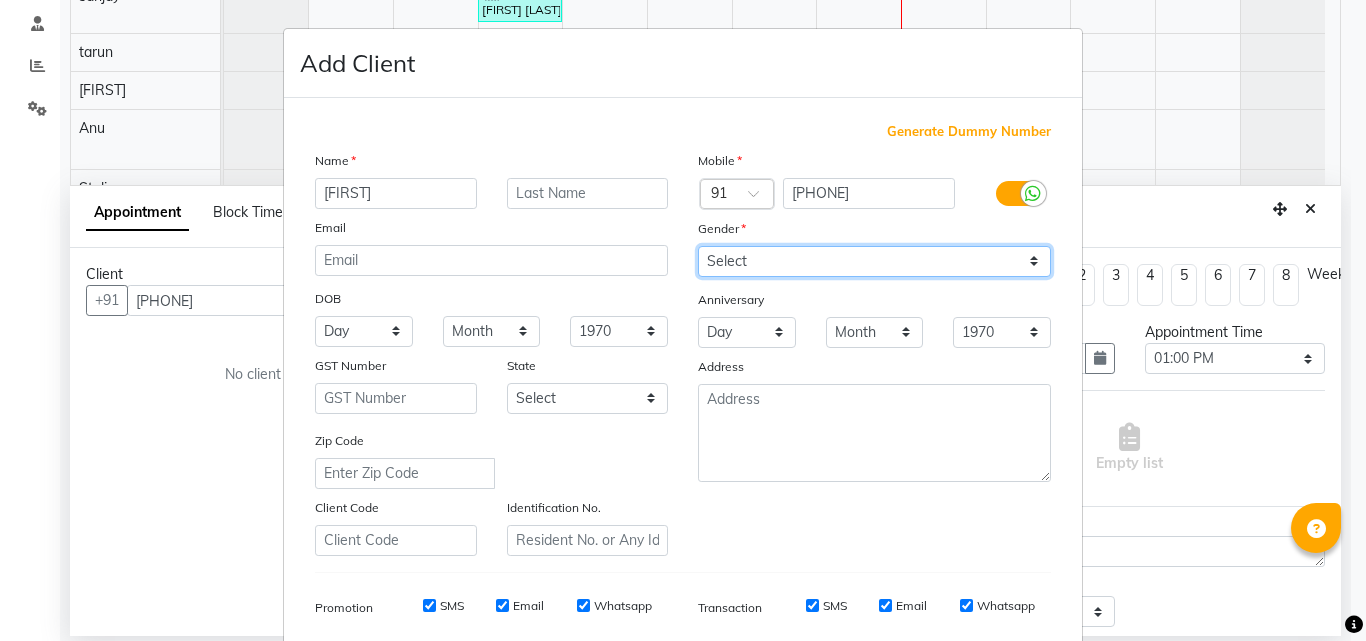 select on "female" 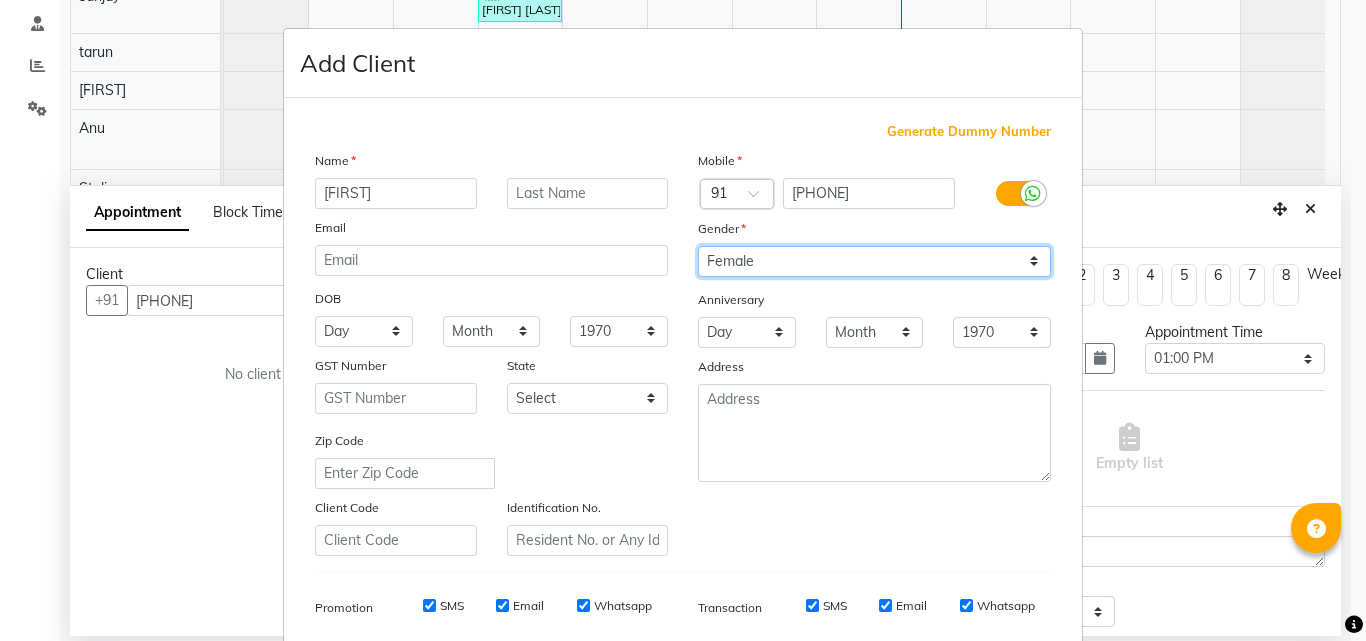 click on "Select Male Female Other Prefer Not To Say" at bounding box center [874, 261] 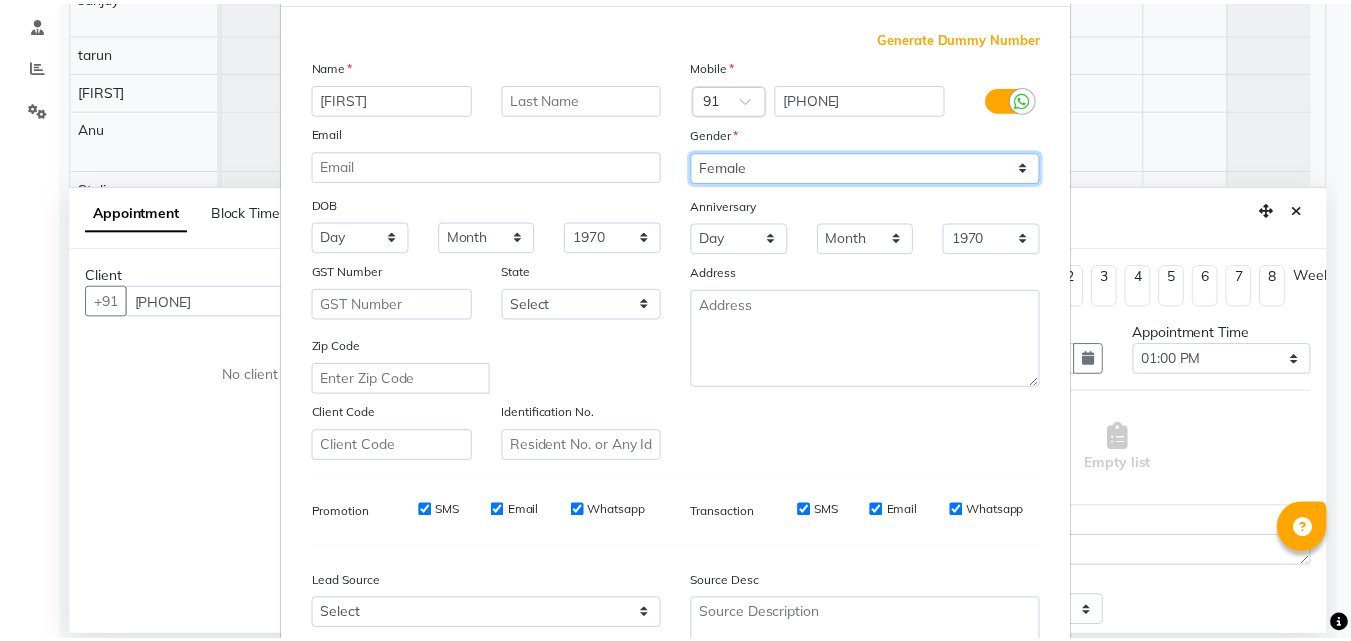 scroll, scrollTop: 282, scrollLeft: 0, axis: vertical 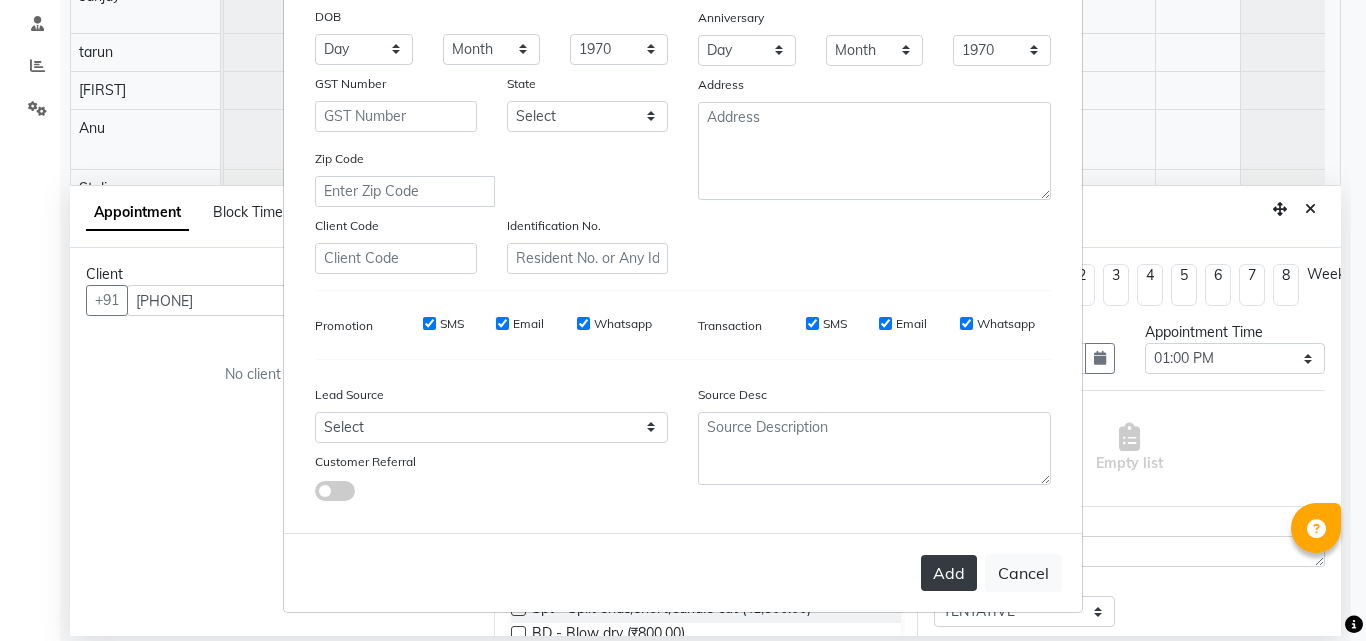 click on "Add" at bounding box center [949, 573] 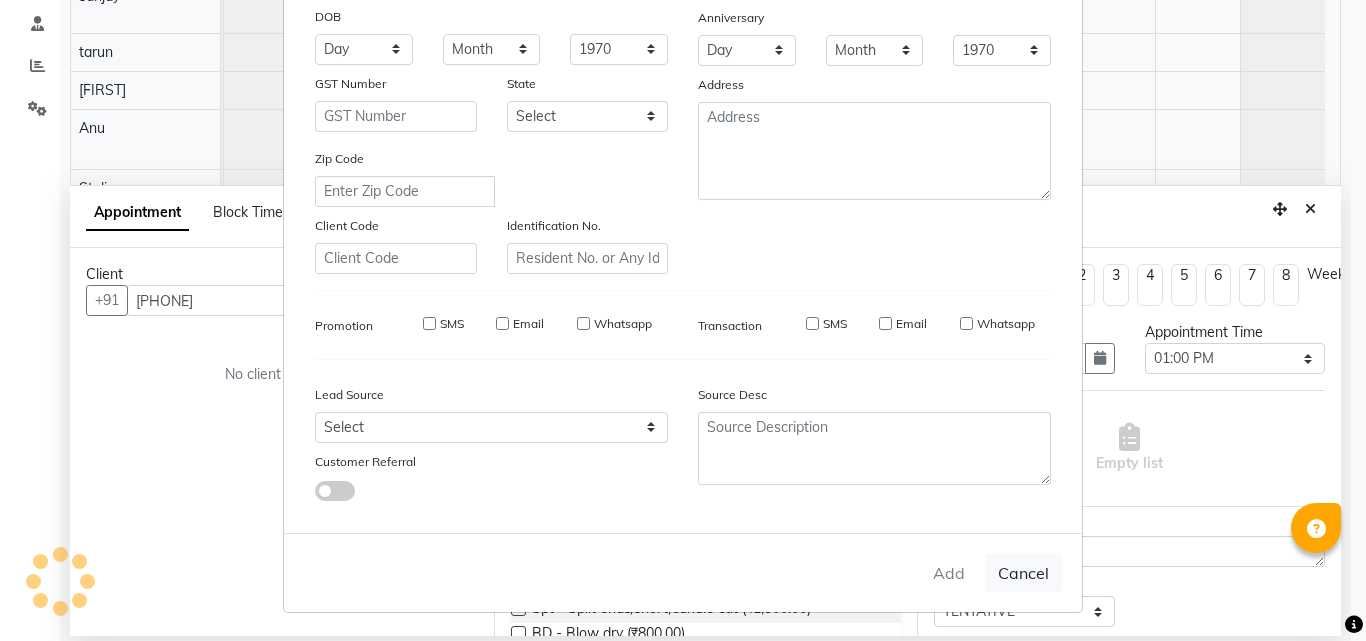 type 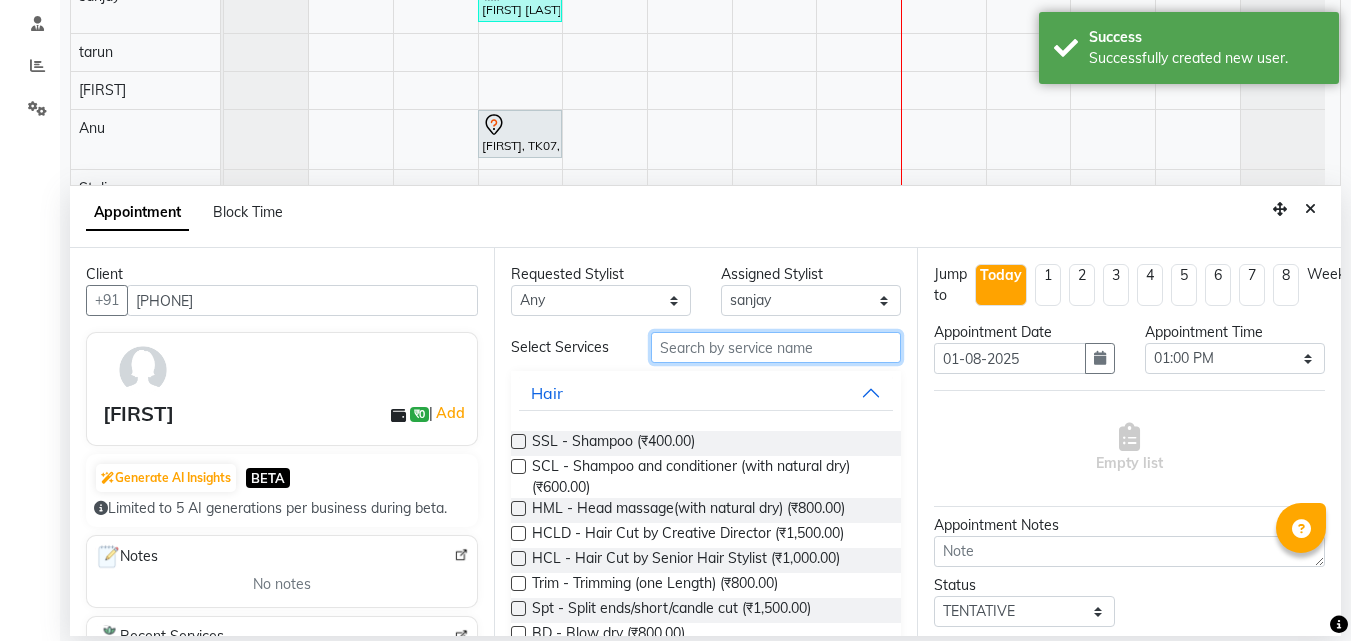 click at bounding box center [776, 347] 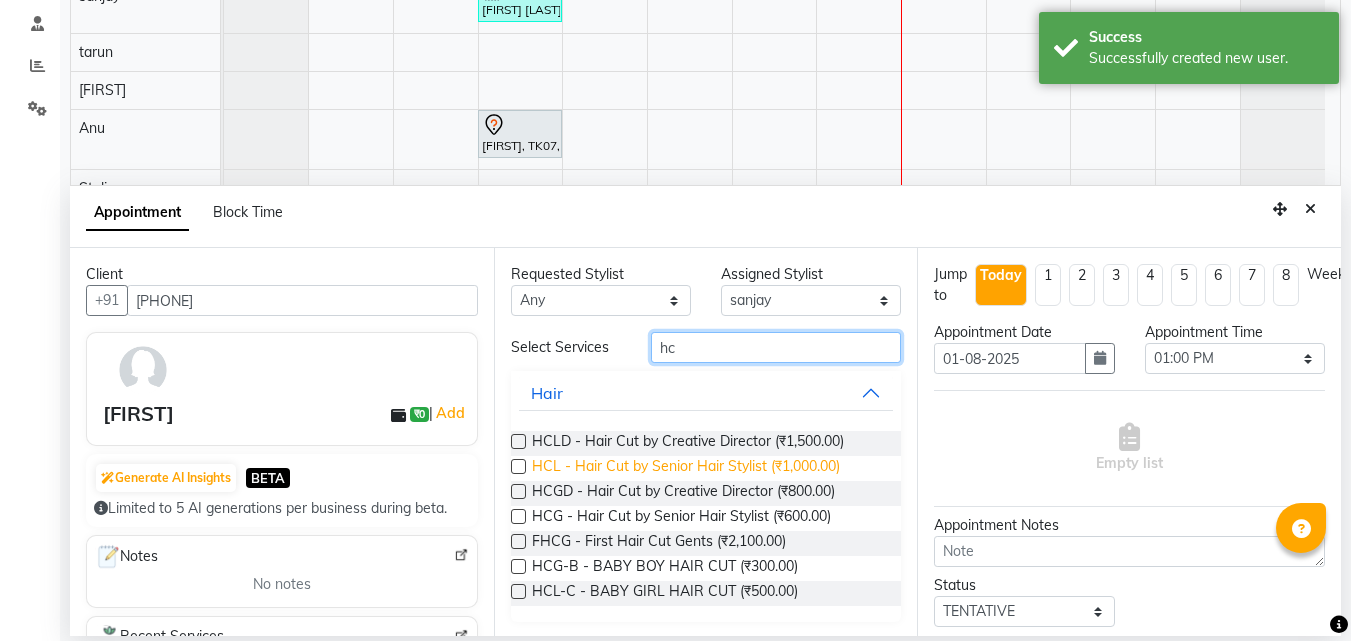 type on "hc" 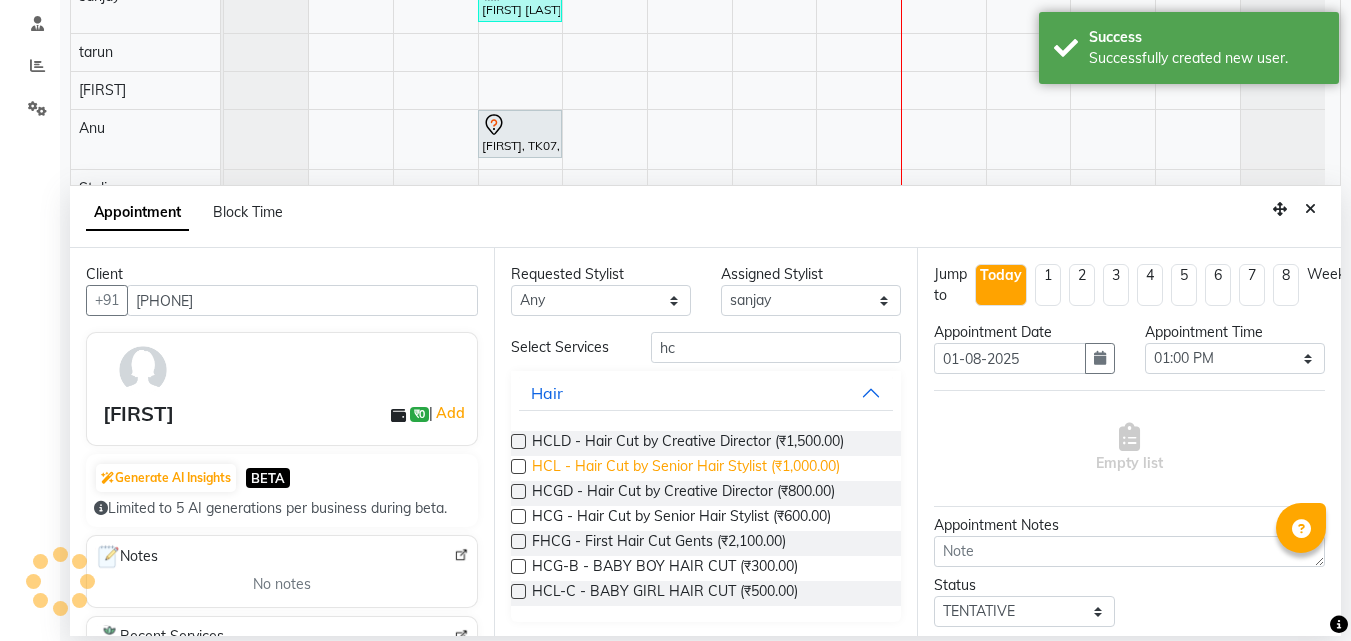 click on "HCL - Hair Cut by Senior Hair Stylist (₹1,000.00)" at bounding box center (686, 468) 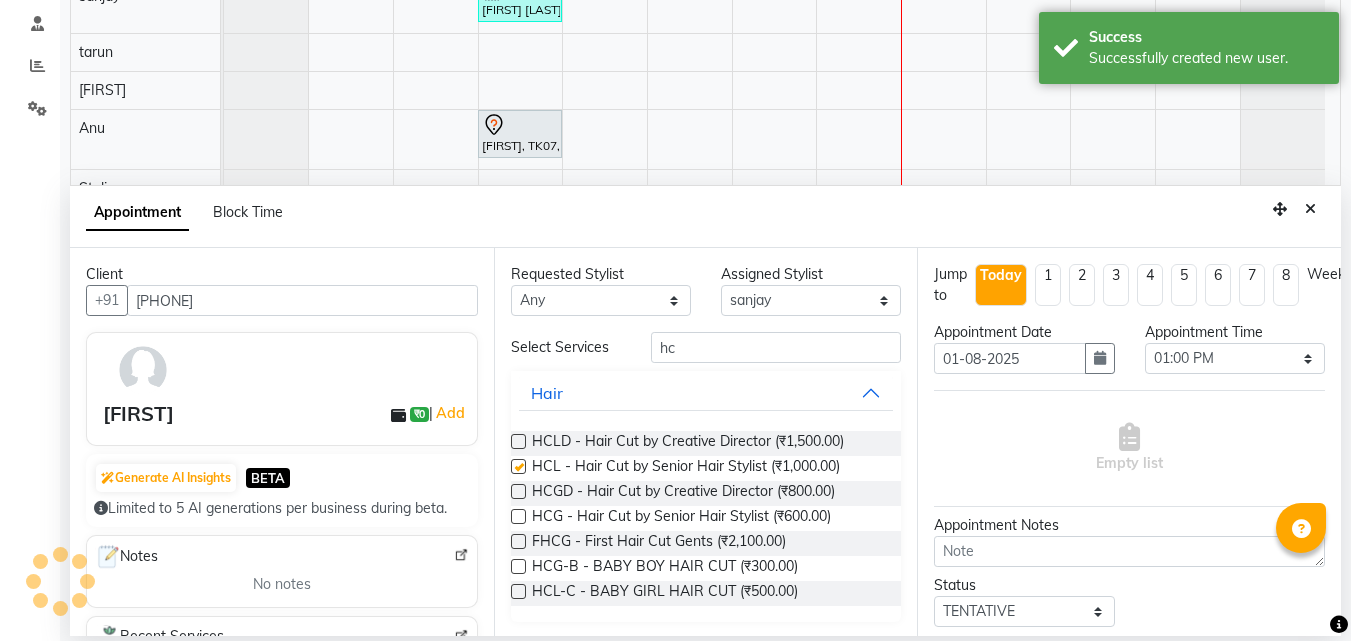 checkbox on "false" 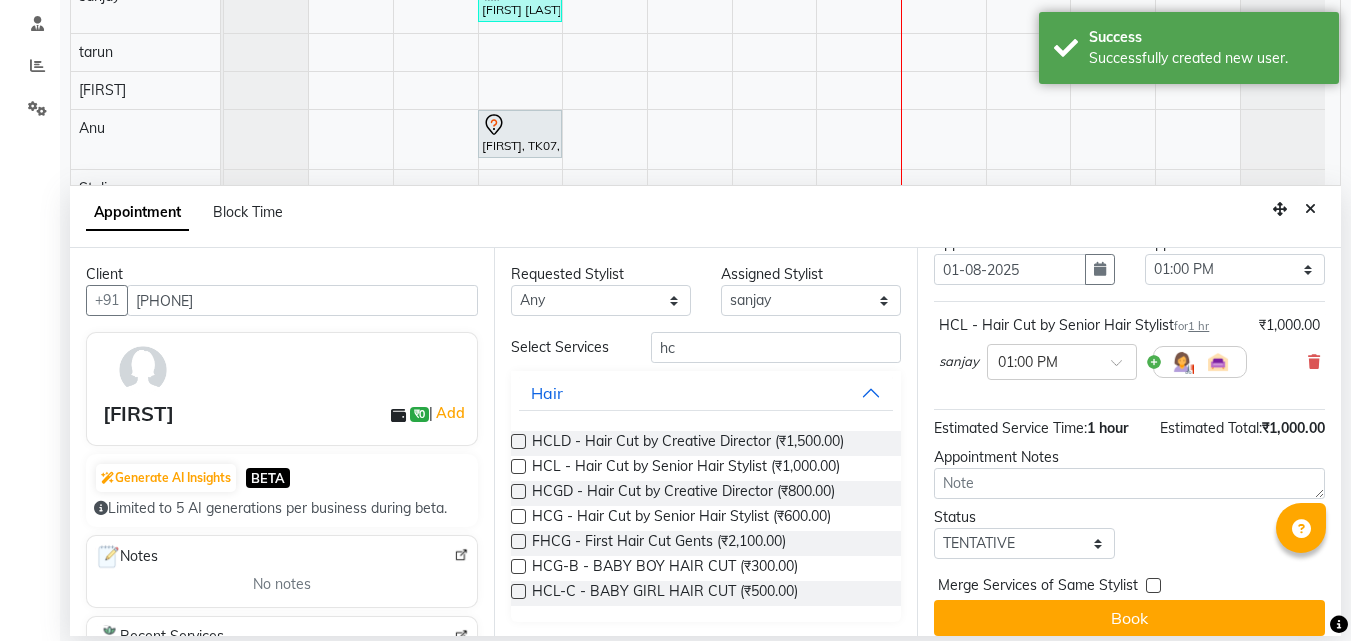 scroll, scrollTop: 120, scrollLeft: 0, axis: vertical 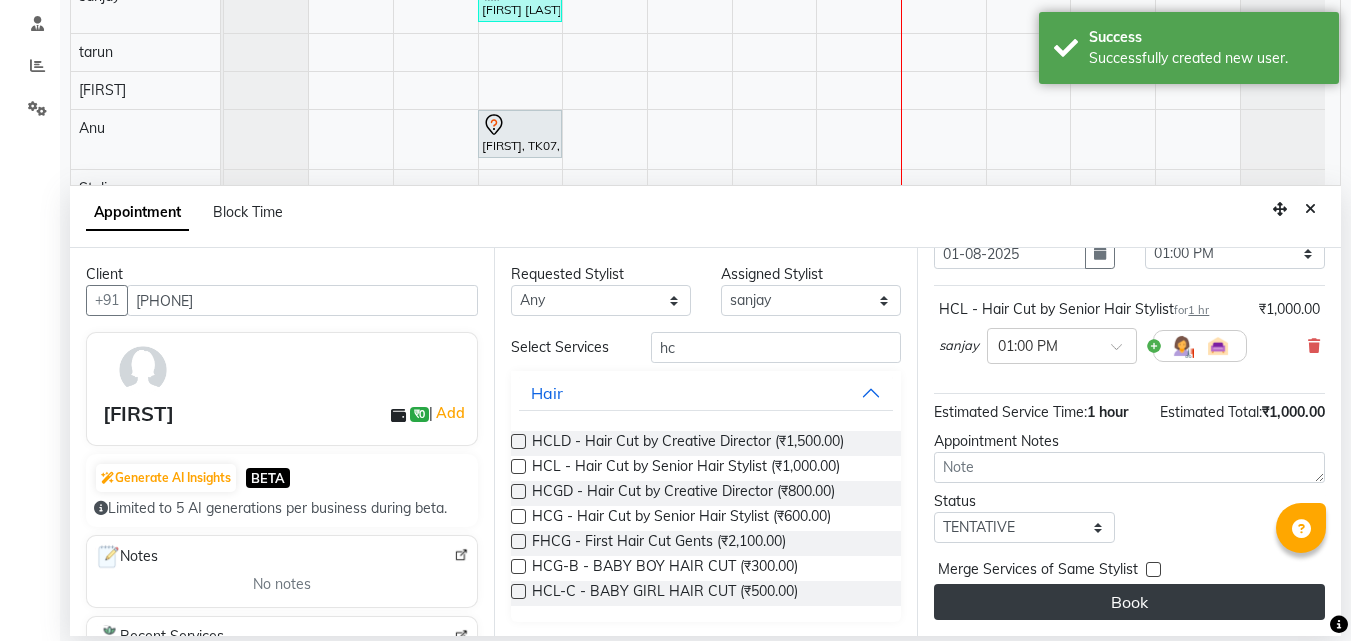 click on "Book" at bounding box center [1129, 602] 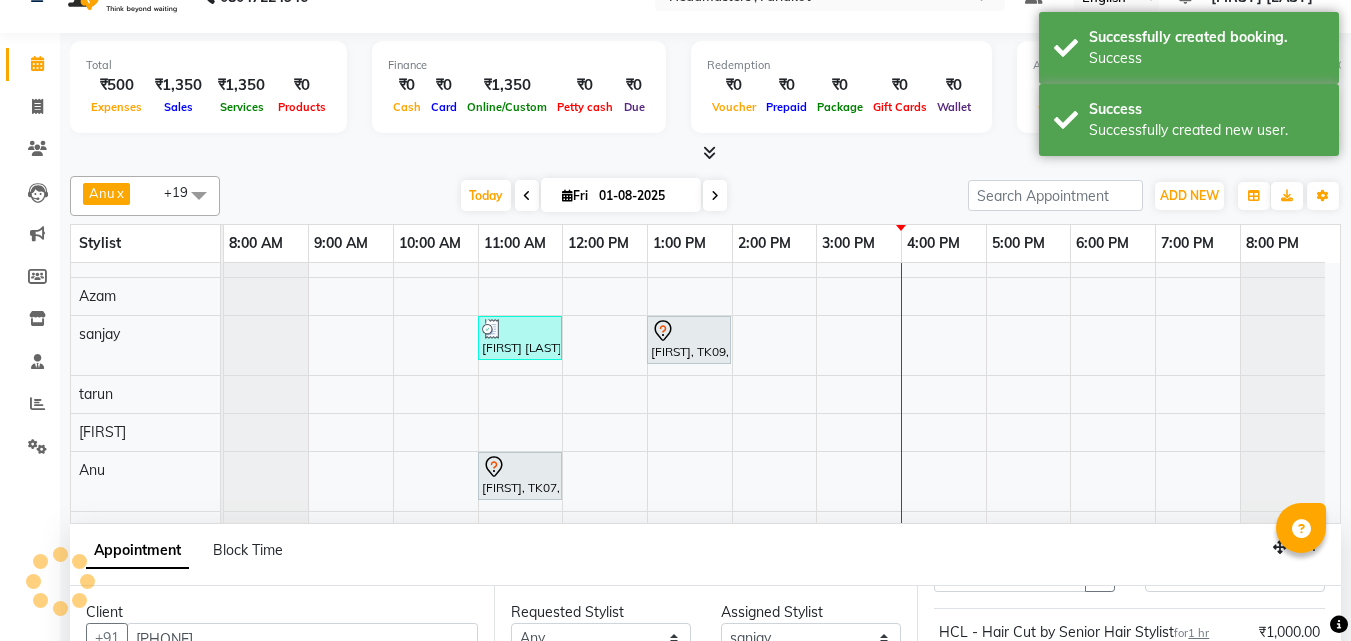 scroll, scrollTop: 0, scrollLeft: 0, axis: both 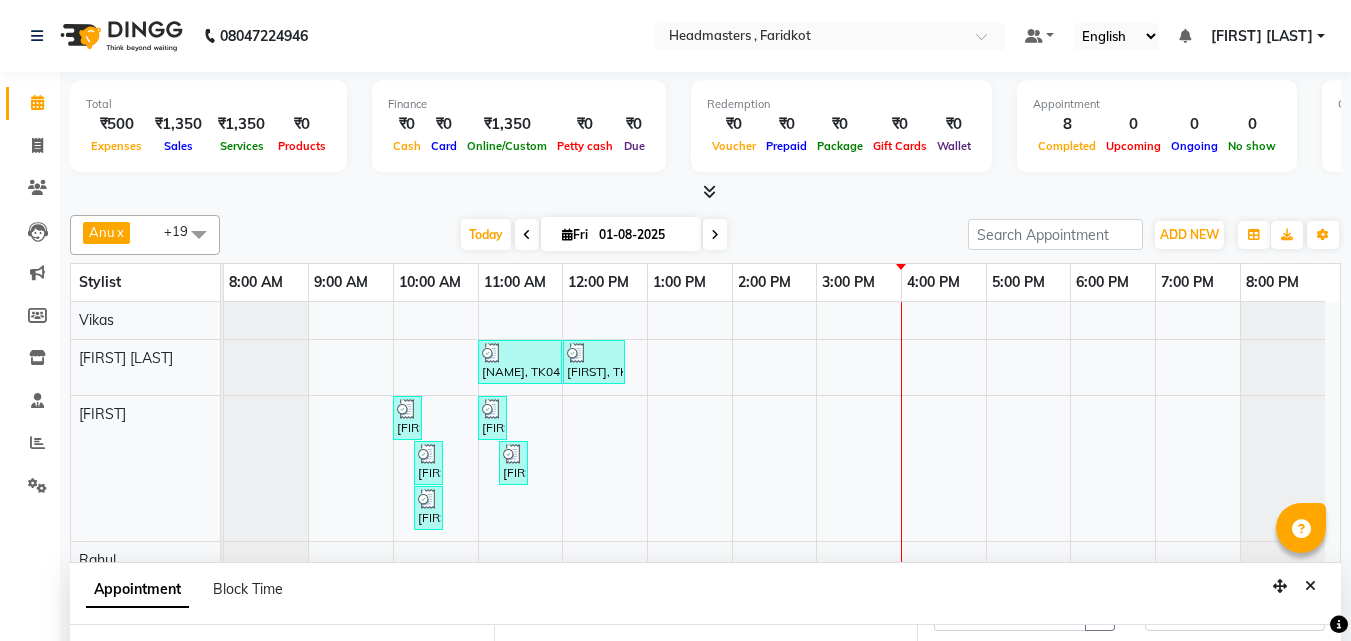 click on "[FIRST], TK04, 11:00 AM-12:00 PM, HCG - Hair Cut by Senior Hair Stylist     [FIRST], TK04, 12:00 PM-12:45 PM, BRD - Beard     [FIRST], TK01, 10:00 AM-10:15 AM, TH-EB - Eyebrows     [FIRST], TK03, 11:00 AM-11:15 AM, TH-EB - Eyebrows     [FIRST], TK01, 10:15 AM-10:20 AM, TH-FH - Forehead     [FIRST], TK03, 11:15 AM-11:20 AM, TH-UL - Upper lips     [FIRST], TK01, 10:15 AM-10:20 AM, TH-UL - Upper lips             [FIRST], TK05, 12:00 PM-01:00 PM, HCG - Hair Cut by Senior Hair Stylist             [FIRST], TK05, 01:00 PM-01:45 PM, BRD - Beard             [FIRST] [LAST], TK08, 02:00 PM-03:15 PM, RT-IG - Igora Root Touchup(one inch only)             [FIRST], TK06, 12:00 PM-01:00 PM, HCG - Hair Cut by Senior Hair Stylist             [FIRST], TK06, 01:00 PM-01:45 PM, BRD - Beard     [FIRST] [LAST], TK02, 11:00 AM-12:00 PM, HCL - Hair Cut by Senior Hair Stylist             [FIRST], TK09, 01:00 PM-02:00 PM, HCL - Hair Cut by Senior Hair Stylist" at bounding box center [782, 788] 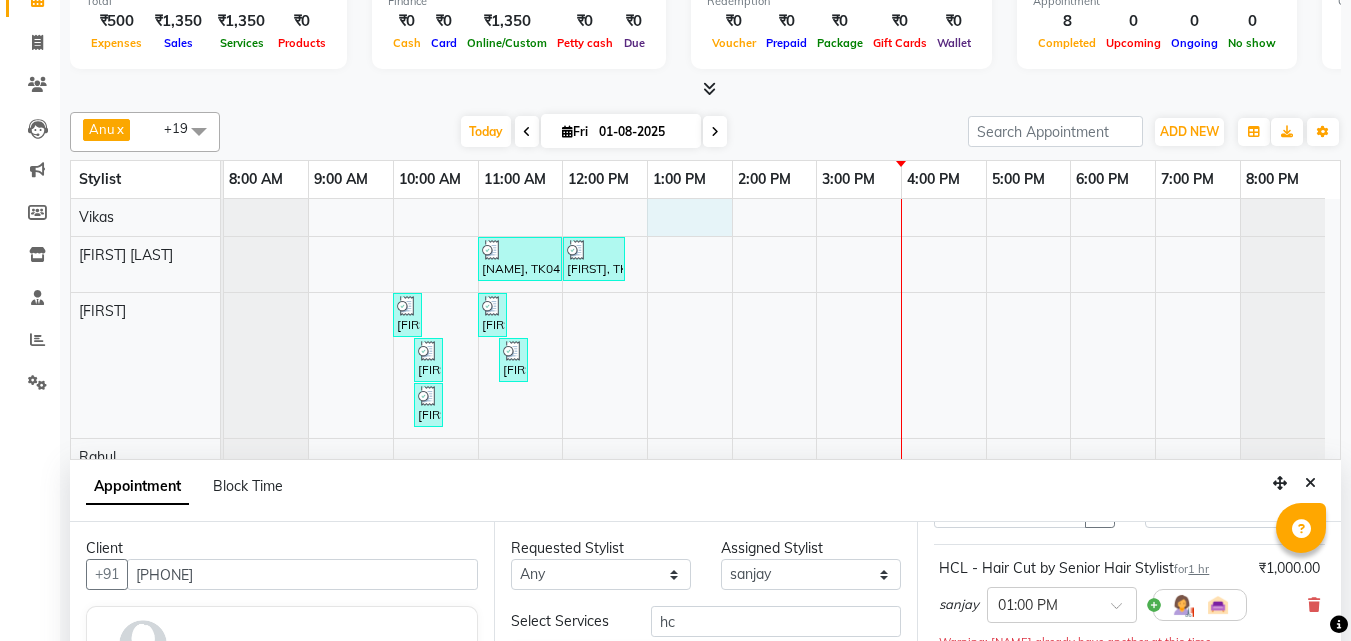 scroll, scrollTop: 377, scrollLeft: 0, axis: vertical 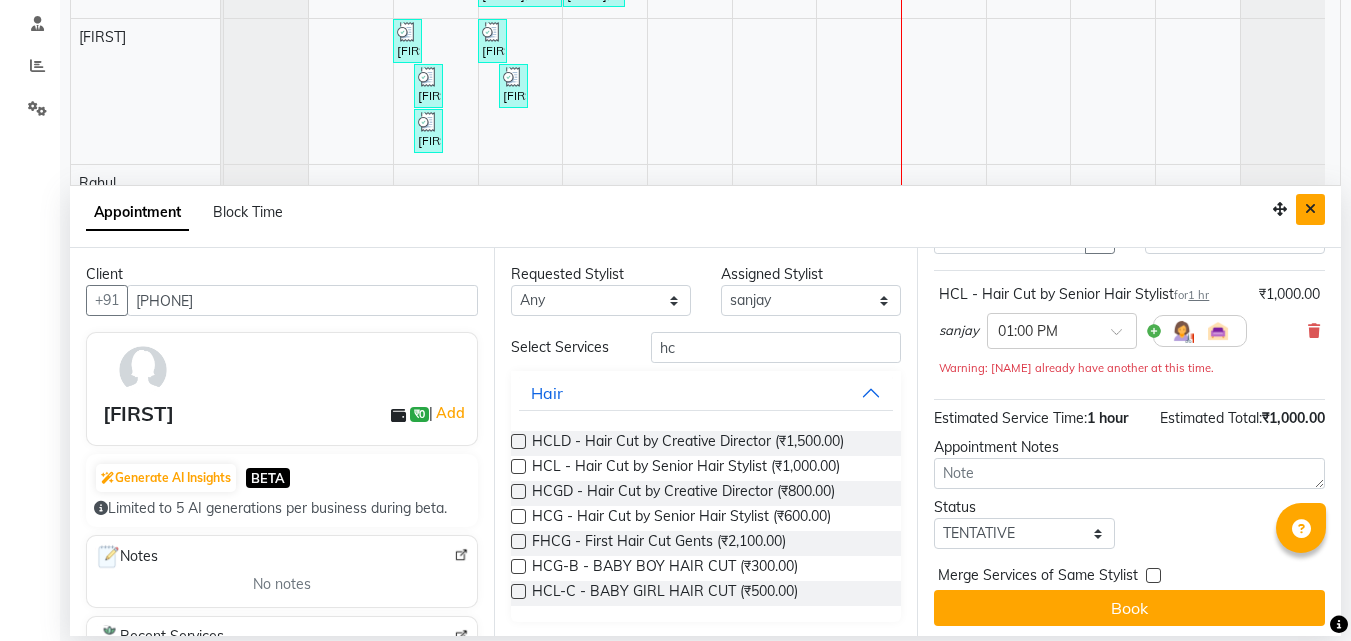 click at bounding box center [1310, 209] 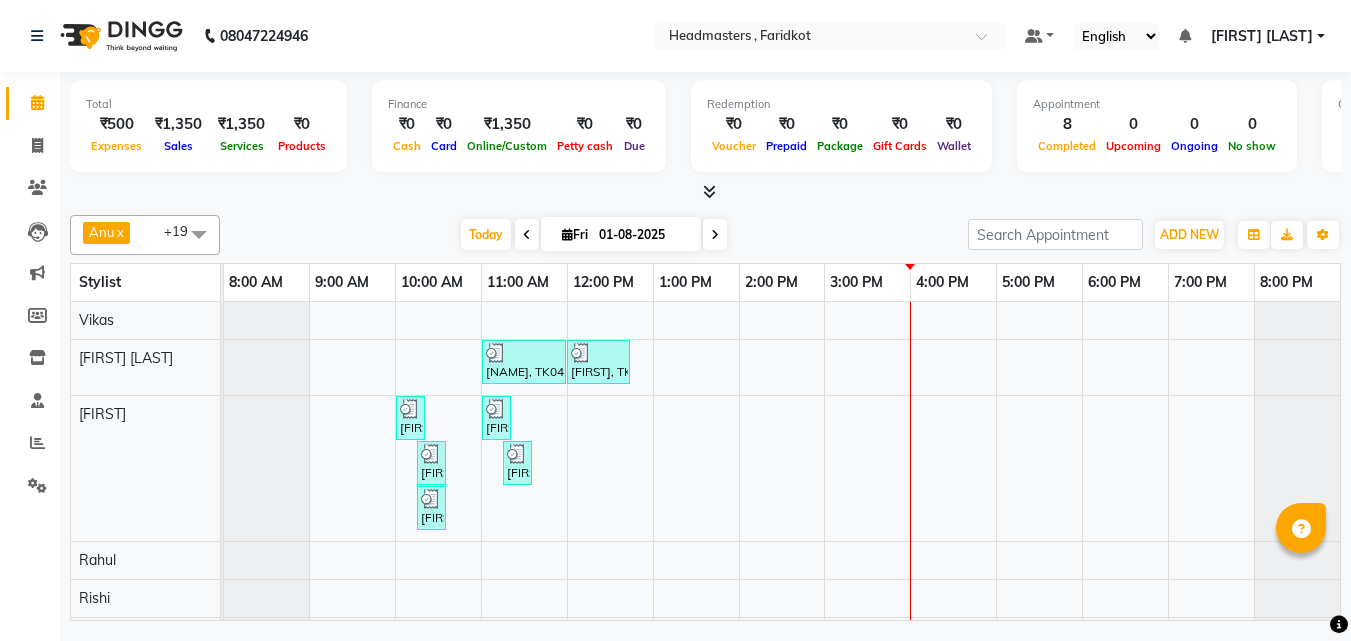 scroll, scrollTop: 0, scrollLeft: 0, axis: both 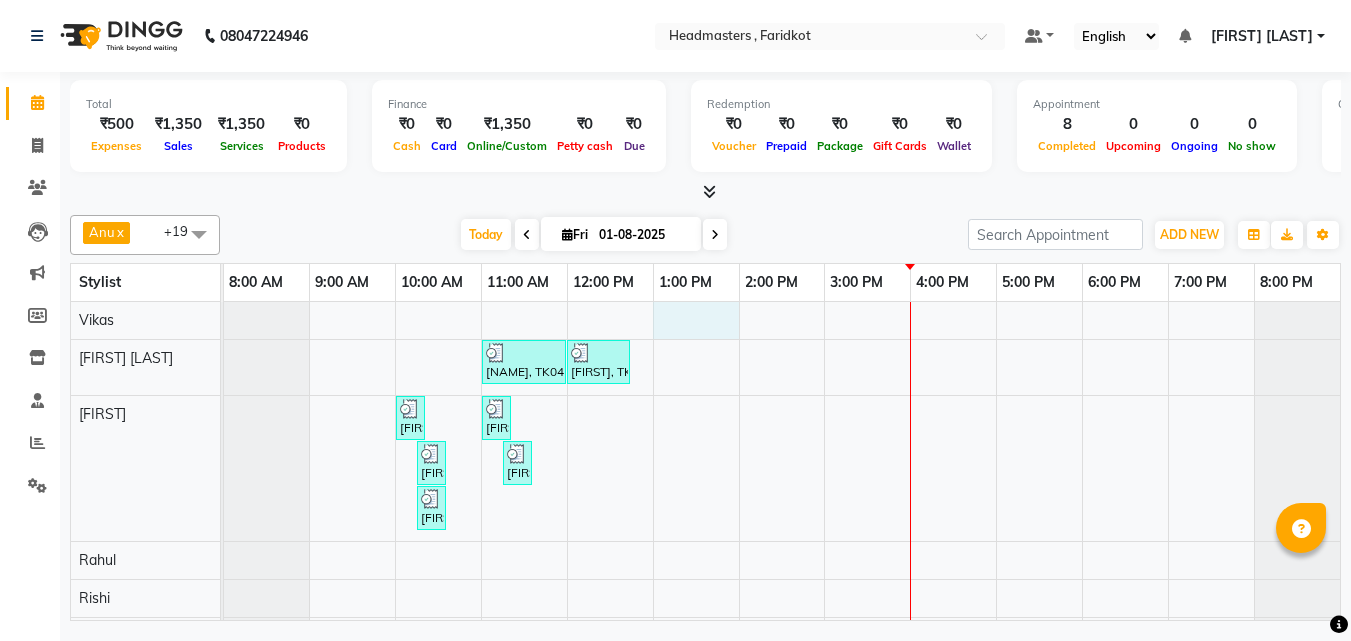 select on "71450" 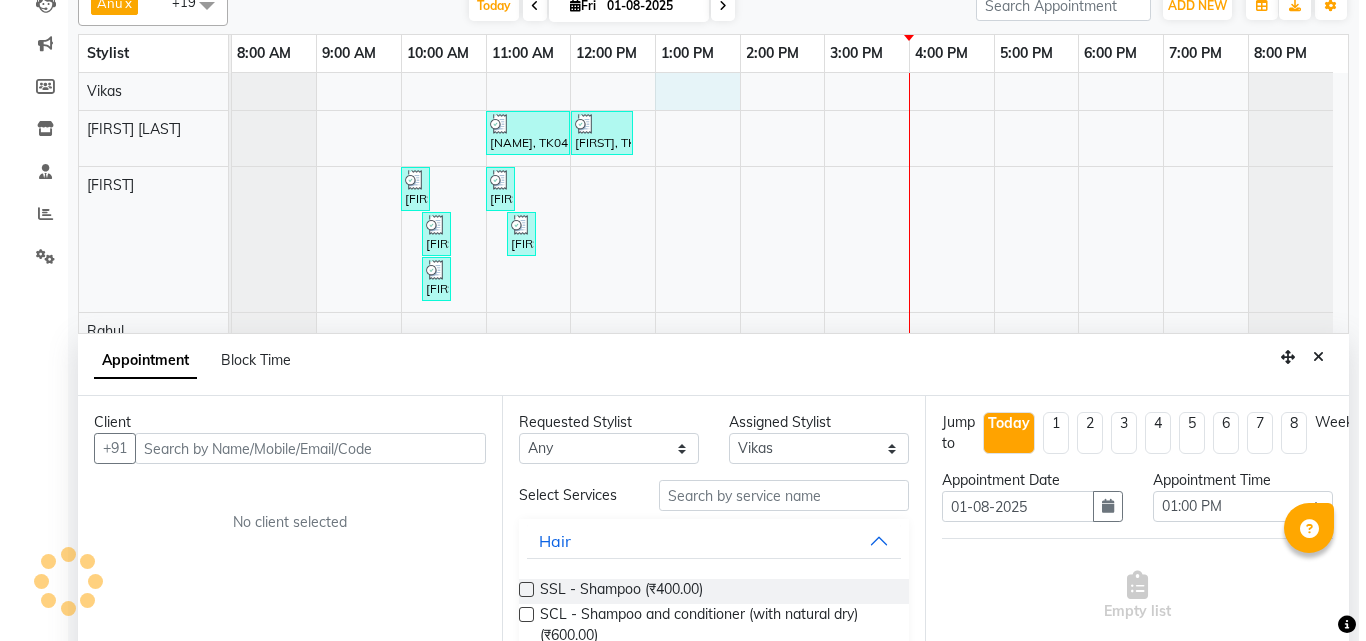 scroll, scrollTop: 357, scrollLeft: 0, axis: vertical 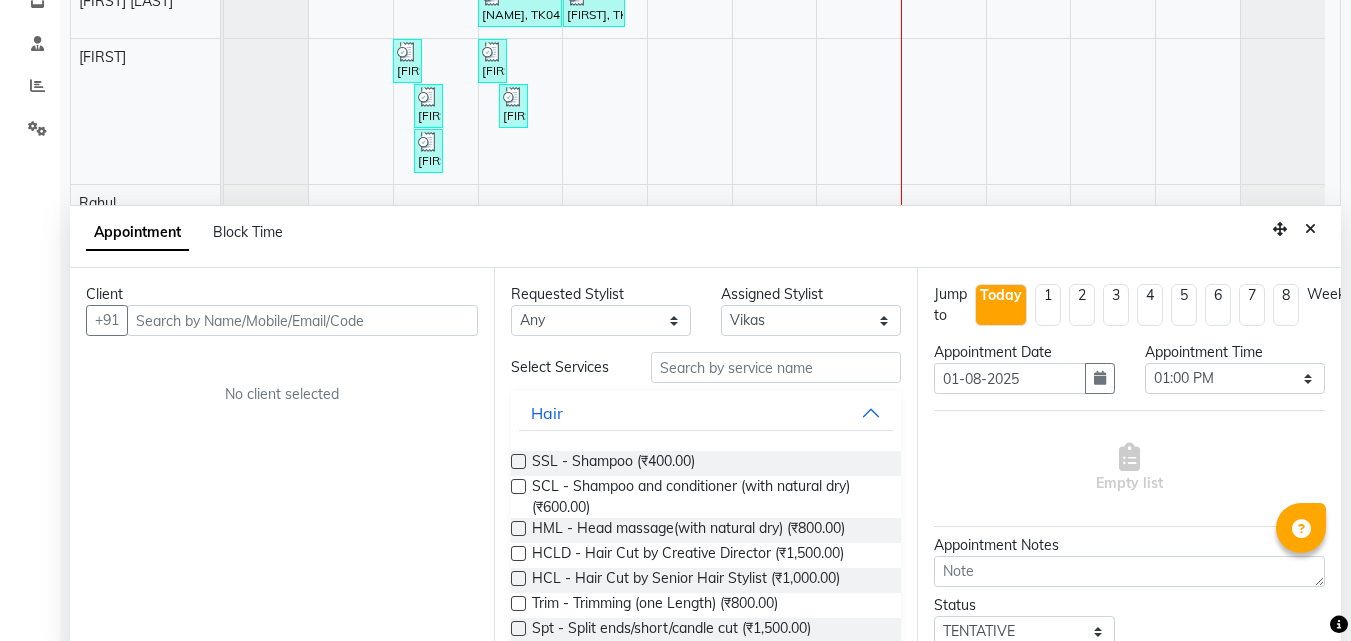 click at bounding box center (302, 320) 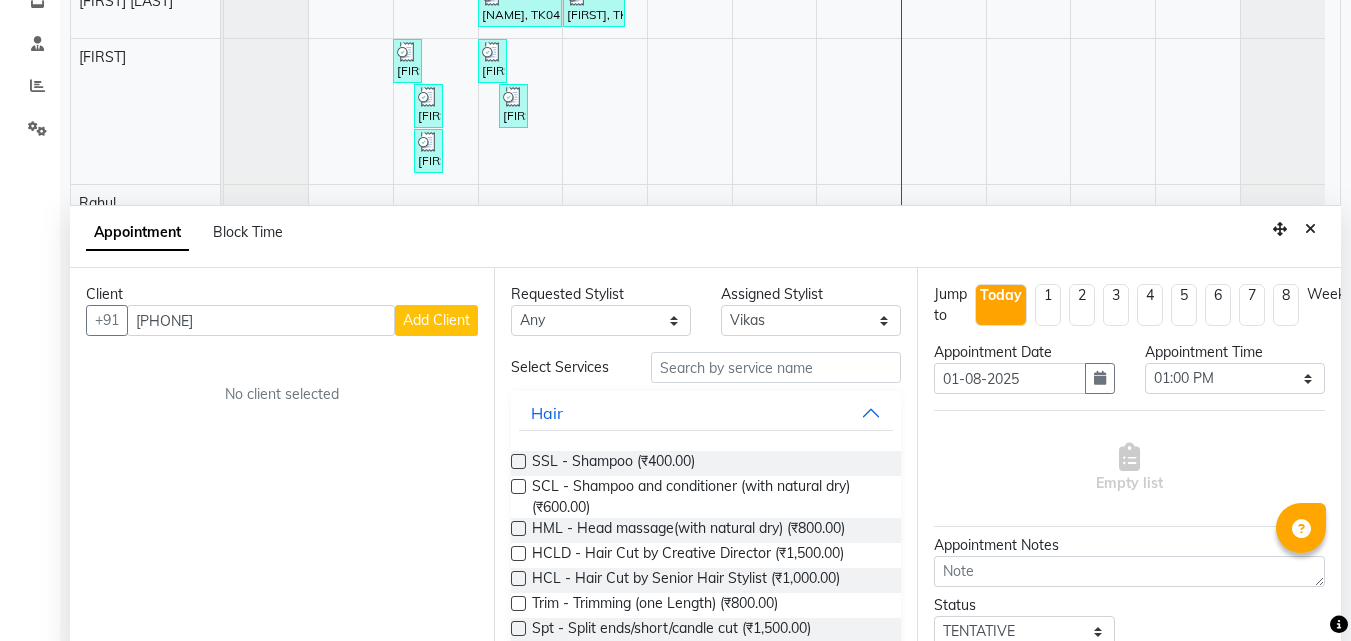 type on "[PHONE]" 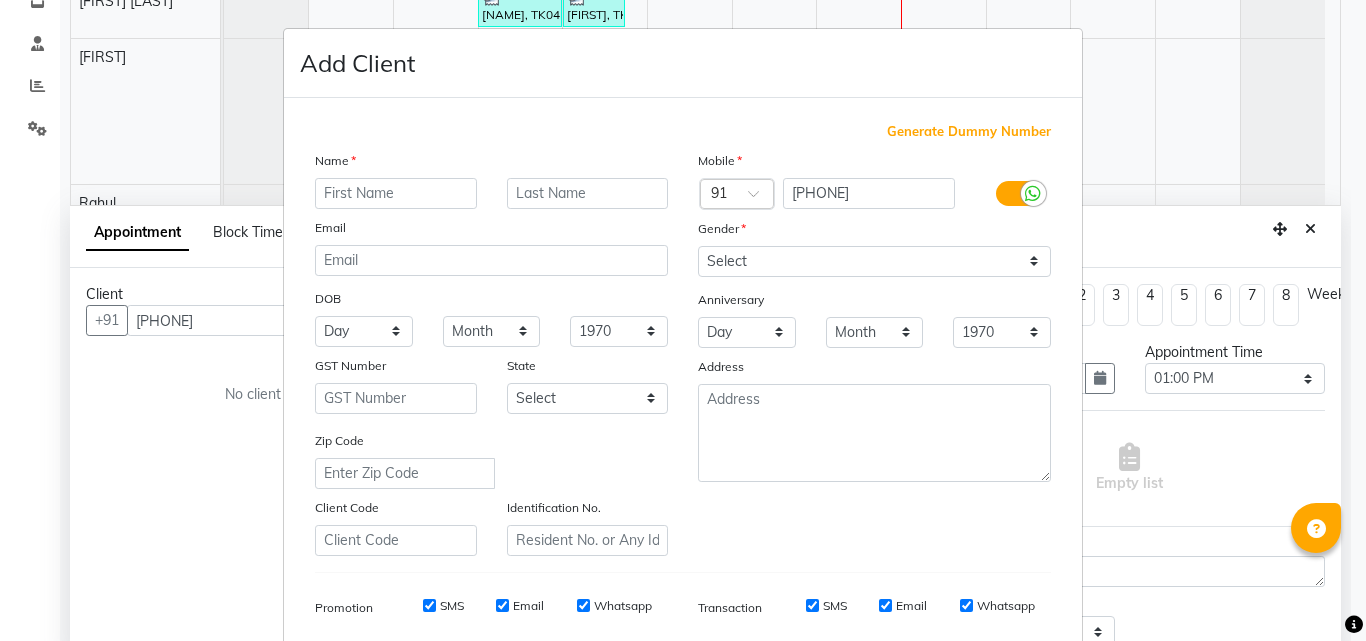 click at bounding box center [396, 193] 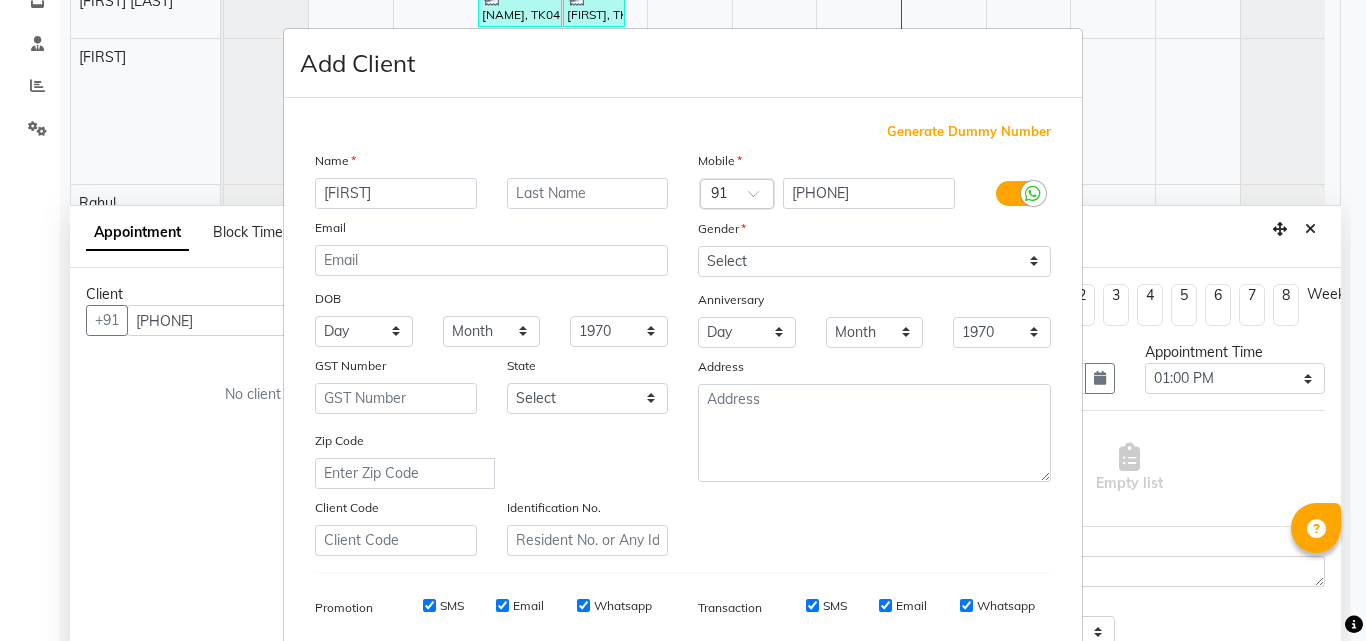 type on "[FIRST]" 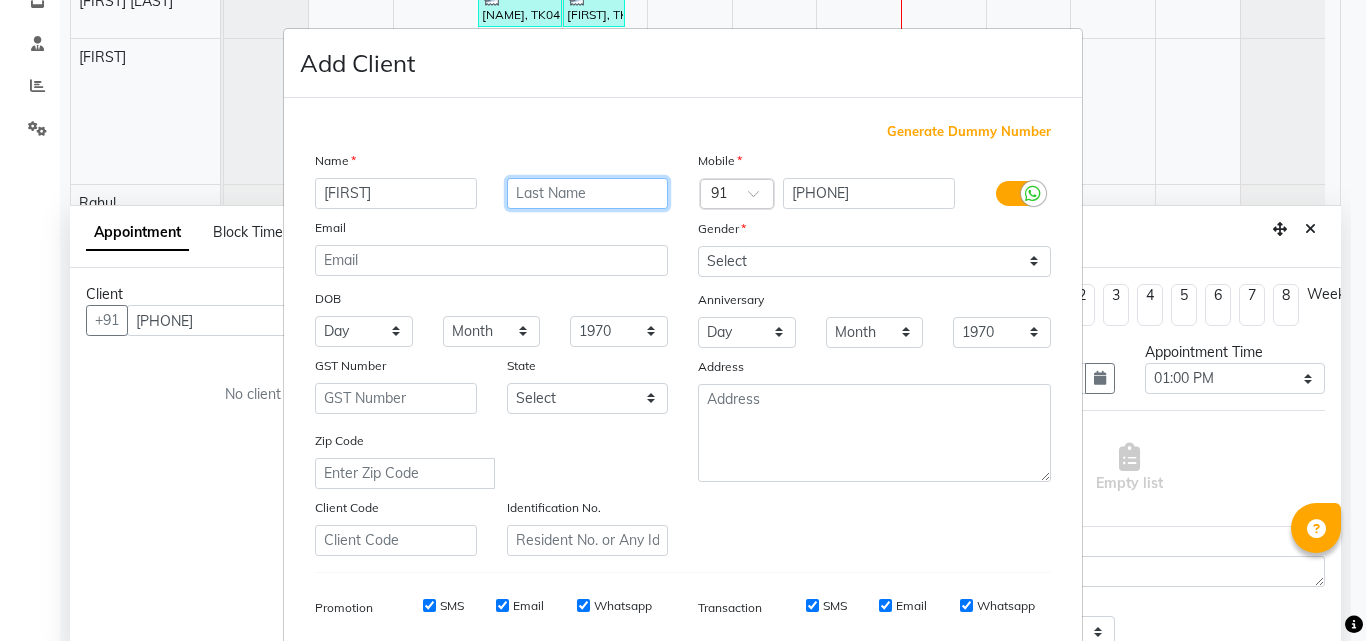 click at bounding box center [588, 193] 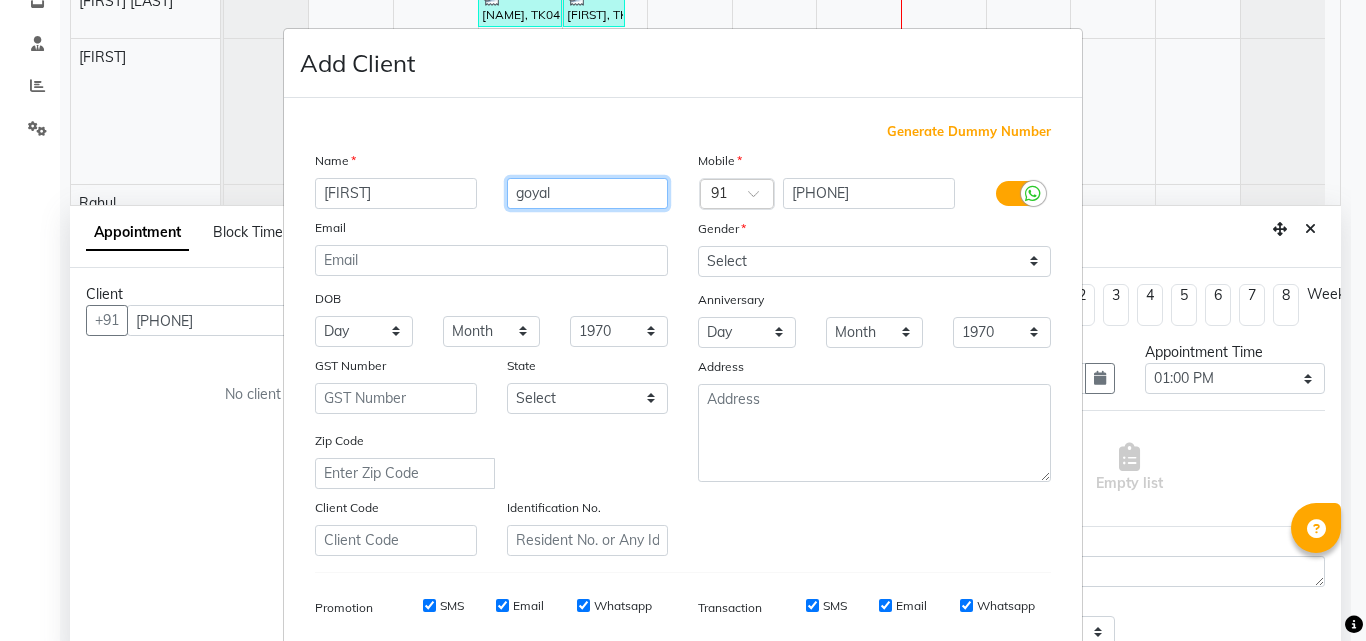 type on "goyal" 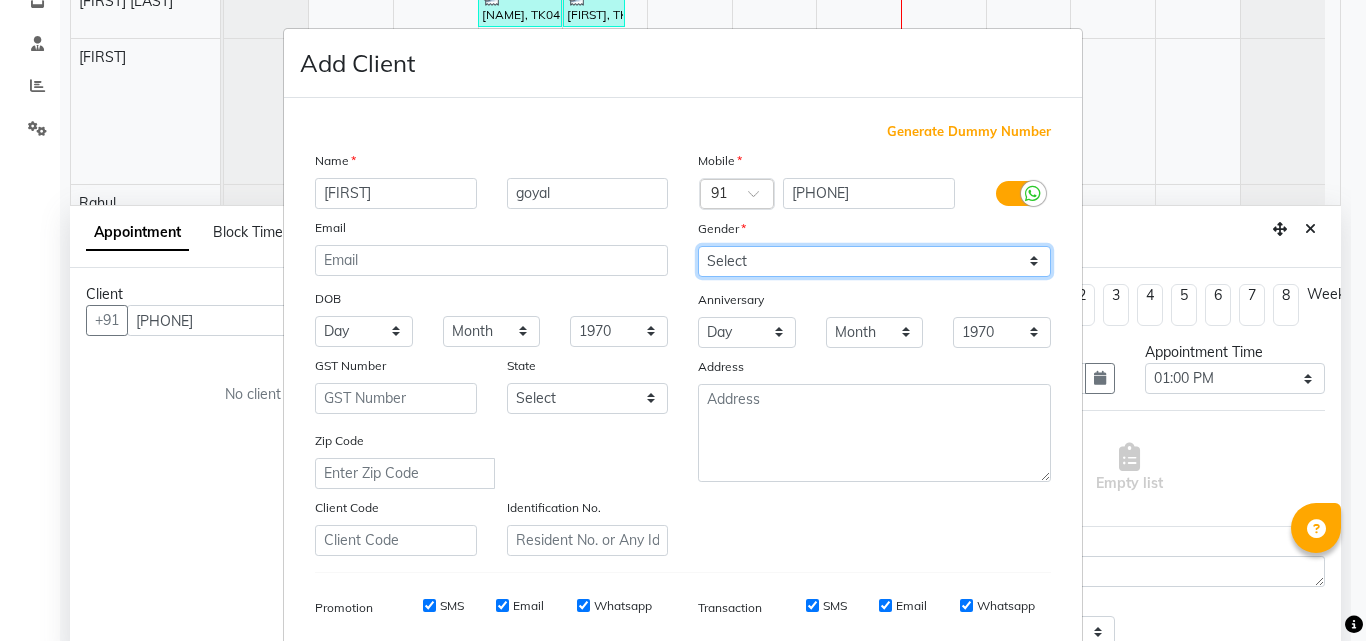 click on "Select Male Female Other Prefer Not To Say" at bounding box center [874, 261] 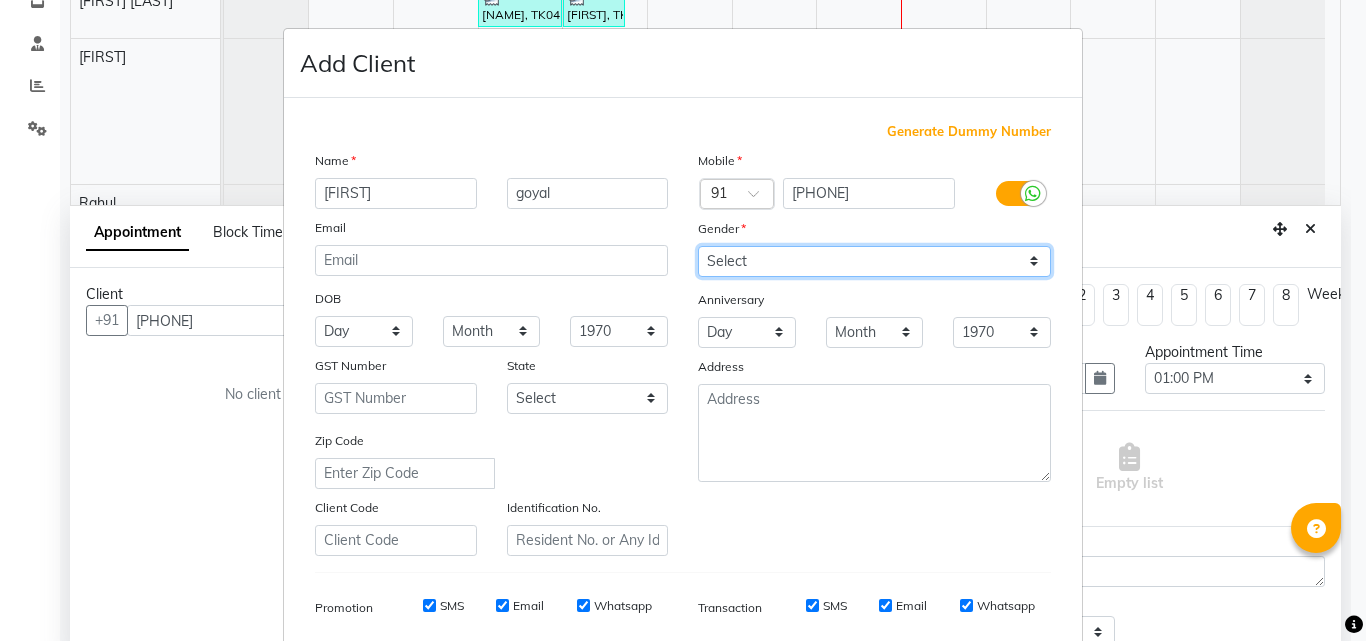 select on "male" 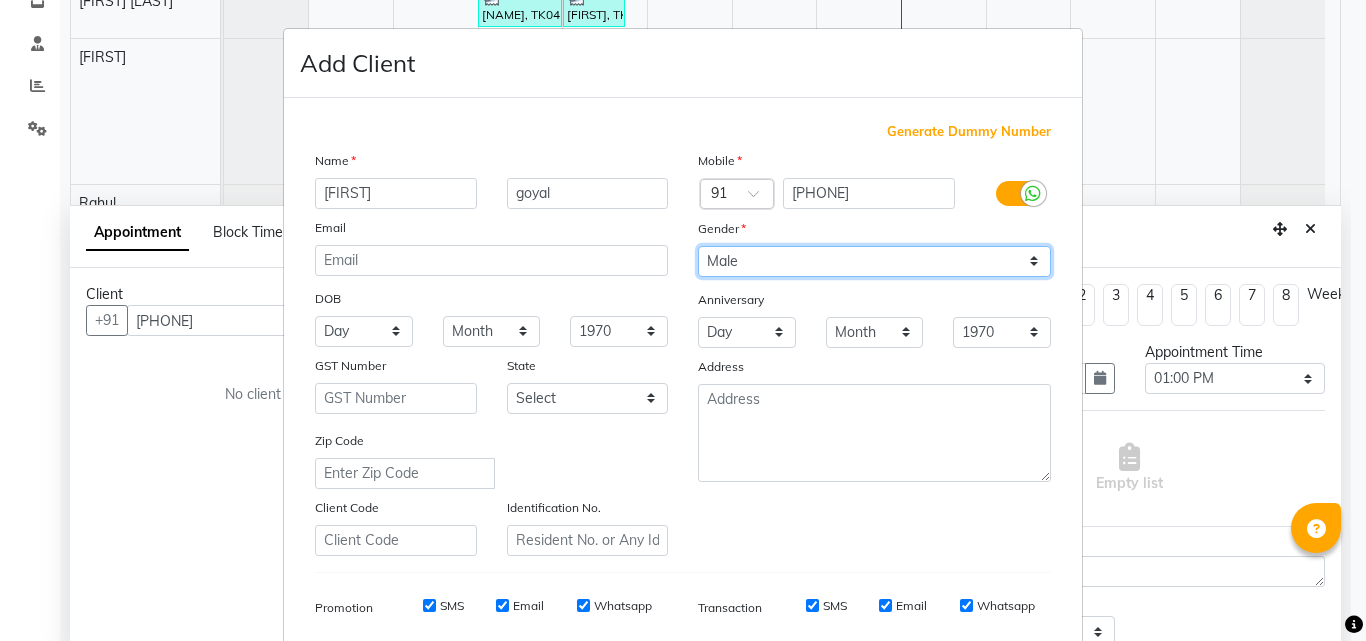 click on "Select Male Female Other Prefer Not To Say" at bounding box center [874, 261] 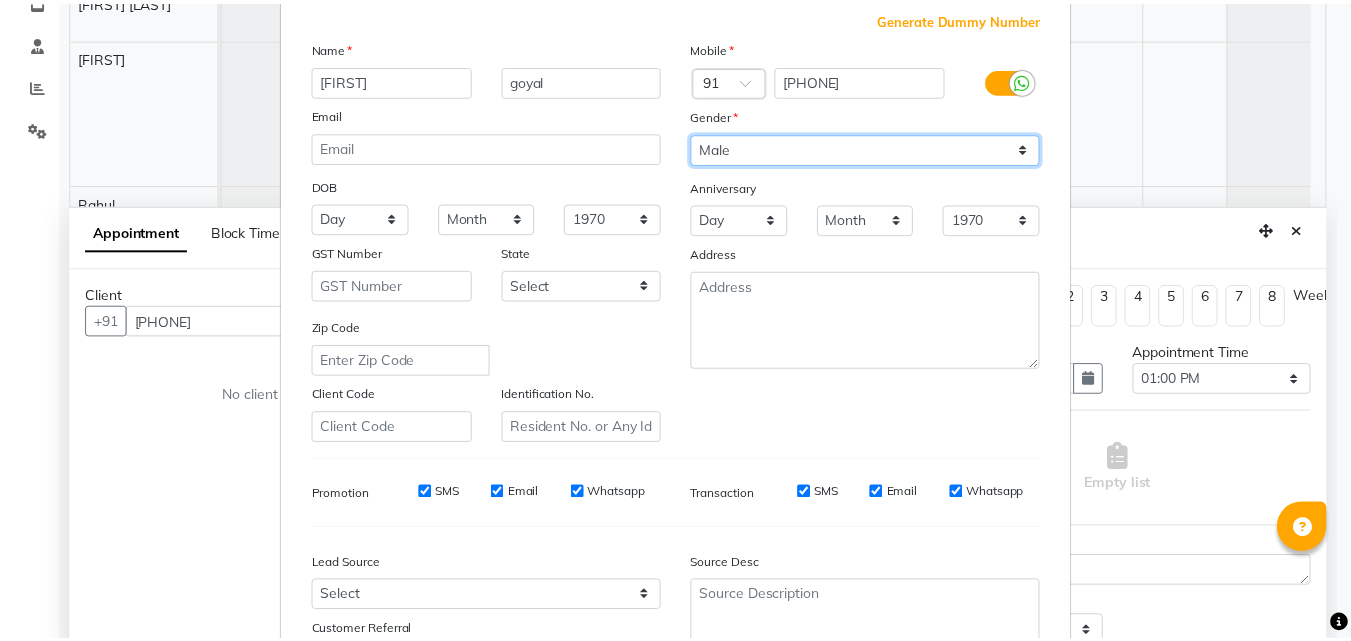 scroll, scrollTop: 282, scrollLeft: 0, axis: vertical 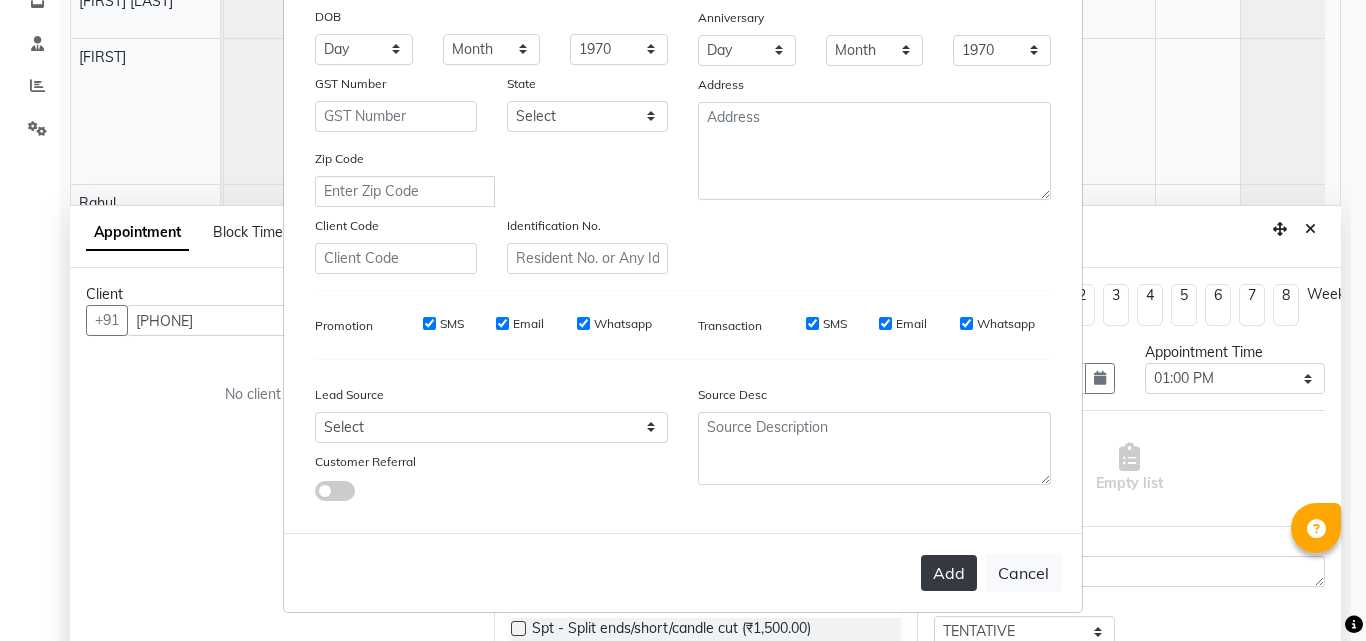 click on "Add" at bounding box center [949, 573] 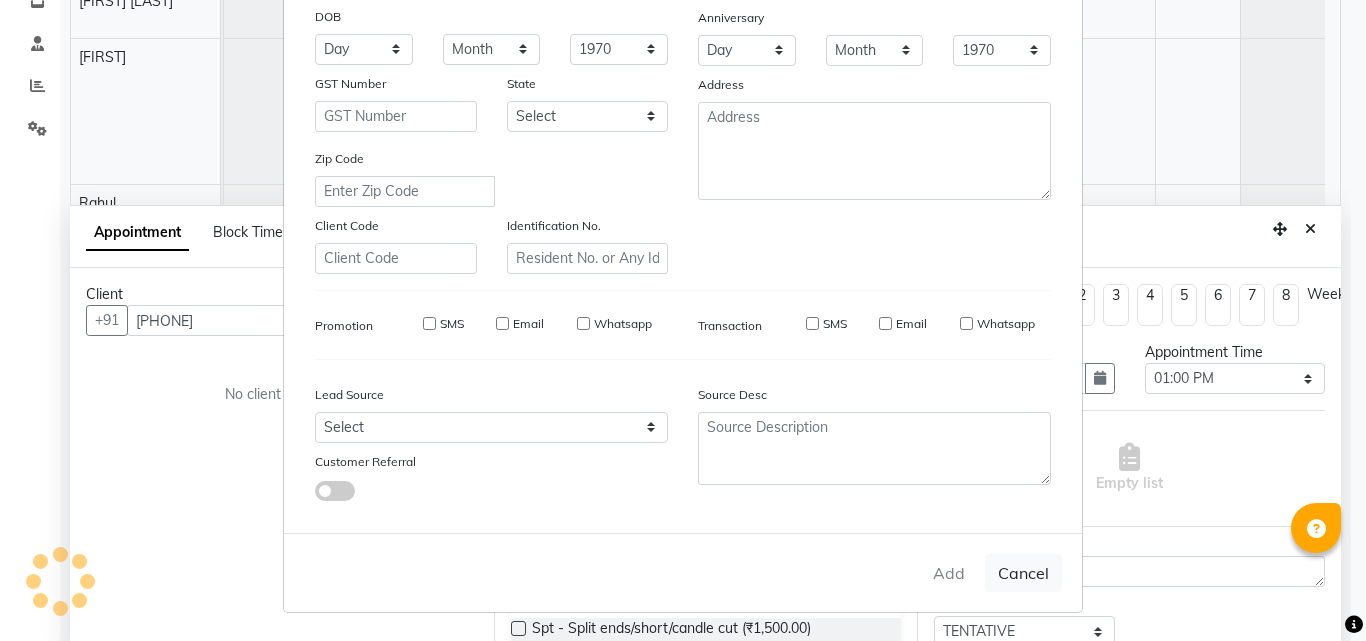 type 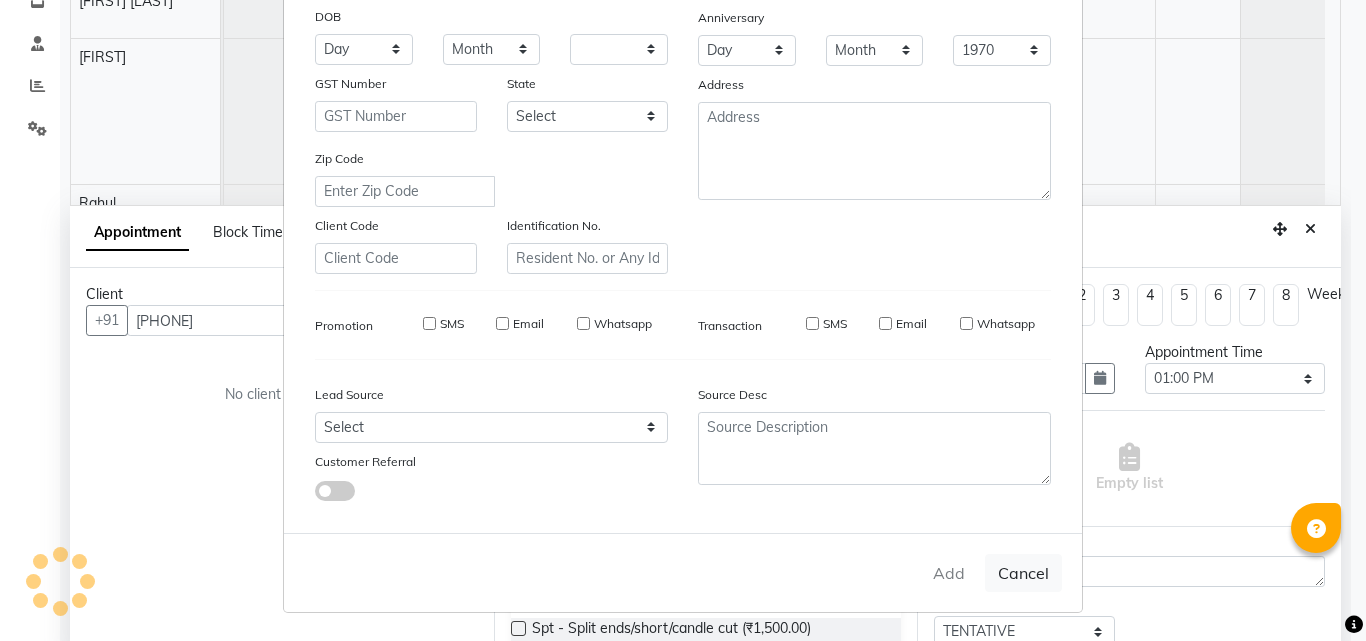 select 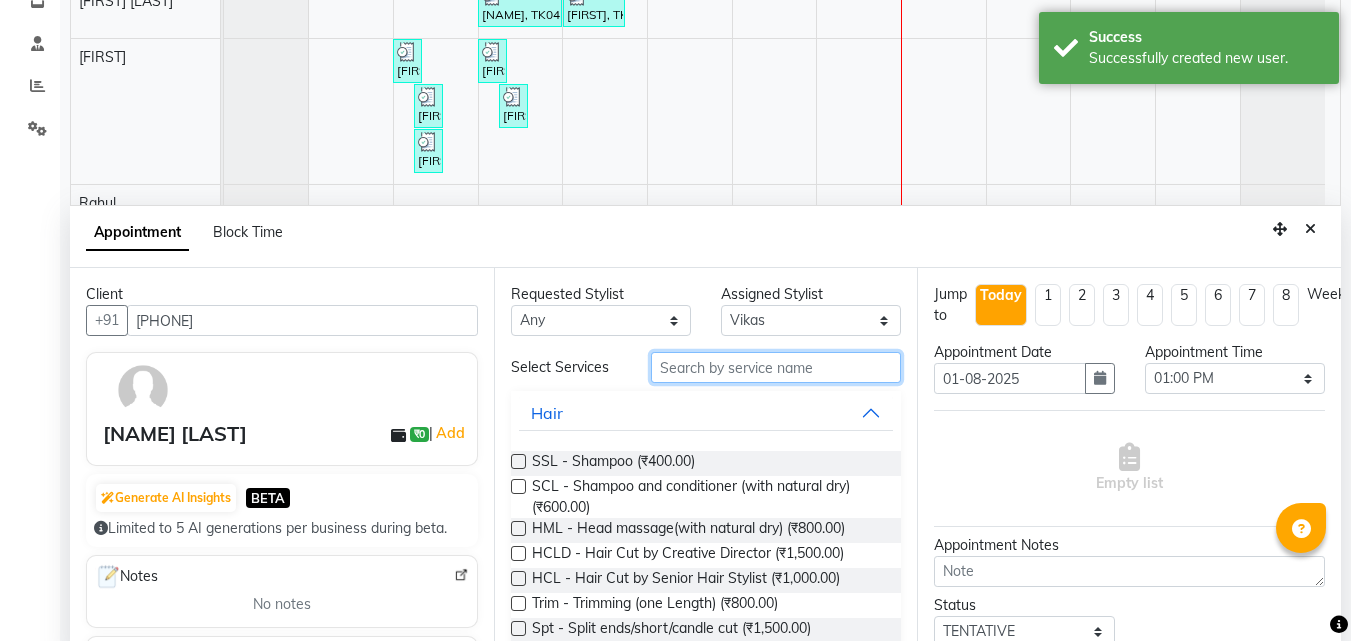 click at bounding box center [776, 367] 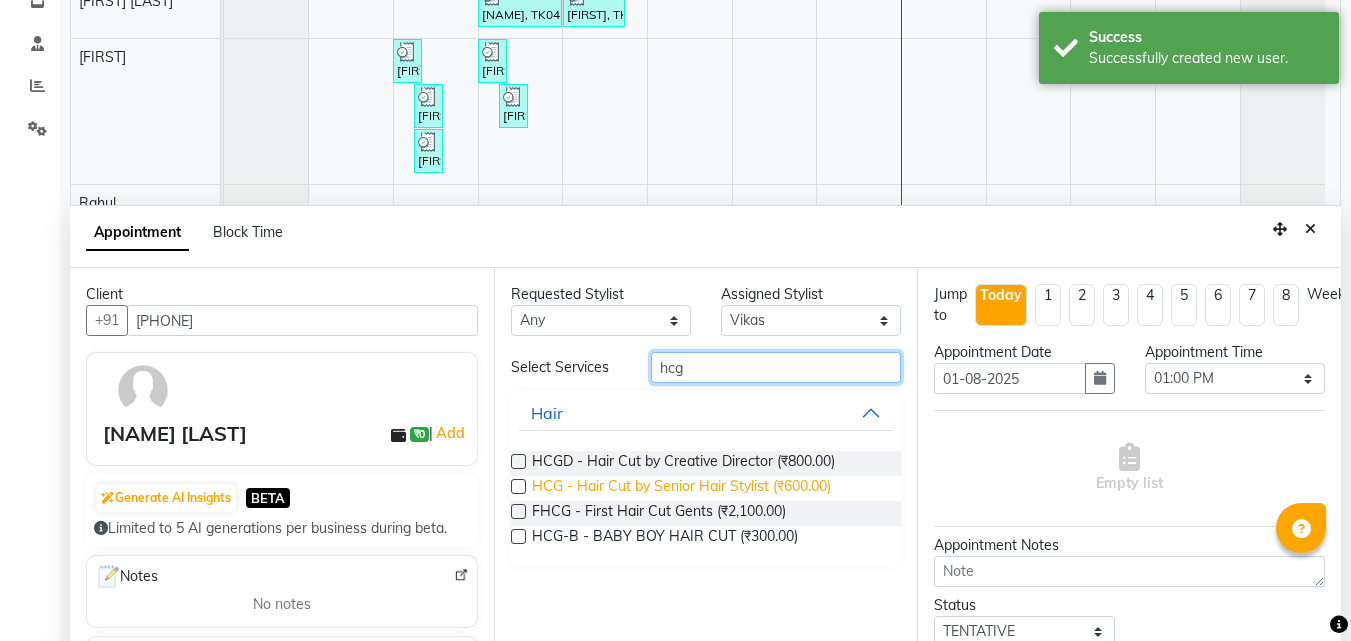 type on "hcg" 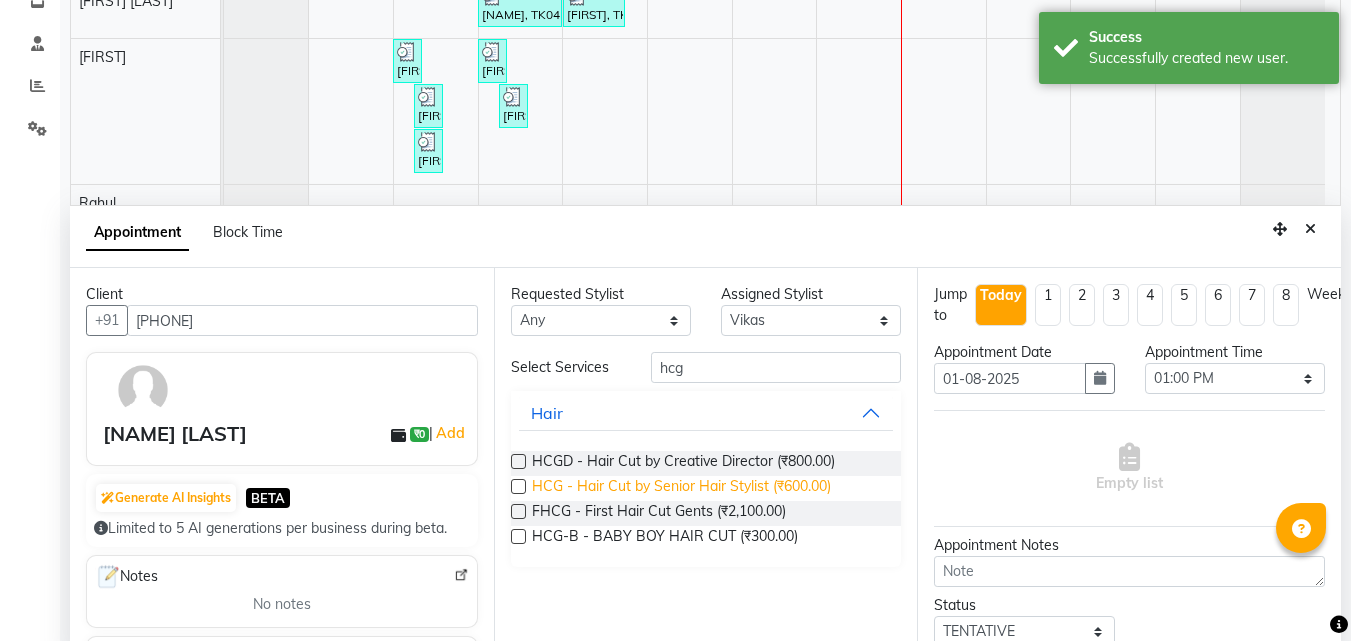 click on "HCG - Hair Cut by Senior Hair Stylist (₹600.00)" at bounding box center (681, 488) 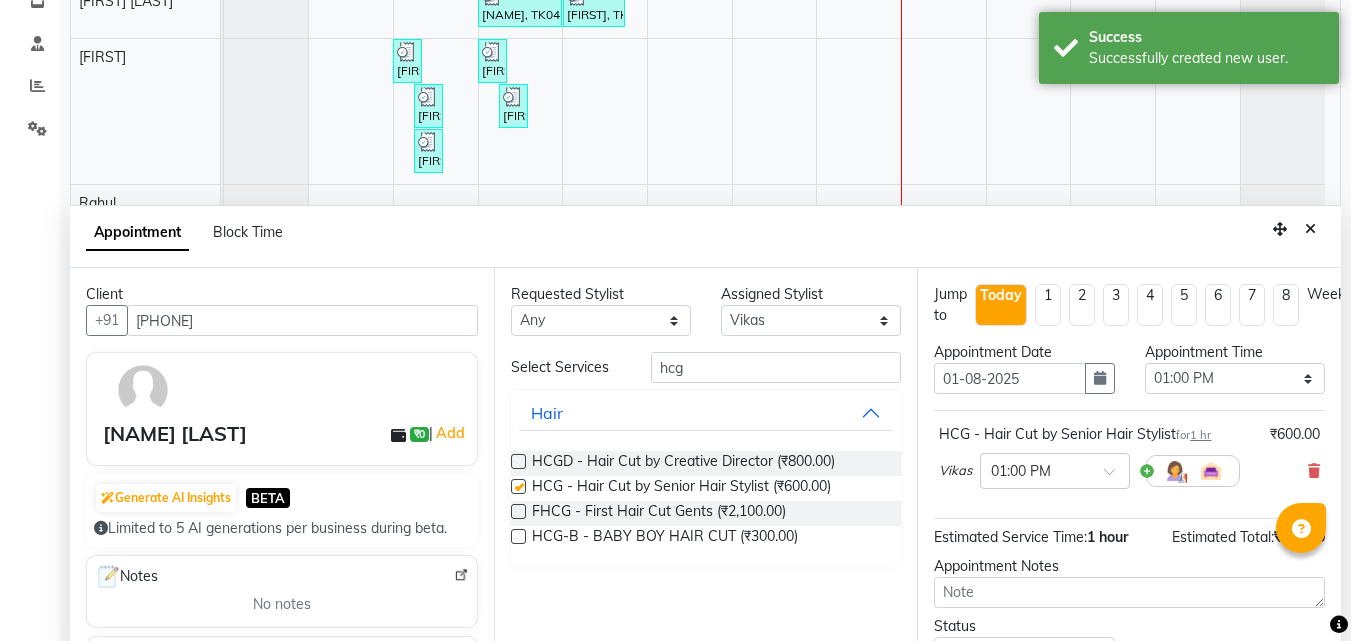 checkbox on "false" 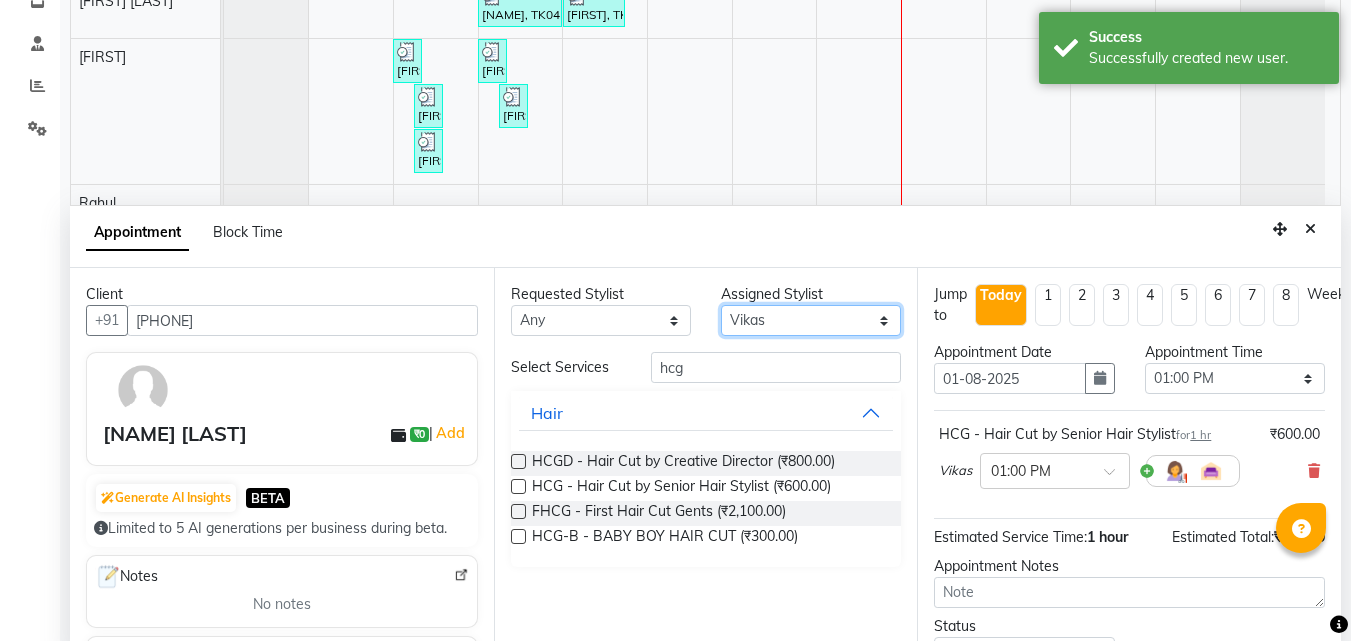 click on "Select [FIRST] [LAST] [FIRST] [FIRST] [FIRST] [FIRST] [FIRST] [FIRST] [FIRST] [FIRST] [FIRST] [FIRST] [FIRST] [FIRST] [FIRST]" at bounding box center [811, 320] 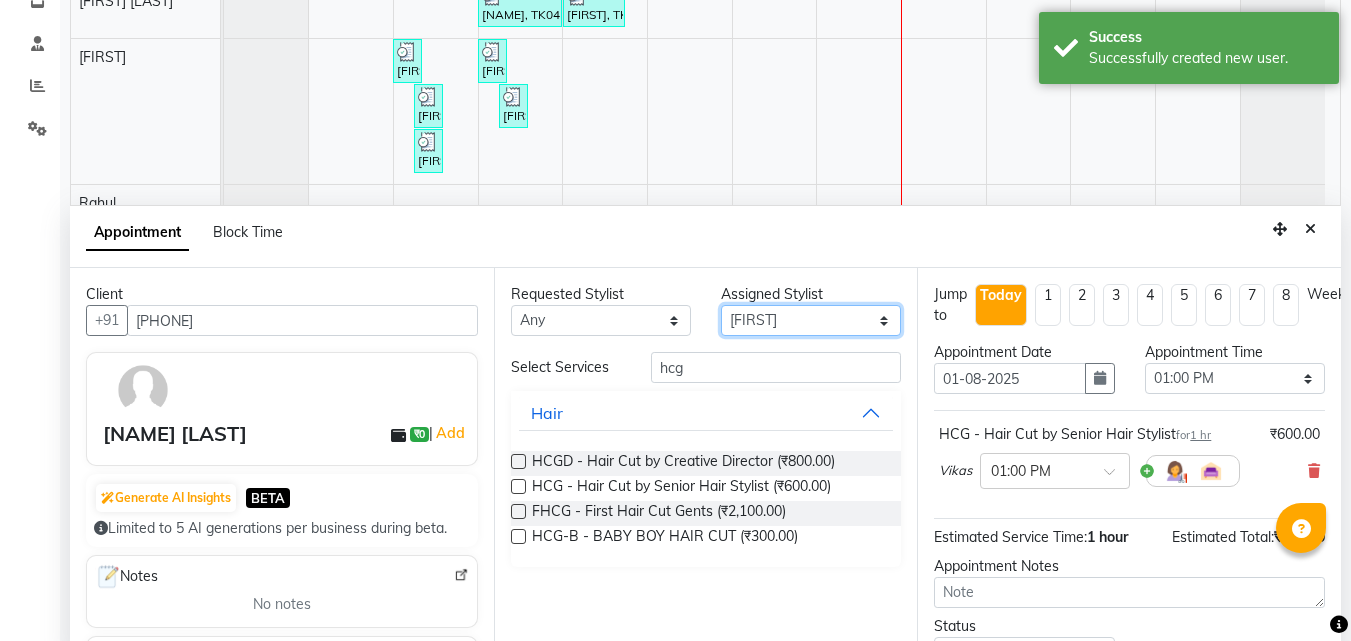 click on "Select [FIRST] [LAST] [FIRST] [FIRST] [FIRST] [FIRST] [FIRST] [FIRST] [FIRST] [FIRST] [FIRST] [FIRST] [FIRST] [FIRST] [FIRST]" at bounding box center [811, 320] 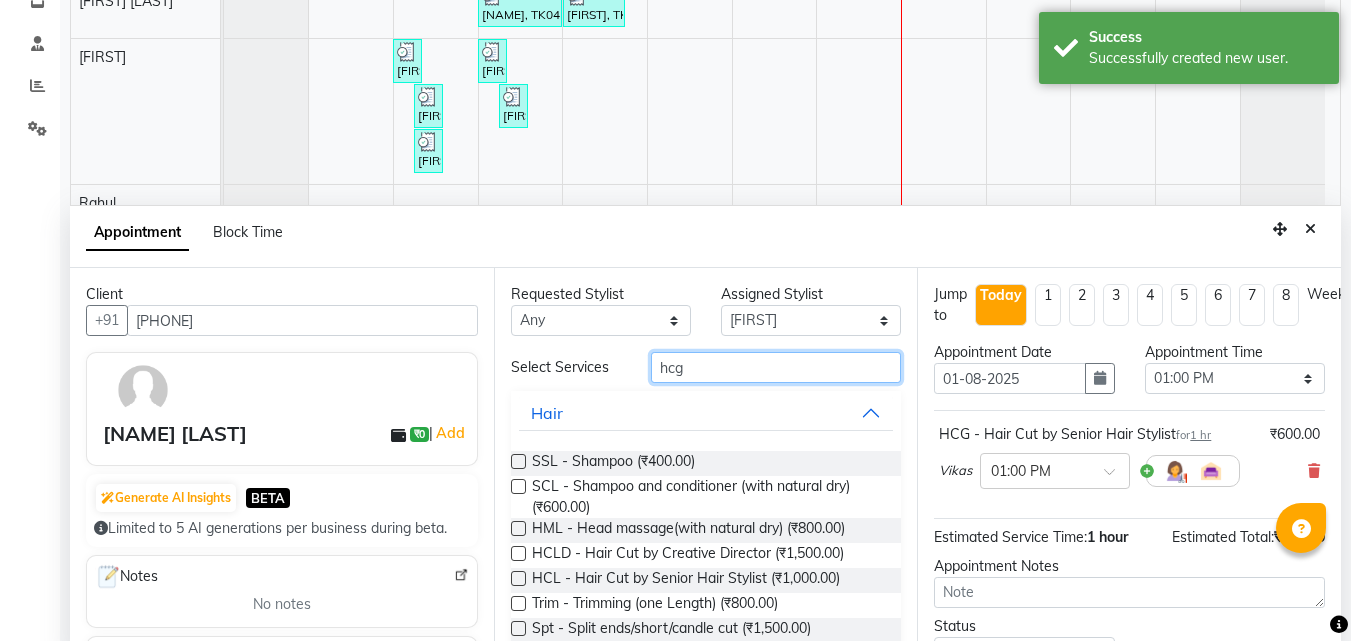 click on "hcg" at bounding box center [776, 367] 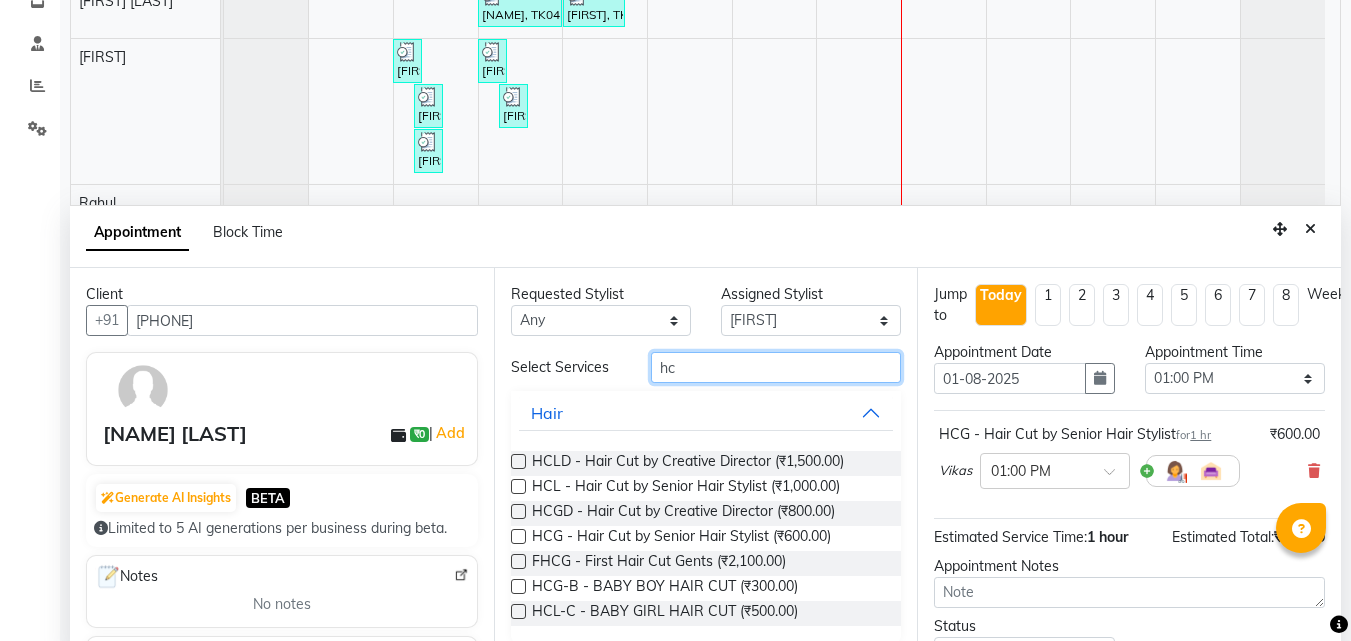 type on "hcg" 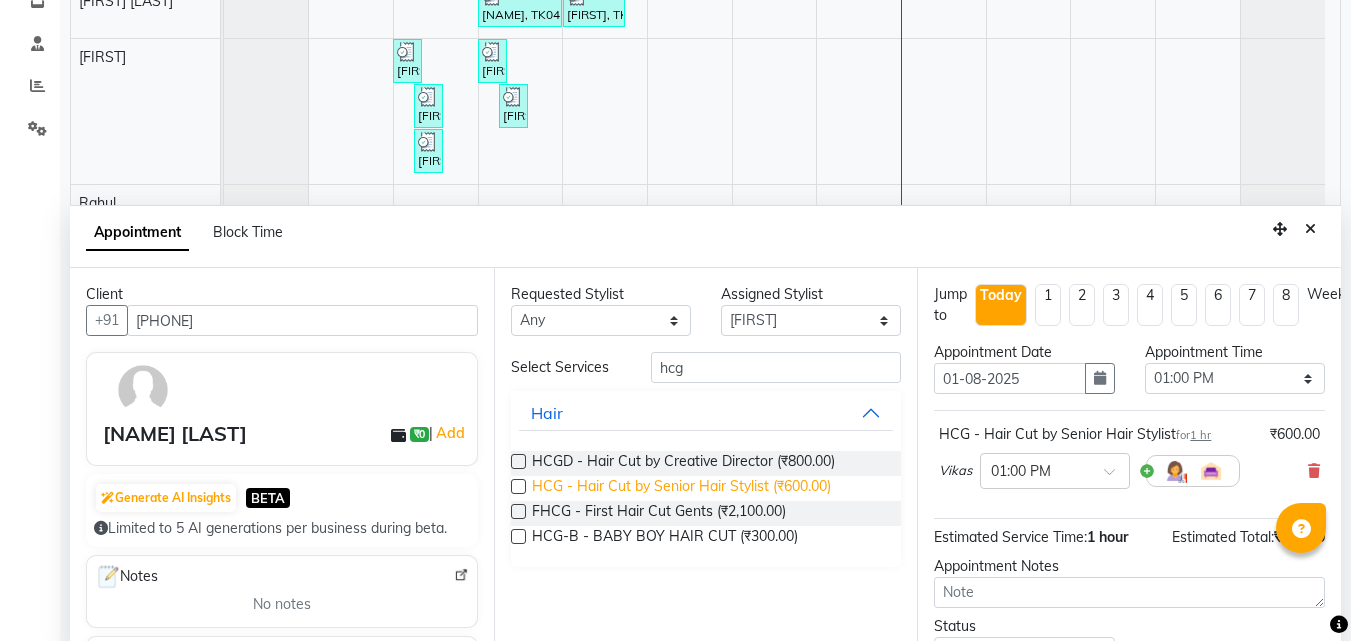 click on "HCG - Hair Cut by Senior Hair Stylist (₹600.00)" at bounding box center (681, 488) 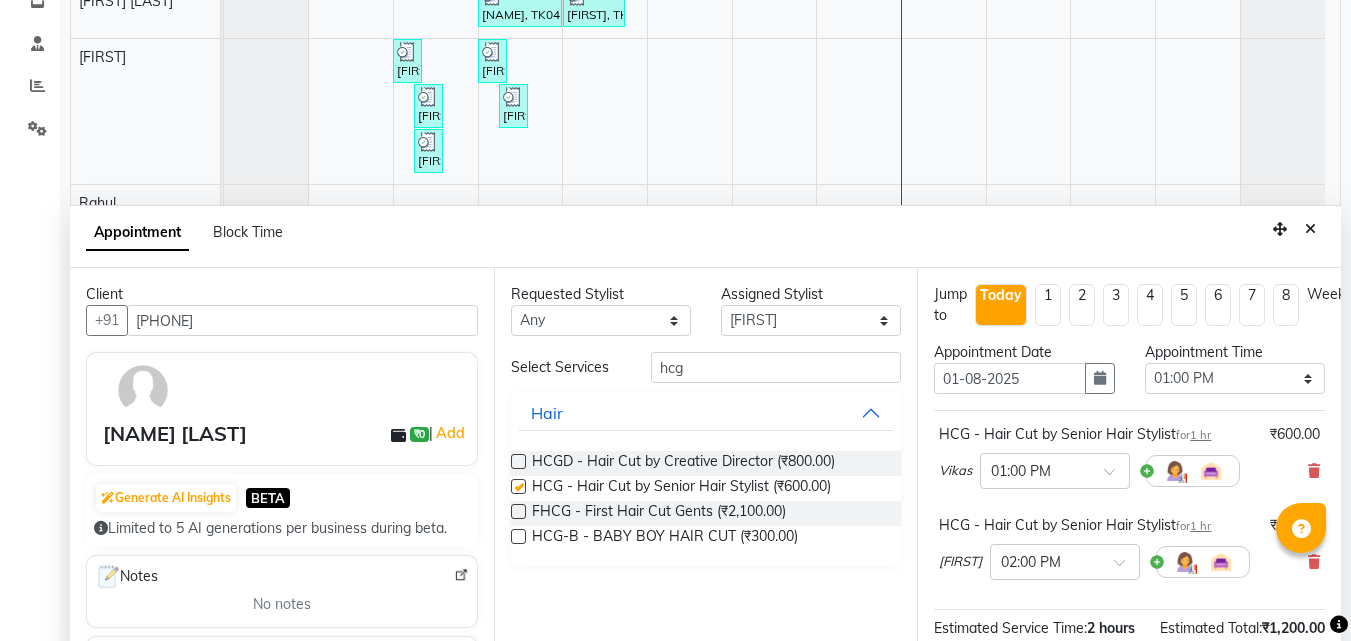 checkbox on "false" 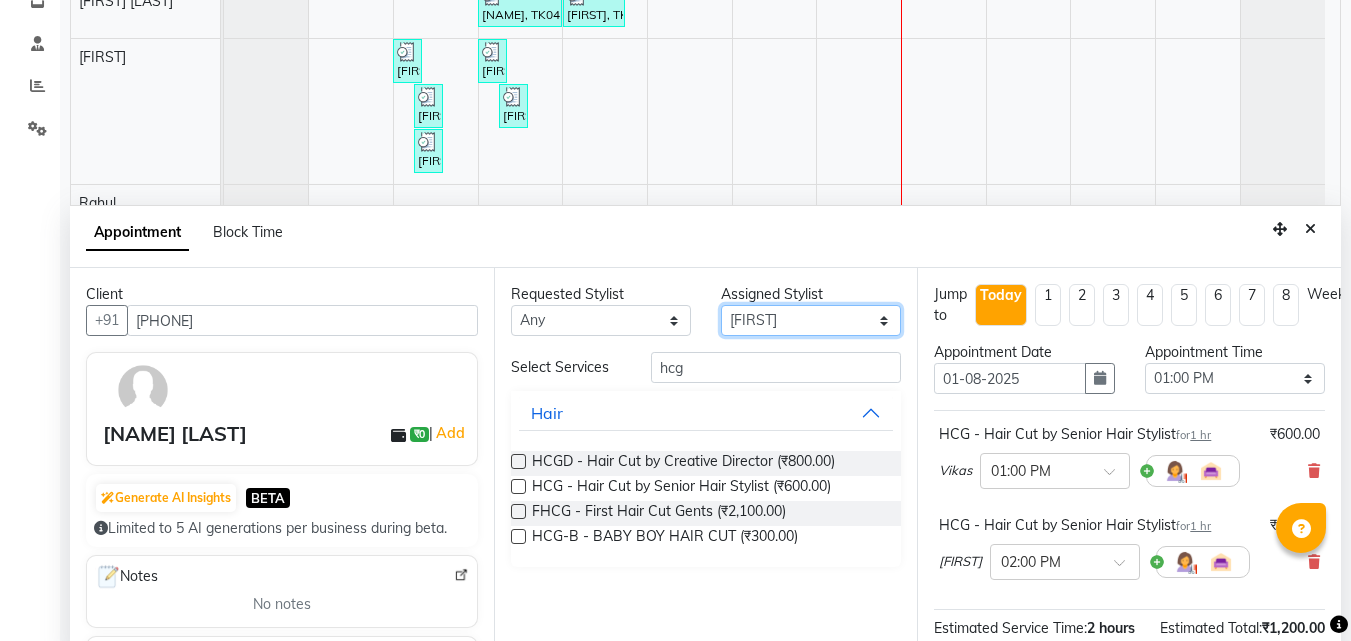 click on "Select [FIRST] [LAST] [FIRST] [FIRST] [FIRST] [FIRST] [FIRST] [FIRST] [FIRST] [FIRST] [FIRST] [FIRST] [FIRST] [FIRST] [FIRST]" at bounding box center (811, 320) 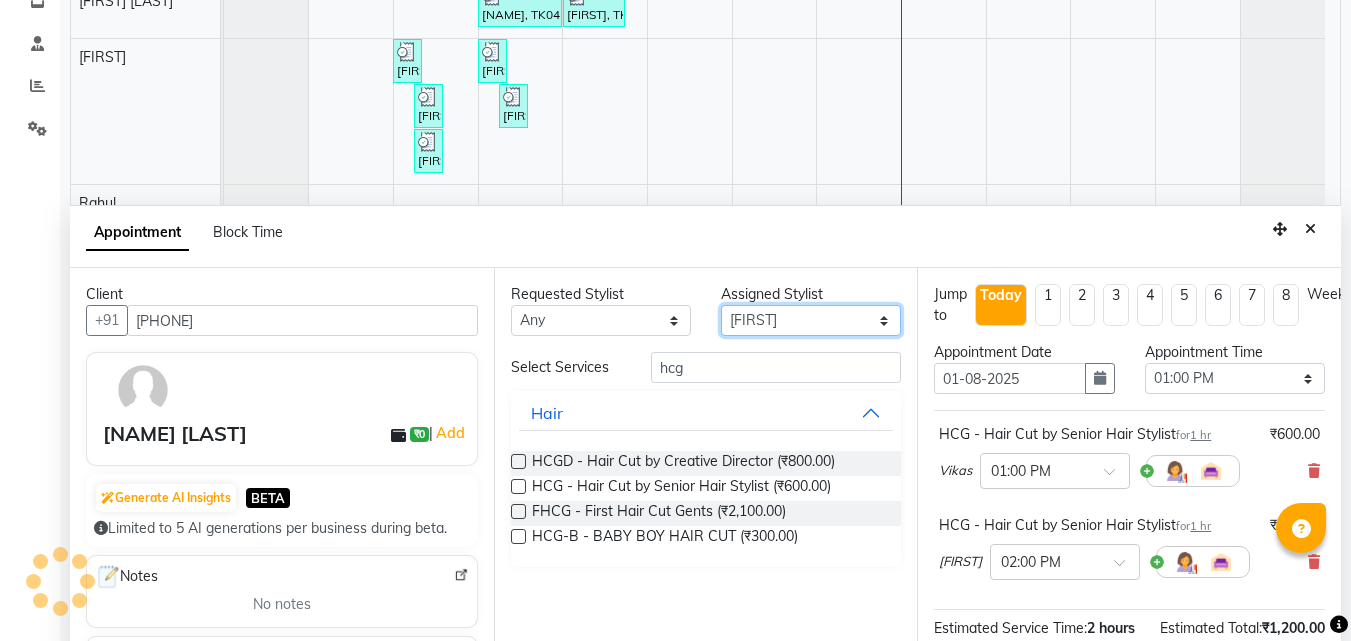 select on "83028" 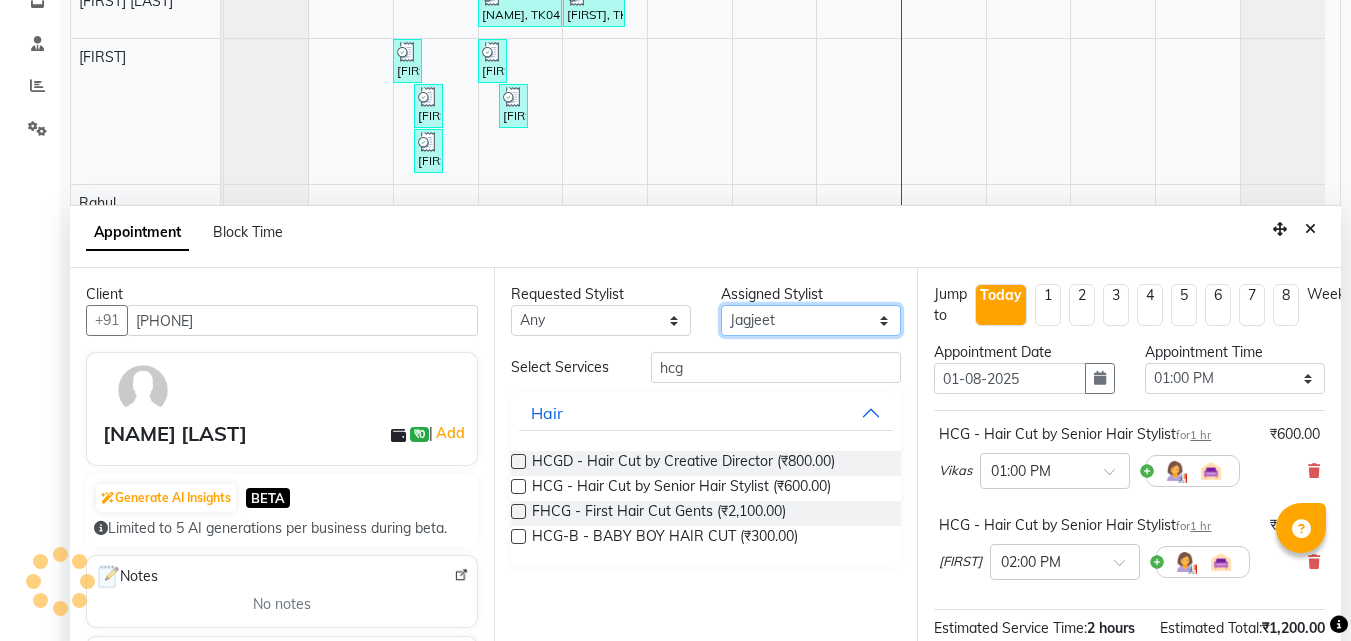 click on "Select [FIRST] [LAST] [FIRST] [FIRST] [FIRST] [FIRST] [FIRST] [FIRST] [FIRST] [FIRST] [FIRST] [FIRST] [FIRST] [FIRST] [FIRST]" at bounding box center [811, 320] 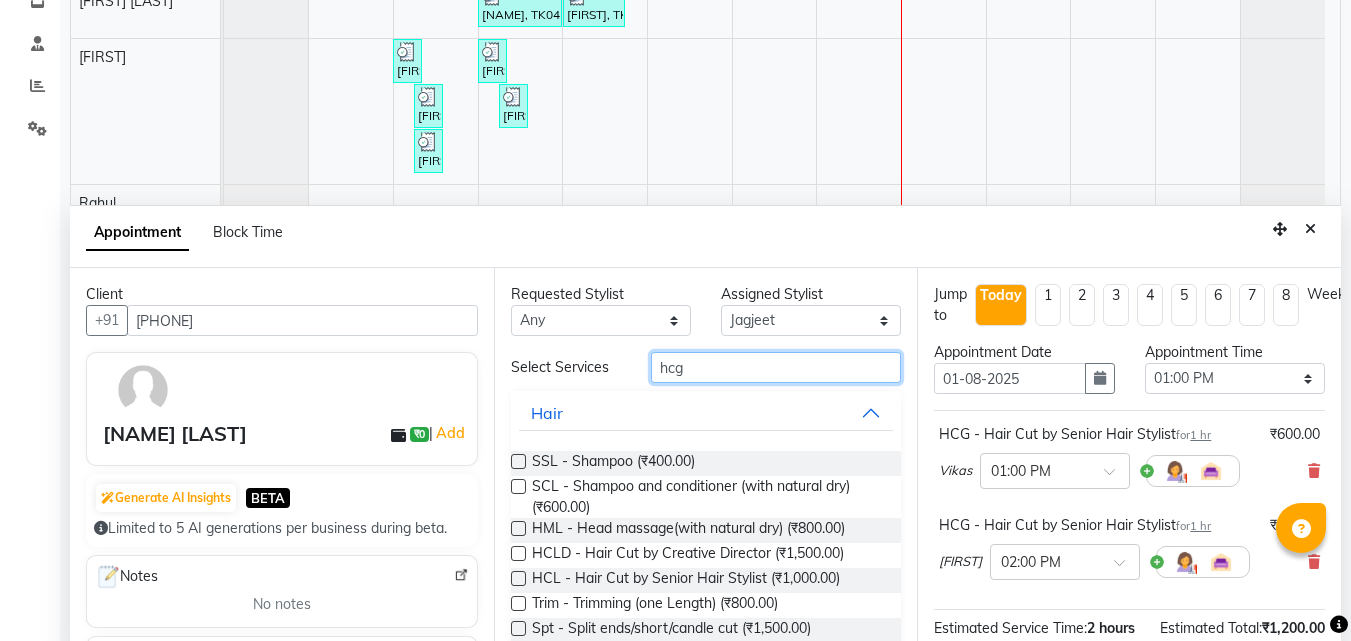 click on "hcg" at bounding box center [776, 367] 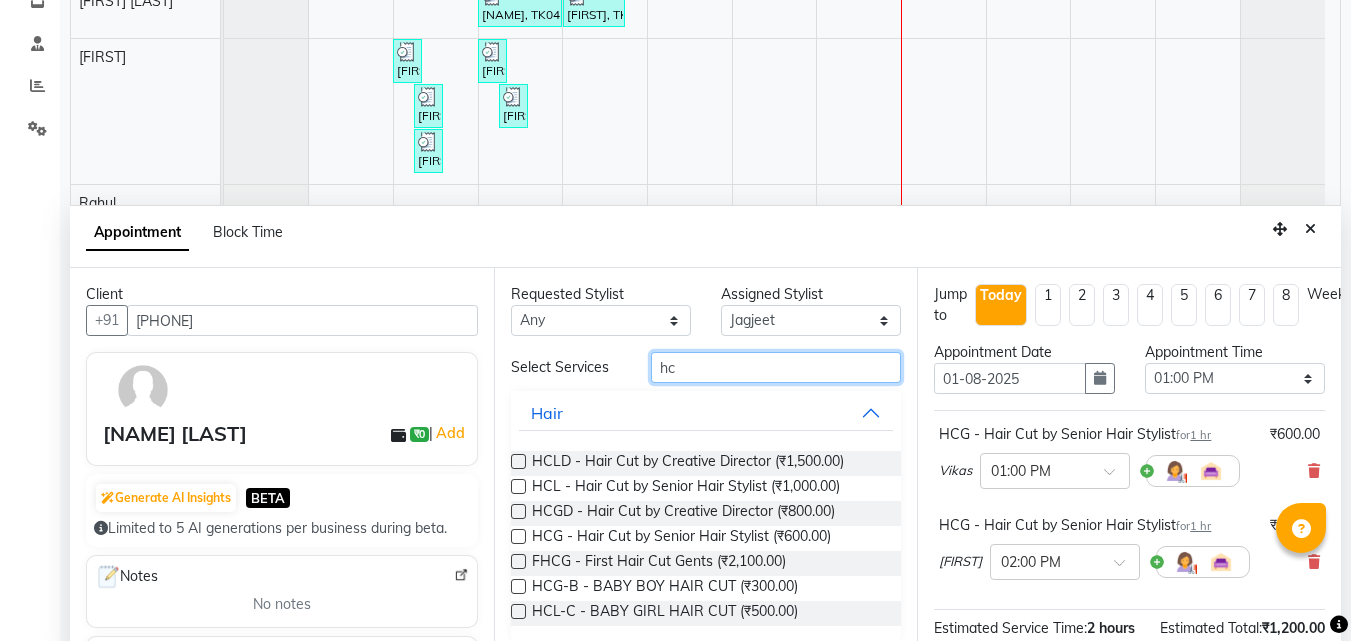 type on "hcg" 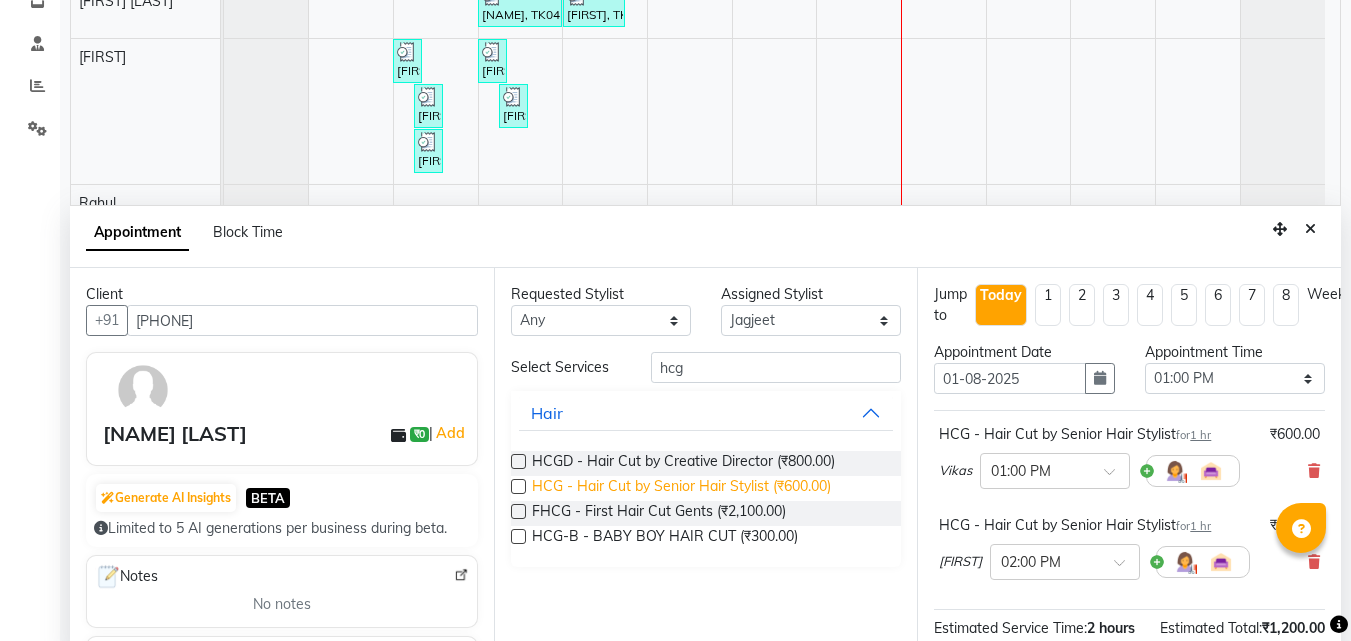 click on "HCG - Hair Cut by Senior Hair Stylist (₹600.00)" at bounding box center [681, 488] 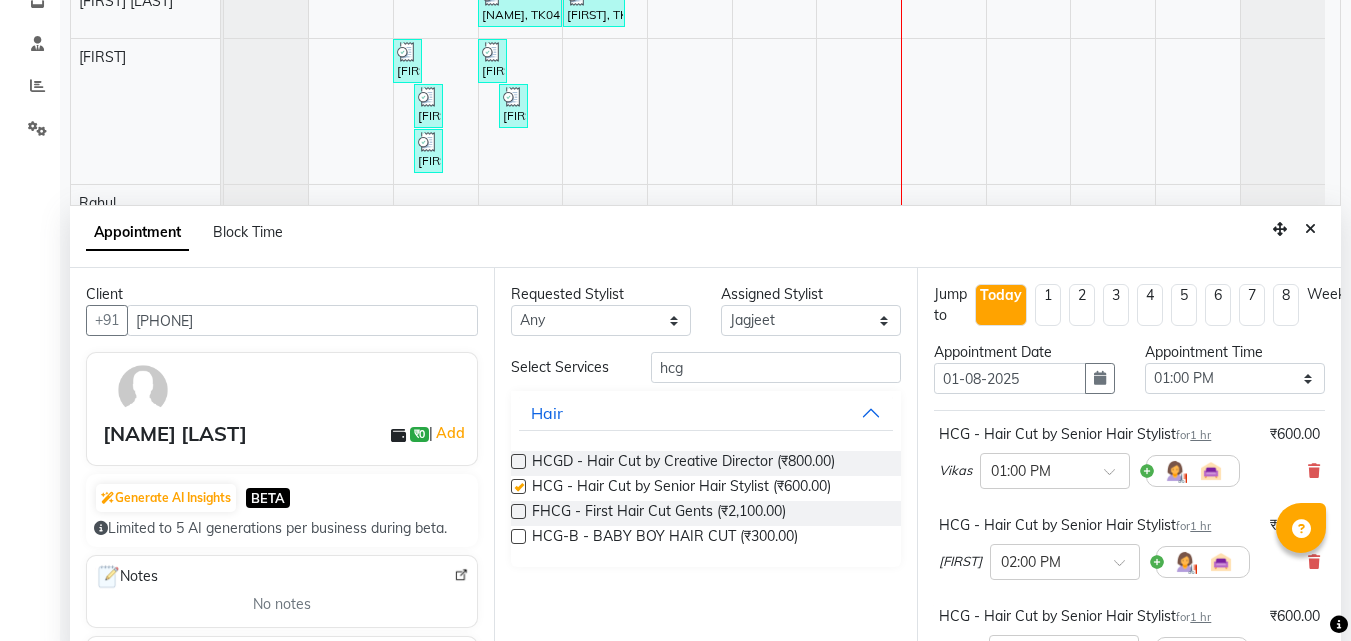 checkbox on "false" 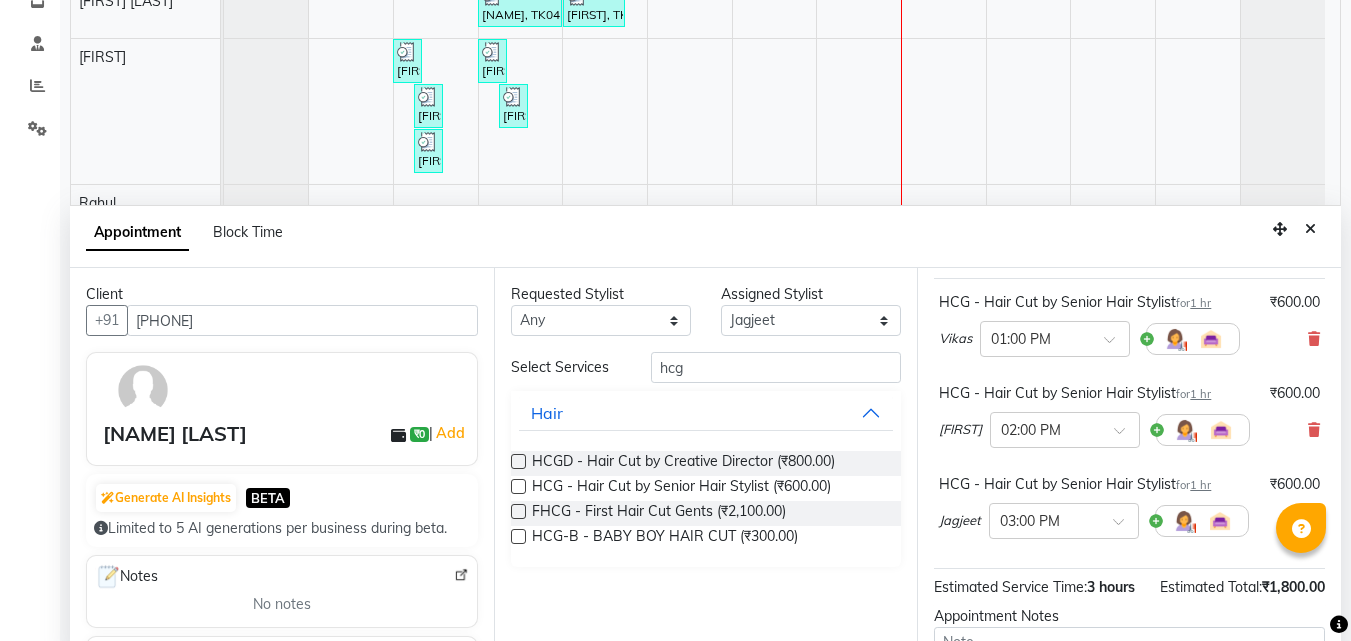 scroll, scrollTop: 323, scrollLeft: 0, axis: vertical 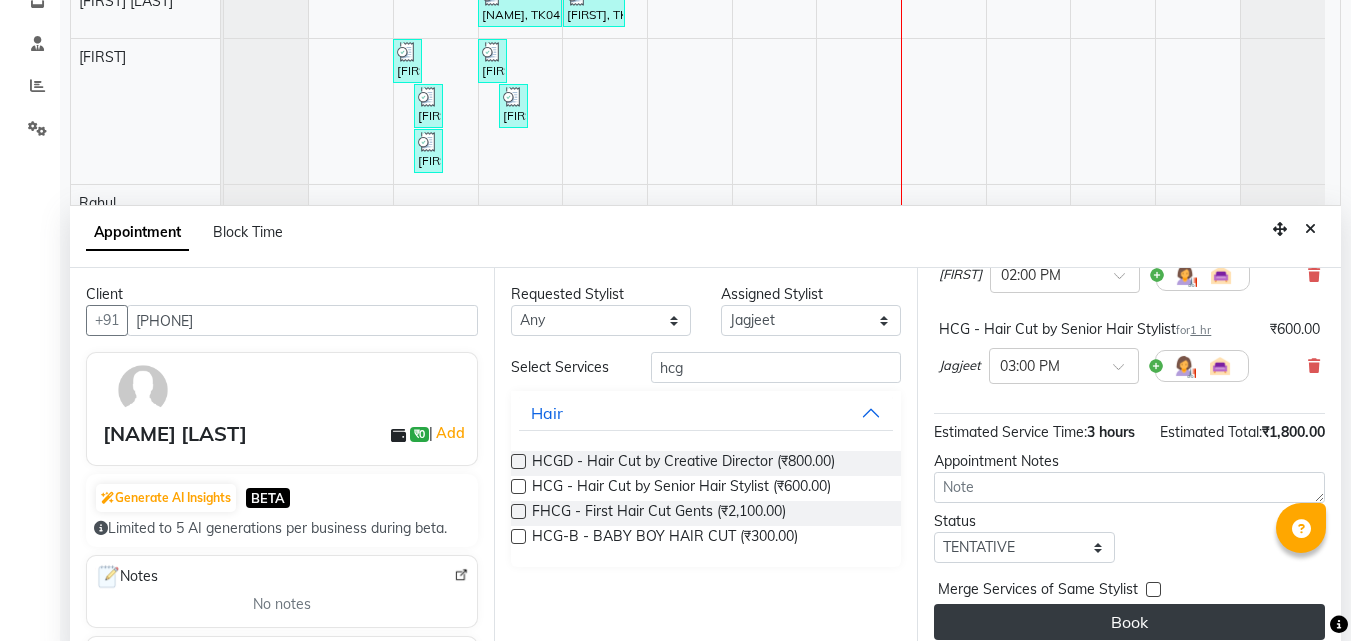 click on "Book" at bounding box center (1129, 622) 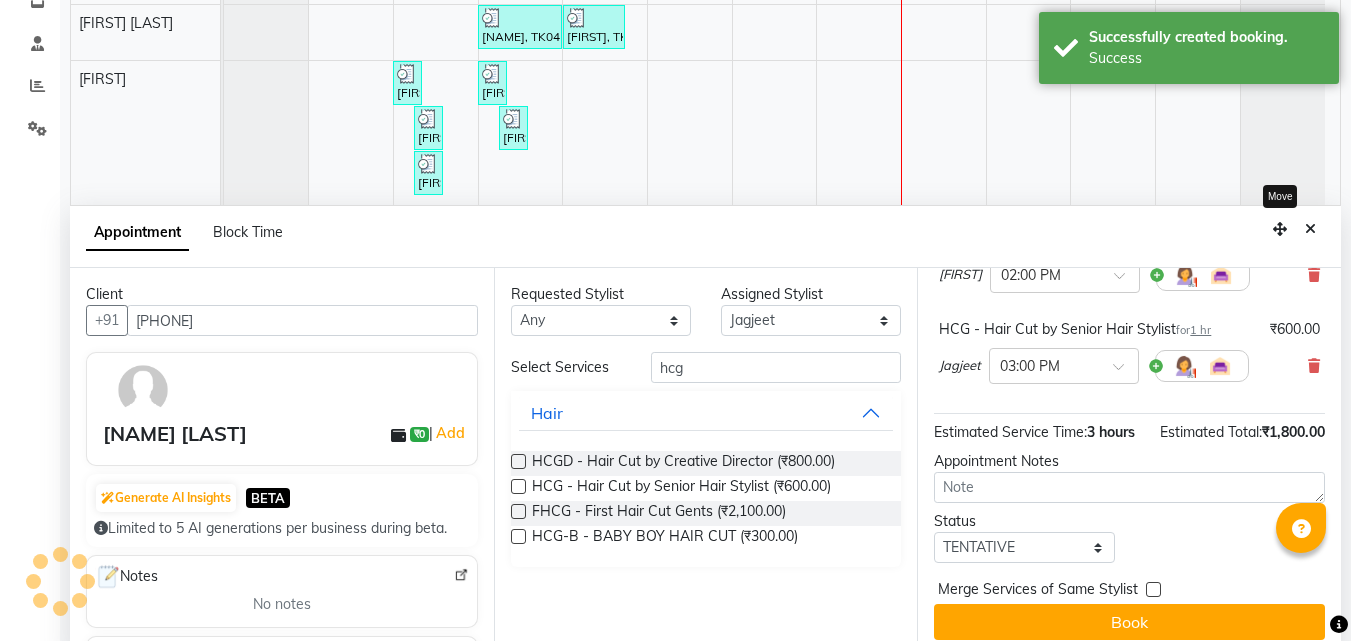 scroll, scrollTop: 0, scrollLeft: 0, axis: both 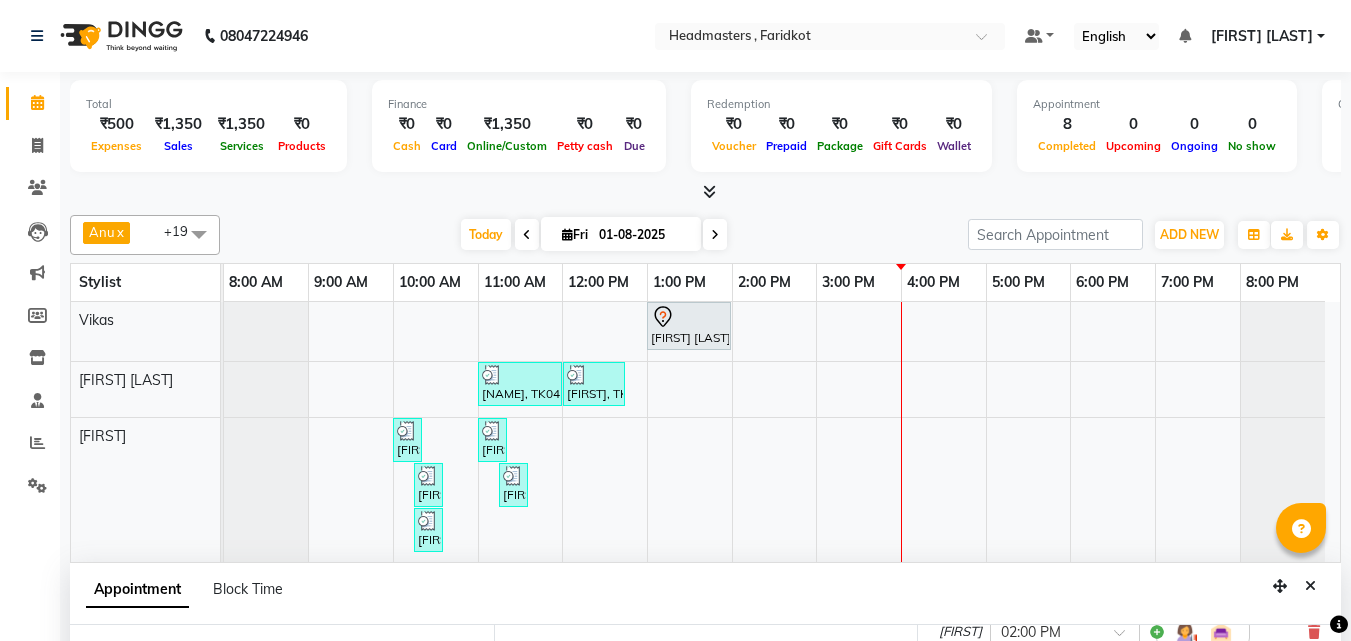 click on "[FIRST] [LAST], TK10, 01:00 PM-02:00 PM, HCG - Hair Cut by Senior Hair Stylist     [FIRST], TK04, 11:00 AM-12:00 PM, HCG - Hair Cut by Senior Hair Stylist     [FIRST], TK04, 12:00 PM-12:45 PM, BRD - Beard     [FIRST], TK01, 10:00 AM-10:15 AM, TH-EB - Eyebrows     [FIRST], TK03, 11:00 AM-11:15 AM, TH-EB - Eyebrows     [FIRST], TK01, 10:15 AM-10:20 AM, TH-FH - Forehead     [FIRST], TK03, 11:15 AM-11:20 AM, TH-UL - Upper lips     [FIRST], TK01, 10:15 AM-10:20 AM, TH-UL - Upper lips             [FIRST], TK05, 12:00 PM-01:00 PM, HCG - Hair Cut by Senior Hair Stylist             [FIRST], TK05, 01:00 PM-01:45 PM, BRD - Beard             [FIRST] [LAST], TK08, 02:00 PM-03:15 PM, RT-IG - Igora Root Touchup(one inch only)             [FIRST], TK06, 12:00 PM-01:00 PM, HCG - Hair Cut by Senior Hair Stylist             [FIRST], TK06, 01:00 PM-01:45 PM, BRD - Beard             [FIRST] [LAST], TK10, 02:00 PM-03:00 PM, HCG - Hair Cut by Senior Hair Stylist" at bounding box center (782, 821) 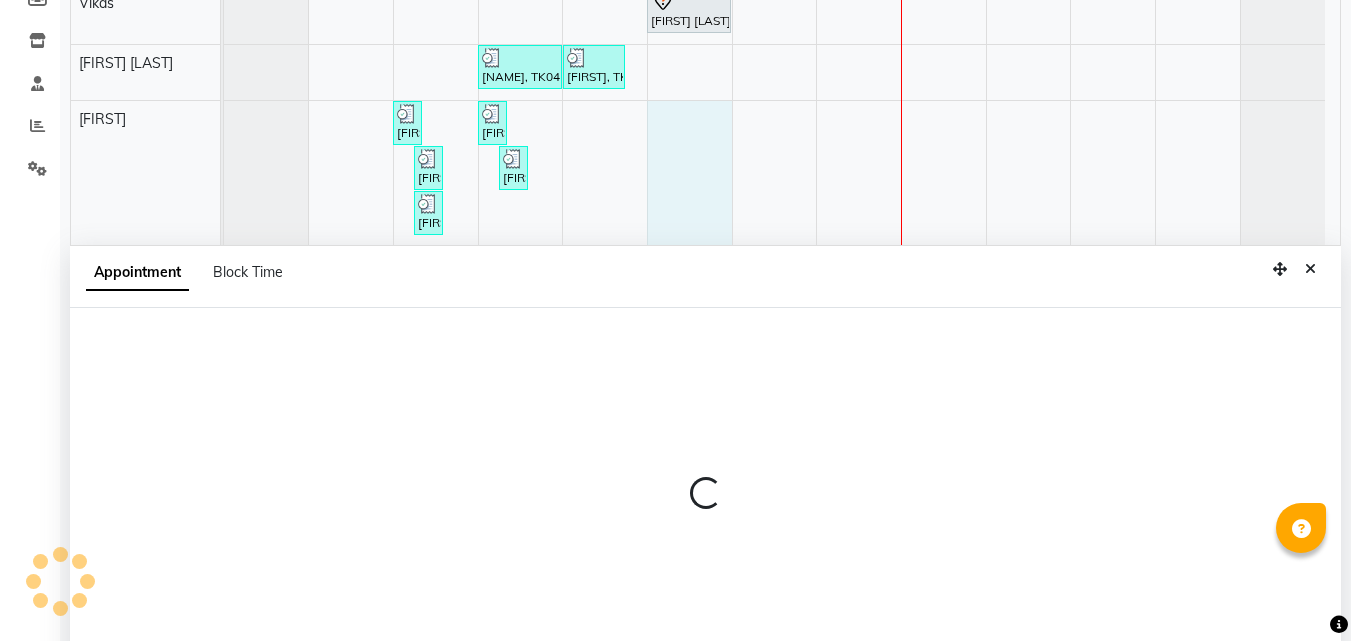 scroll, scrollTop: 377, scrollLeft: 0, axis: vertical 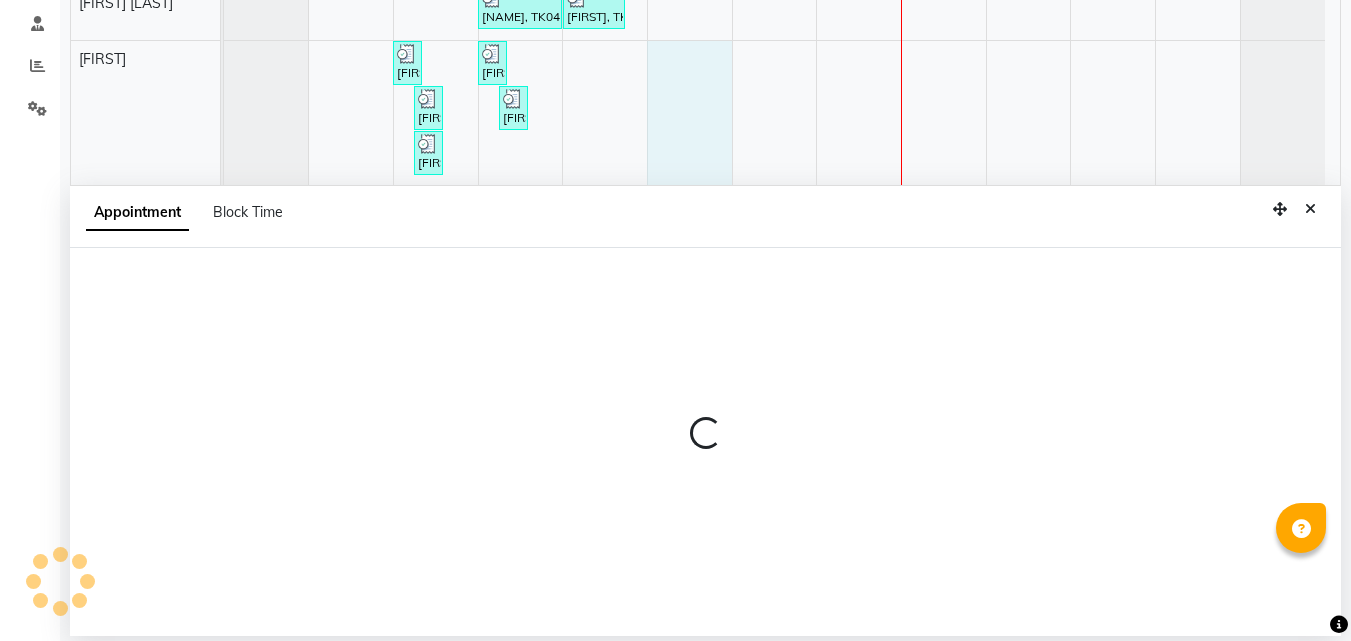 select on "71454" 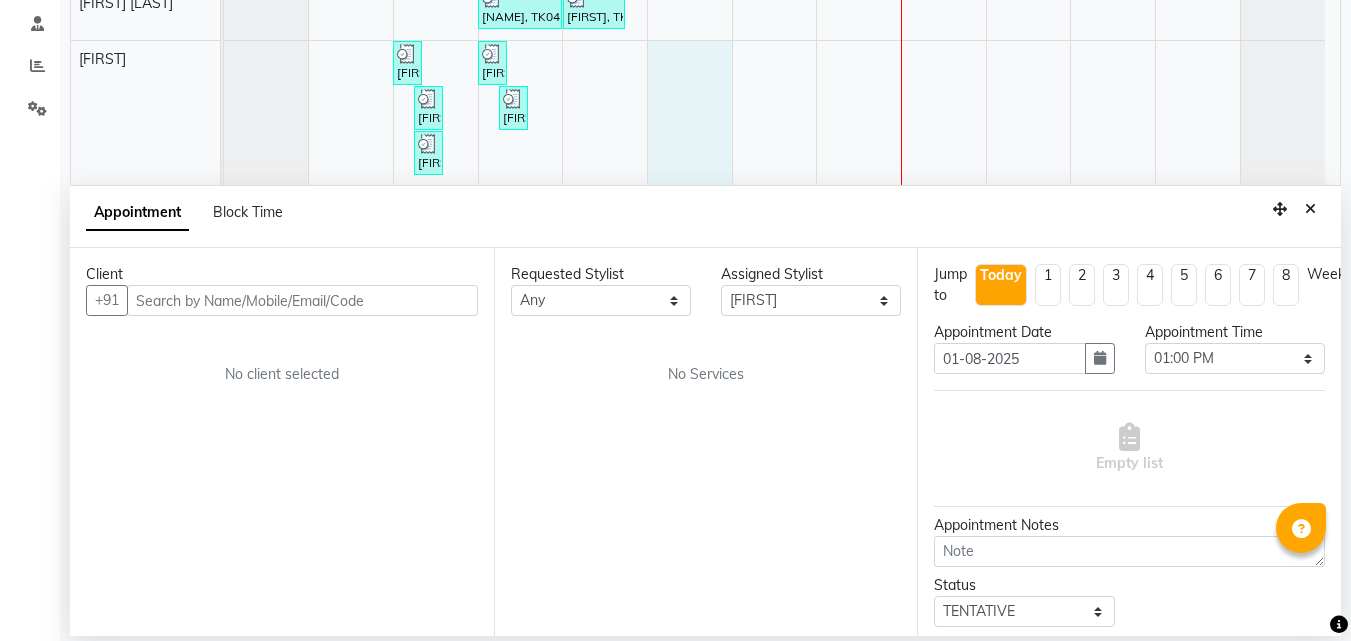 click at bounding box center (302, 300) 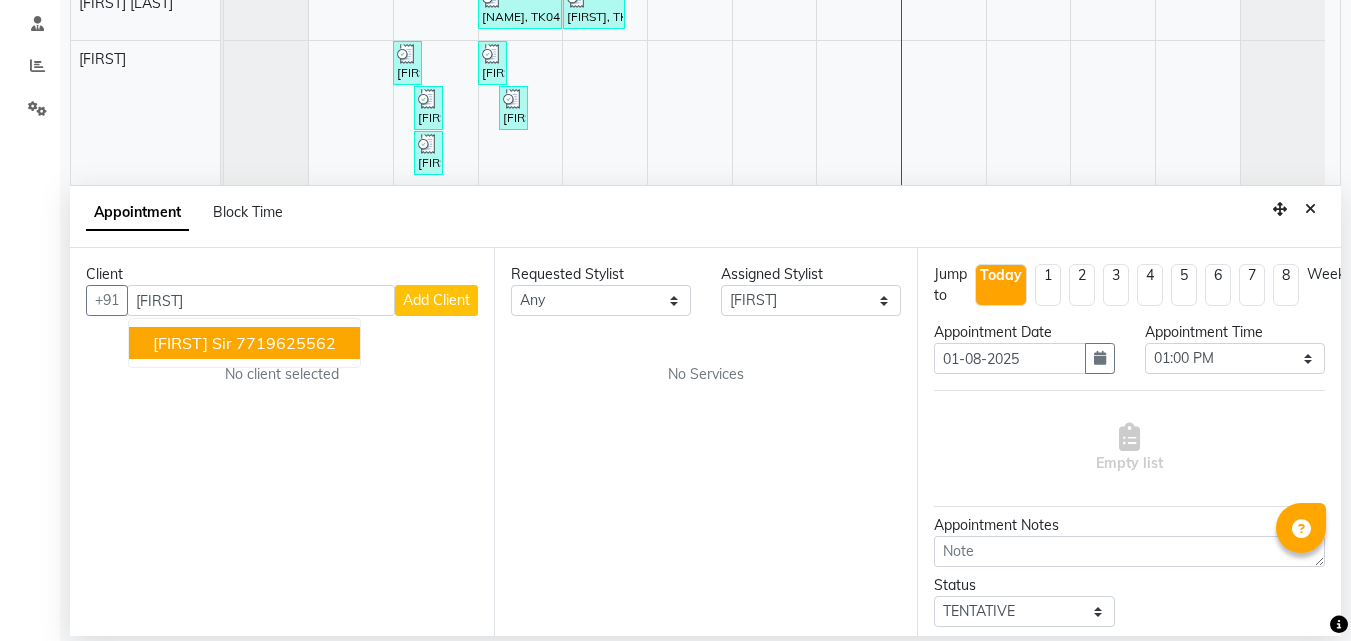 click on "7719625562" at bounding box center [286, 343] 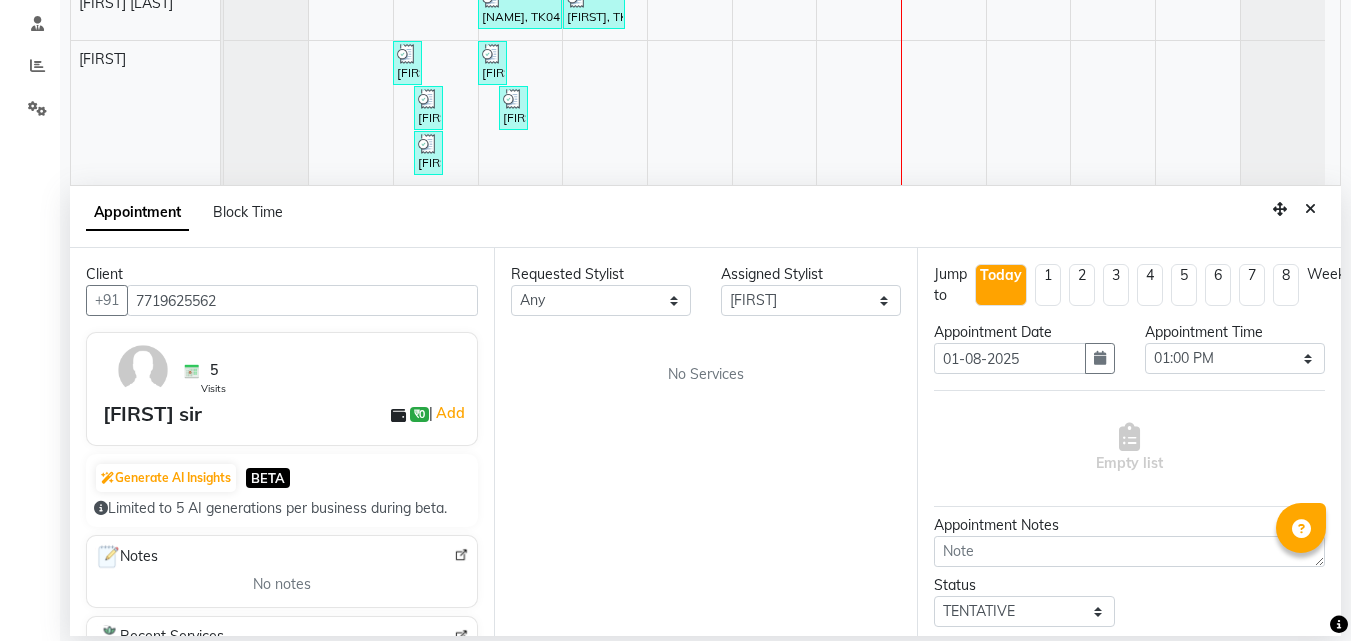 type on "7719625562" 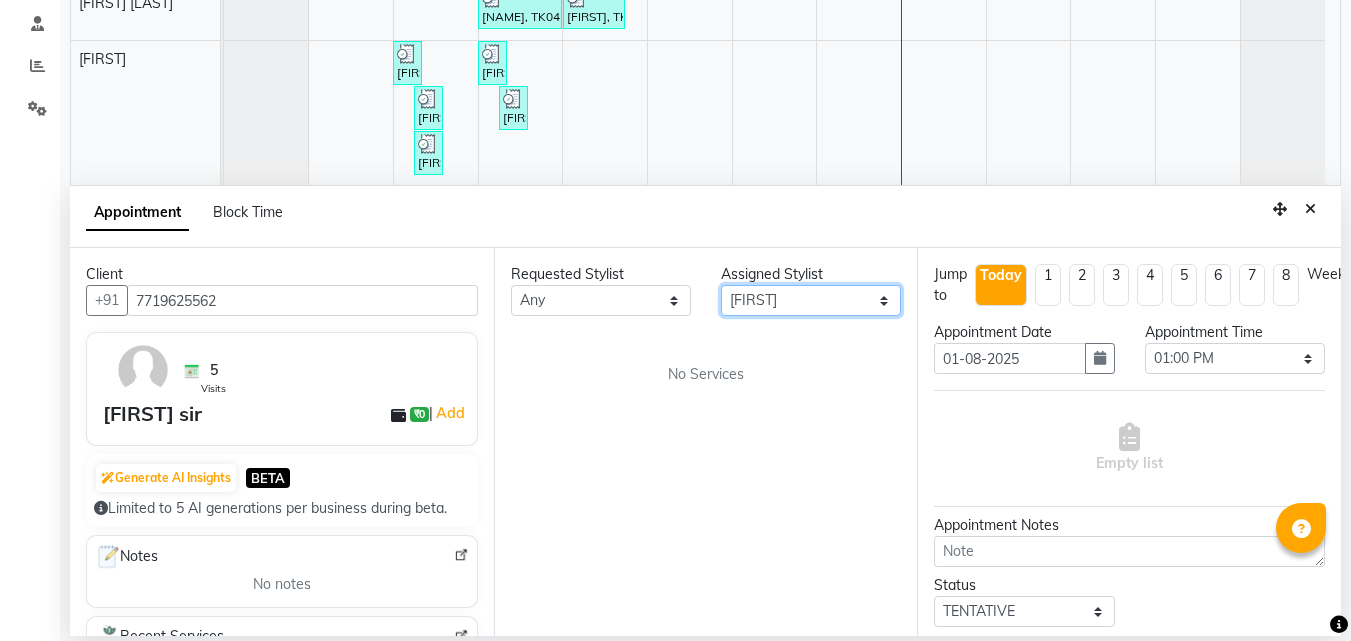 click on "Select [FIRST] [LAST] [FIRST] [FIRST] [FIRST] [FIRST] [FIRST] [FIRST] [FIRST] [FIRST] [FIRST] [FIRST] [FIRST] [FIRST] [FIRST]" at bounding box center [811, 300] 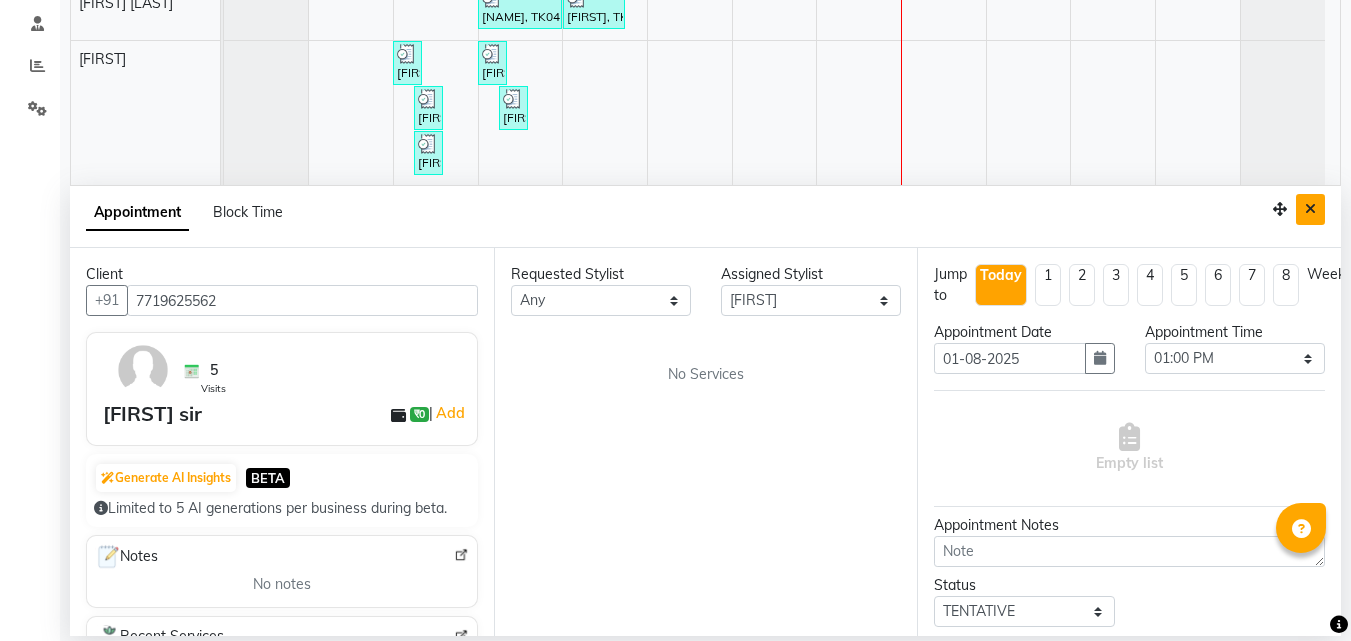 click at bounding box center (1310, 209) 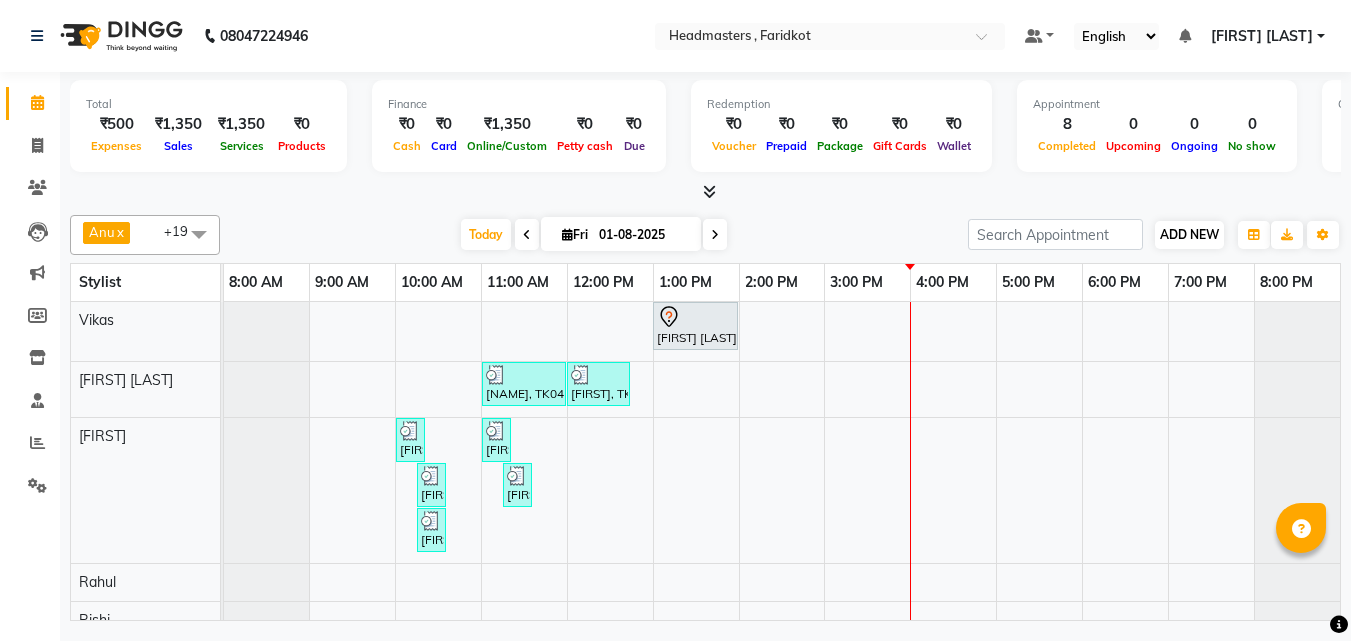 scroll, scrollTop: 0, scrollLeft: 0, axis: both 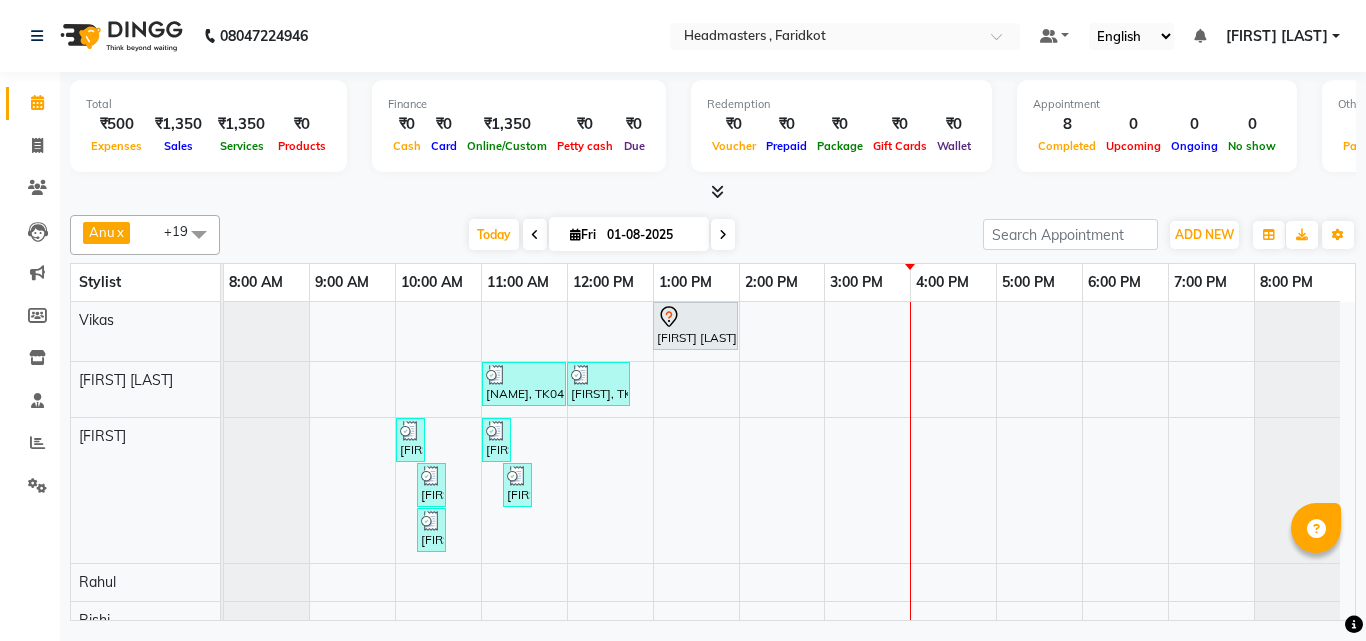 select on "71454" 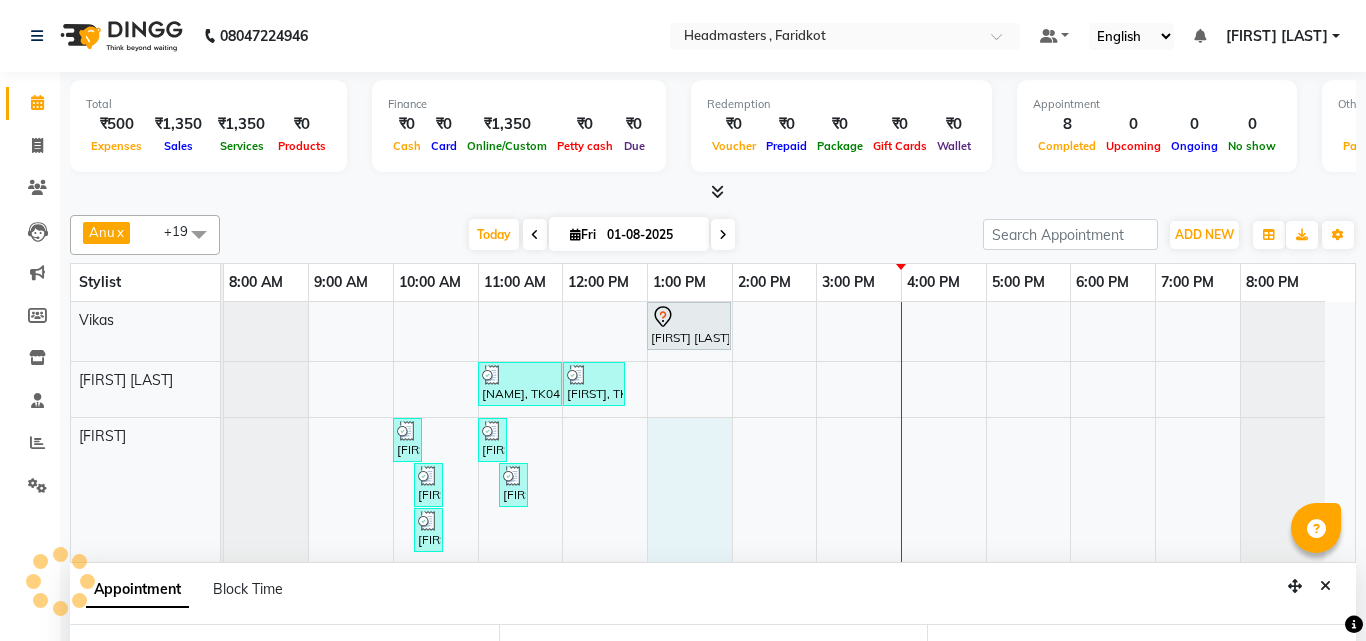 select on "780" 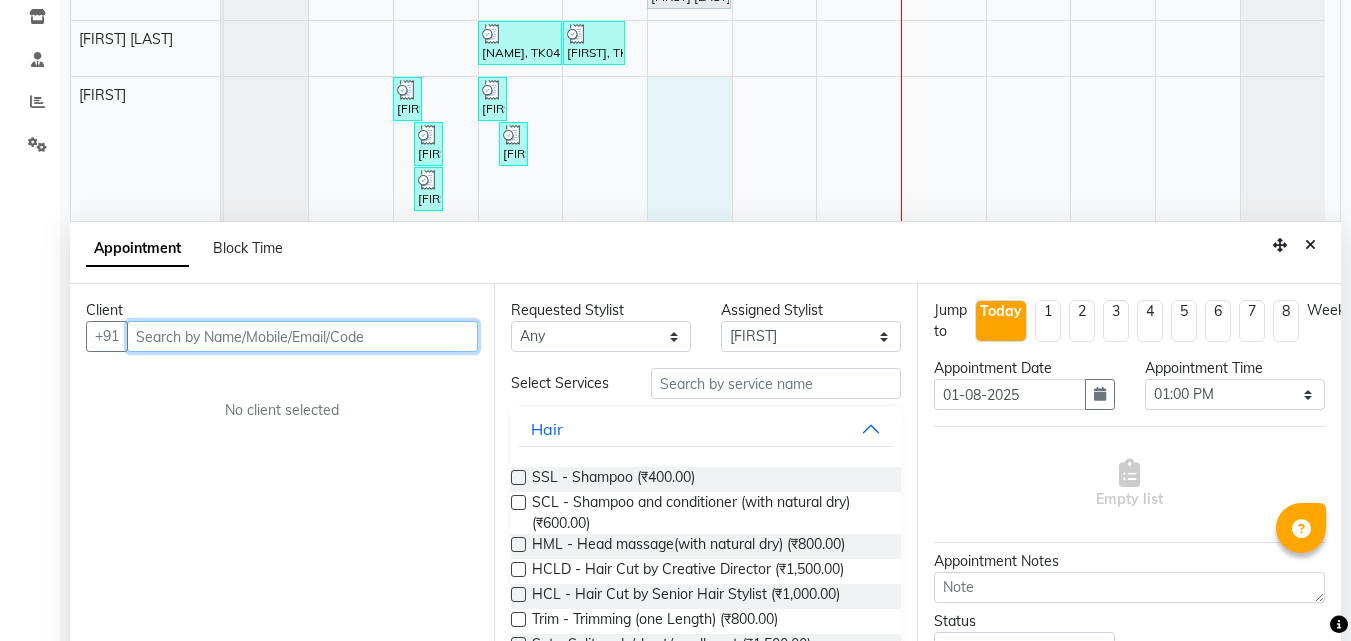 scroll, scrollTop: 357, scrollLeft: 0, axis: vertical 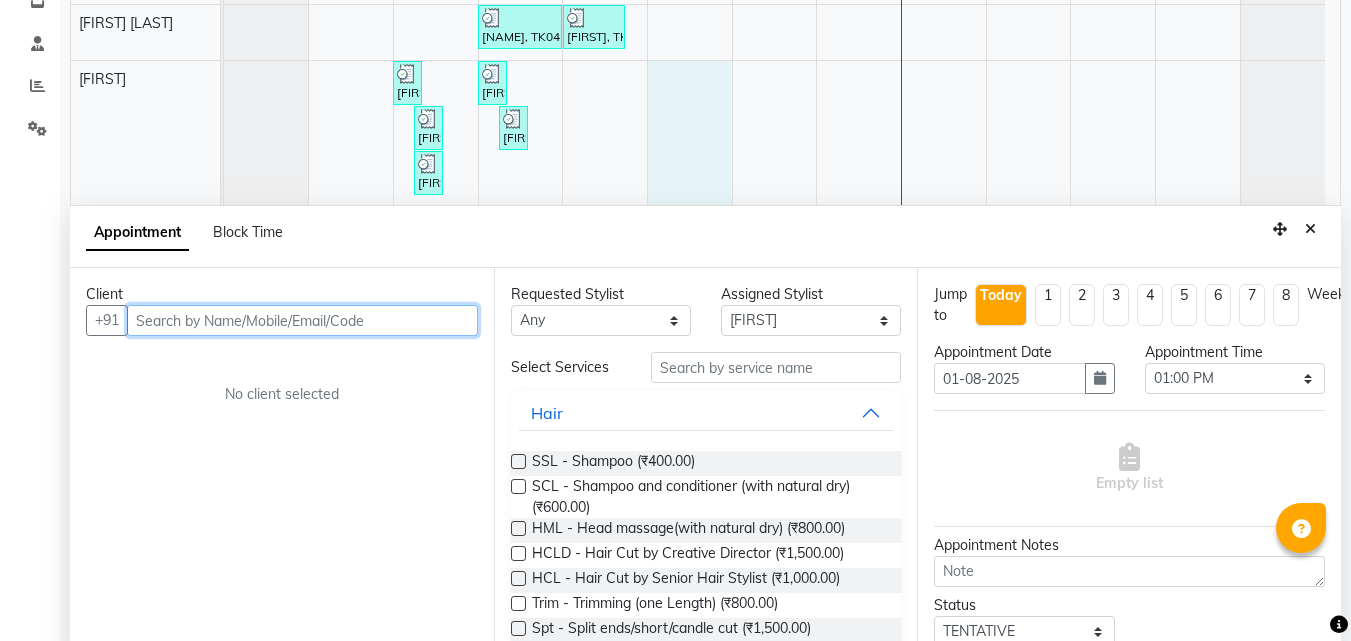 click at bounding box center (302, 320) 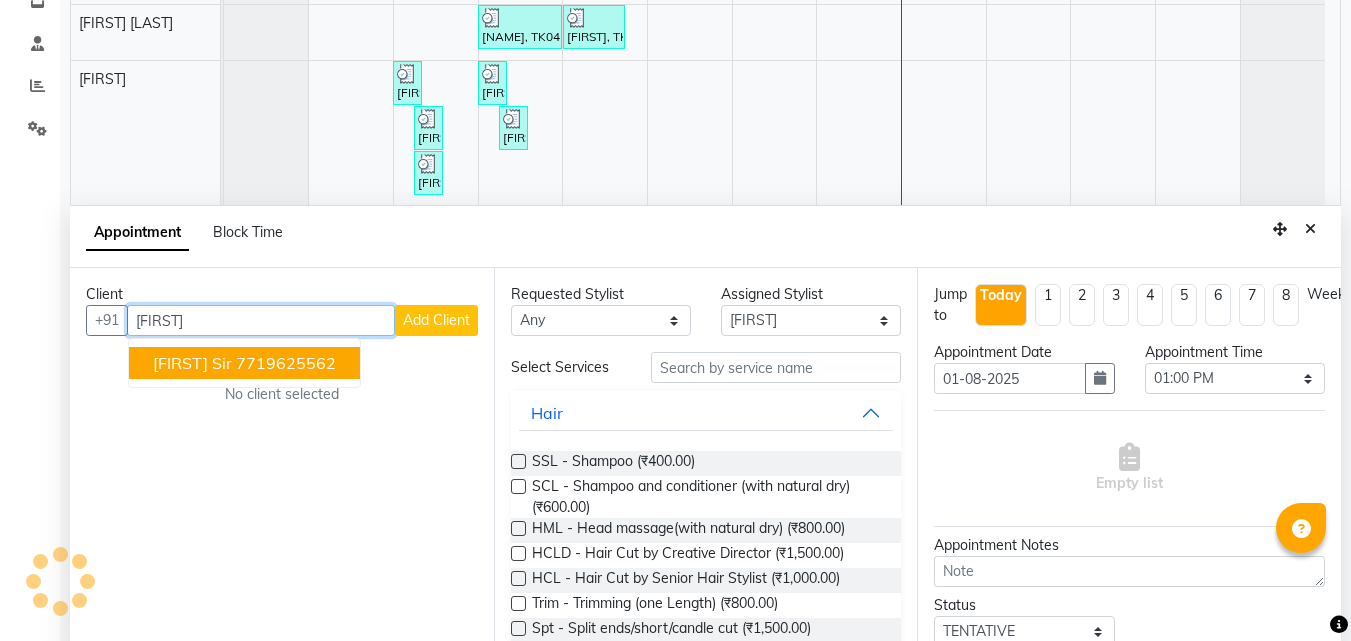 click on "7719625562" at bounding box center (286, 363) 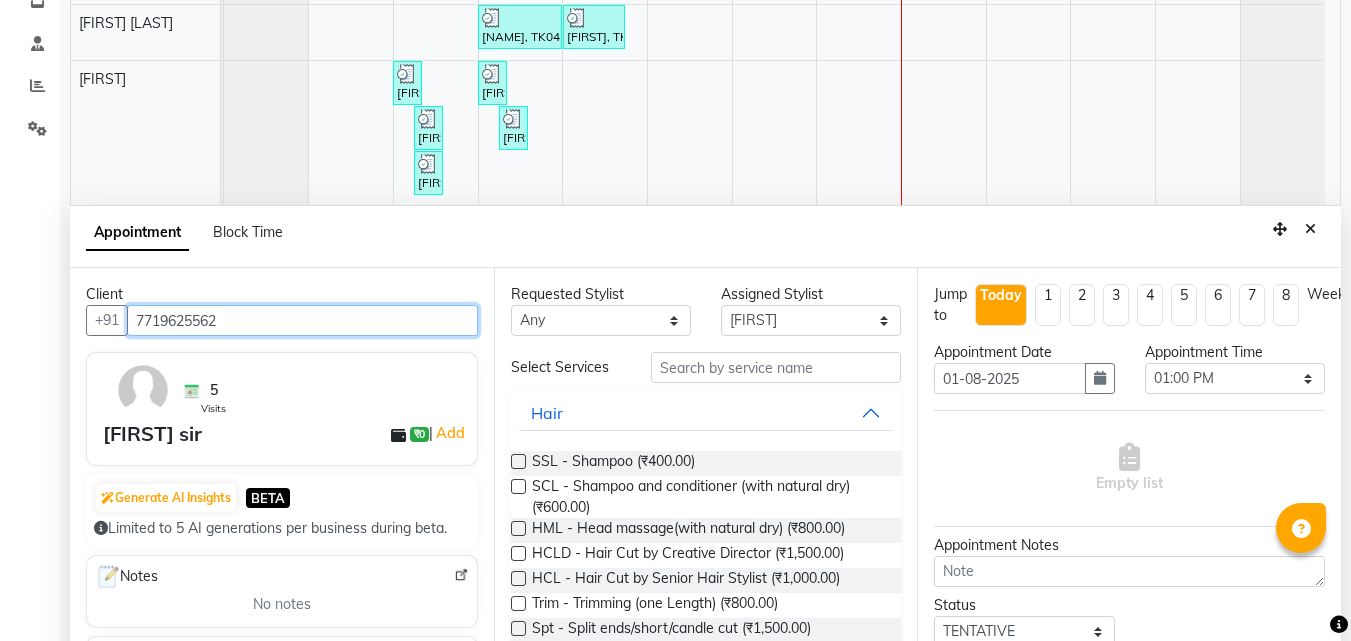 type on "7719625562" 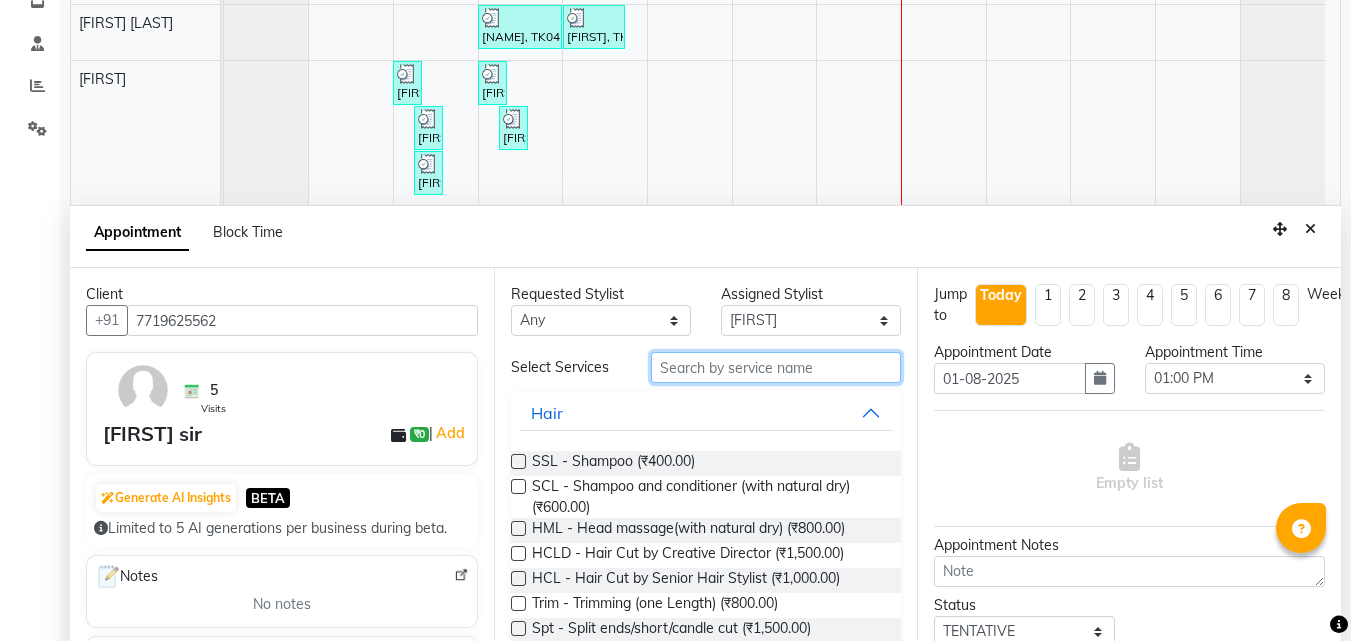 click at bounding box center [776, 367] 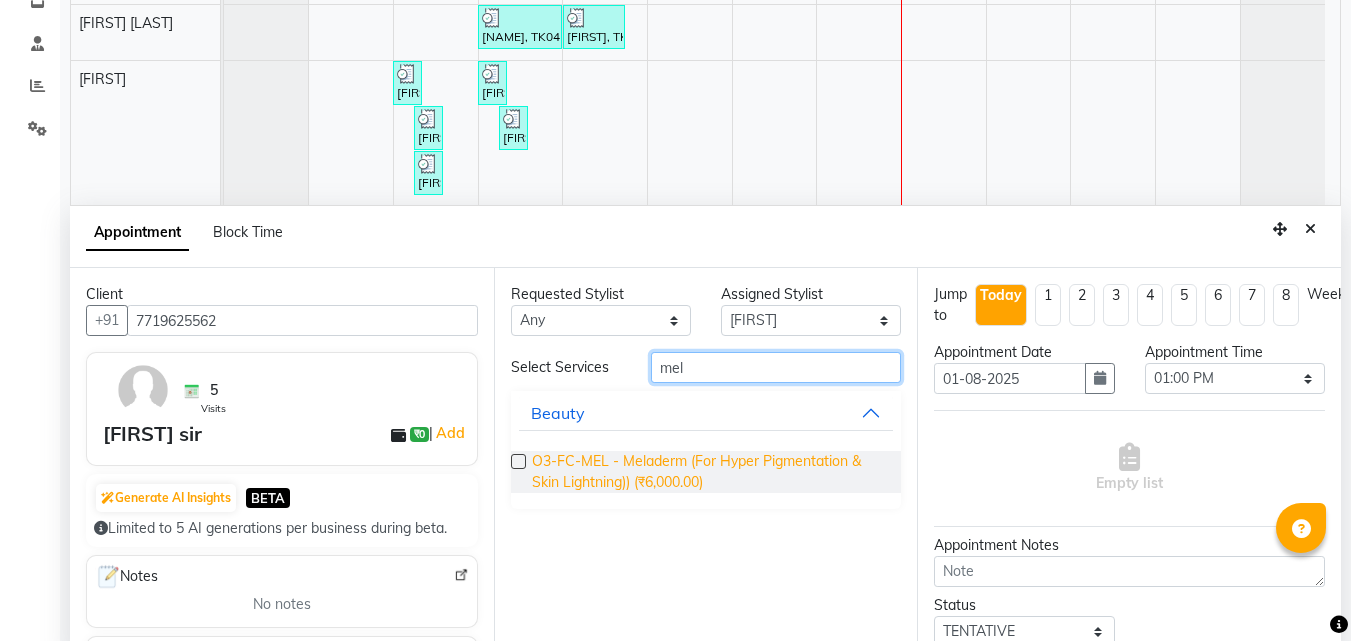 type on "mel" 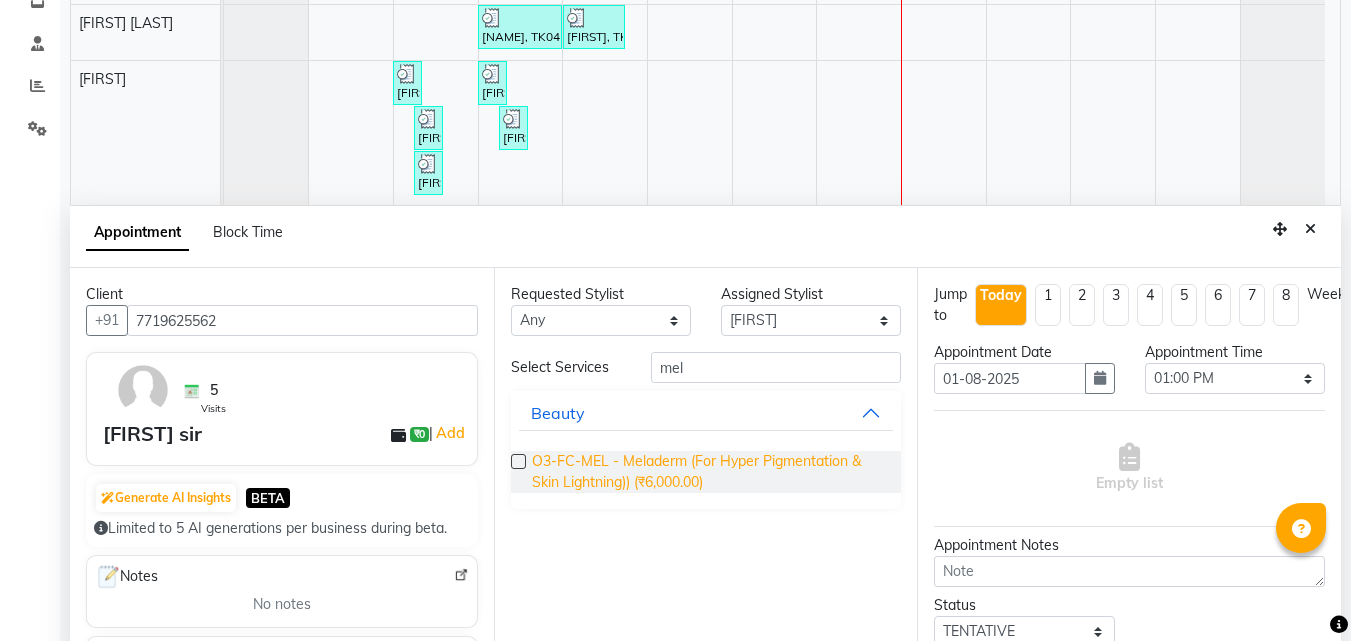 click on "O3-FC-MEL - Meladerm (For Hyper Pigmentation & Skin Lightning)) (₹6,000.00)" at bounding box center (709, 472) 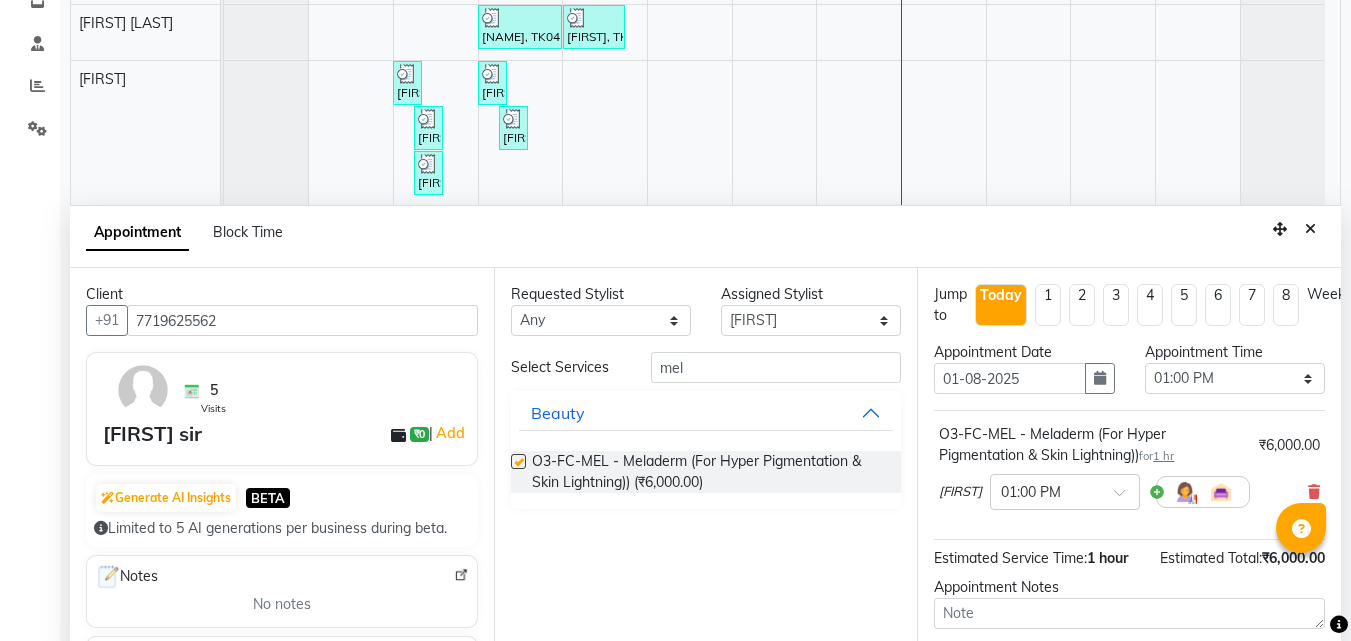 checkbox on "false" 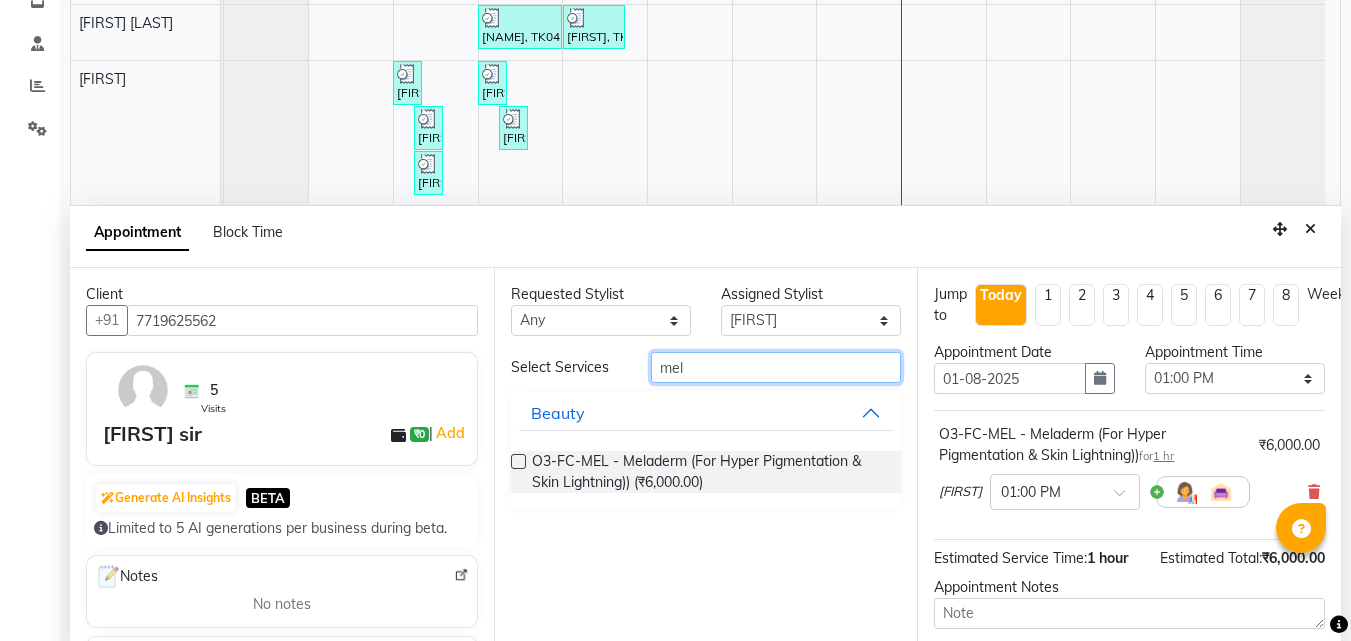 click on "mel" at bounding box center [776, 367] 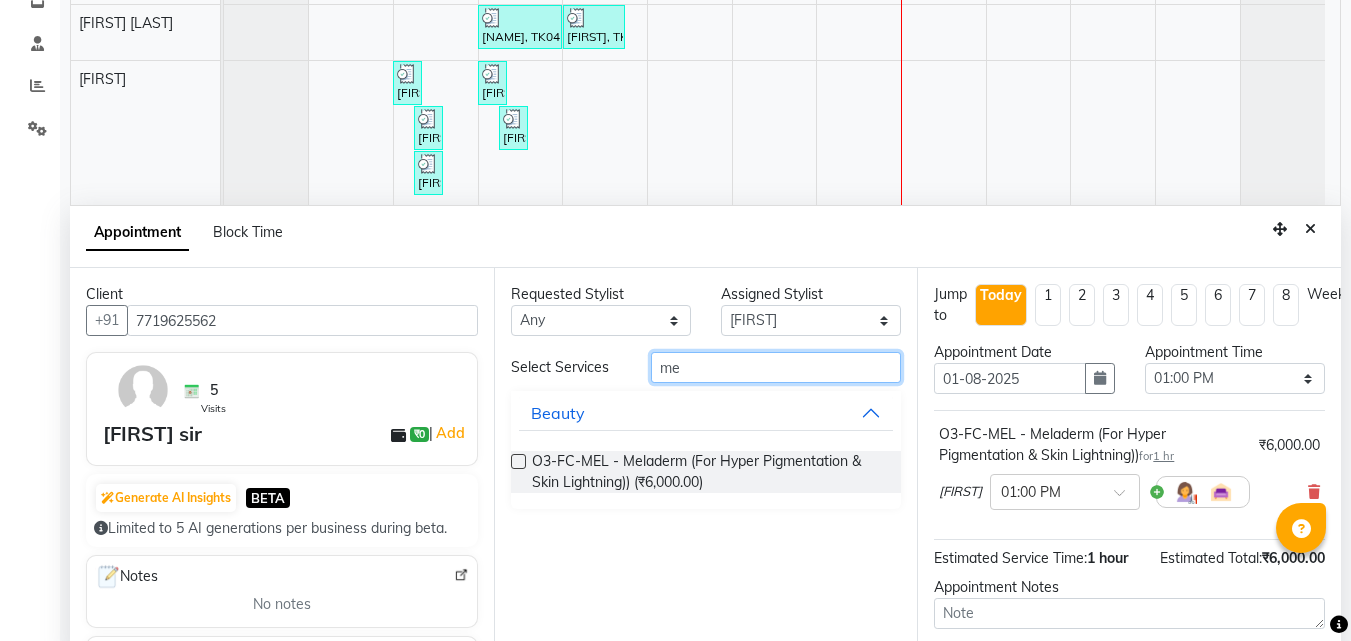 type on "m" 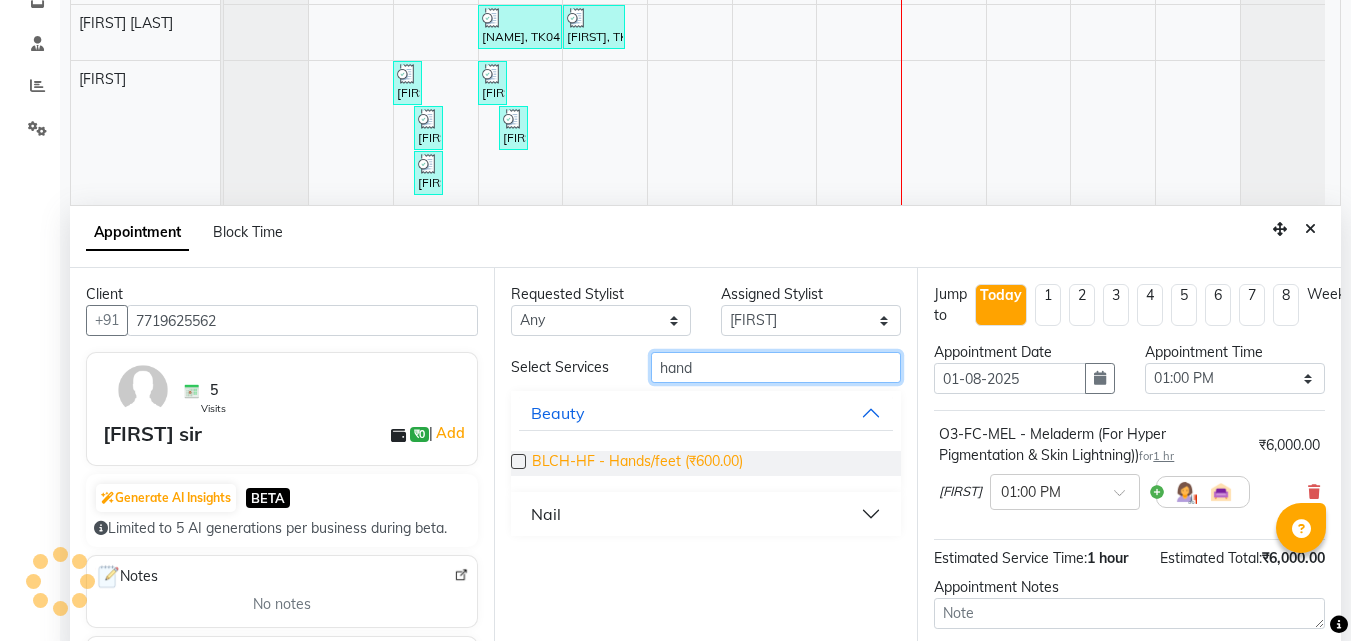 type on "hand" 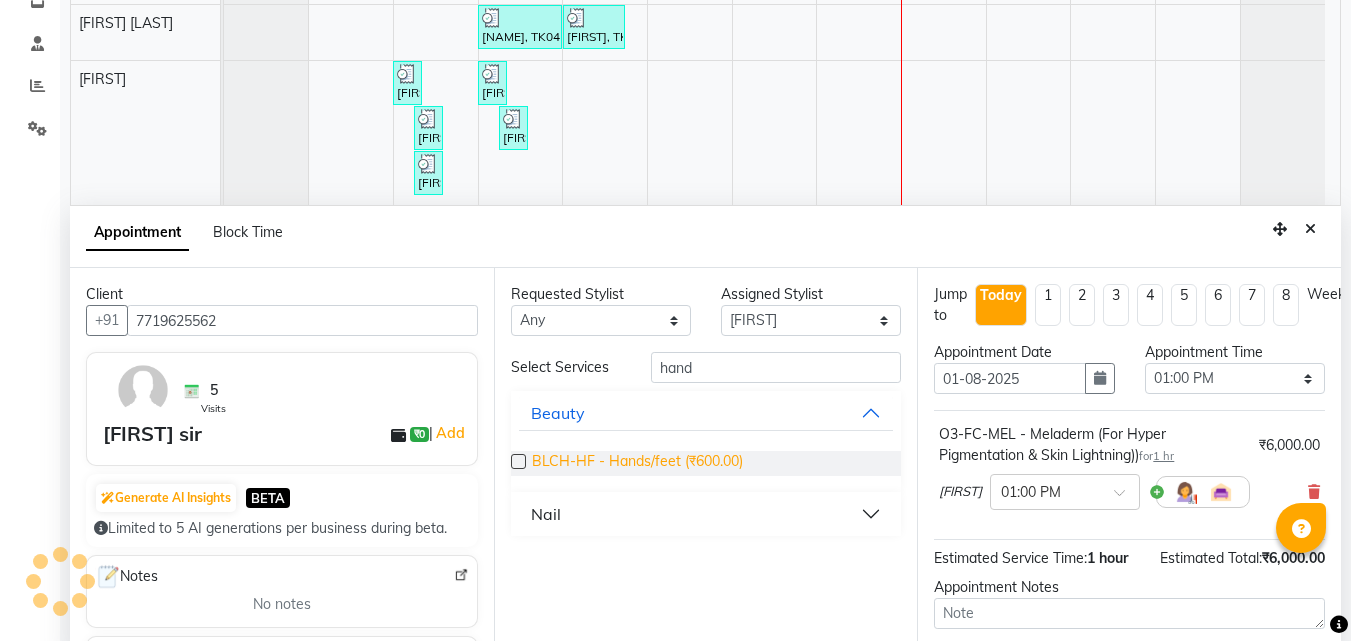 click on "BLCH-HF - Hands/feet (₹600.00)" at bounding box center (637, 463) 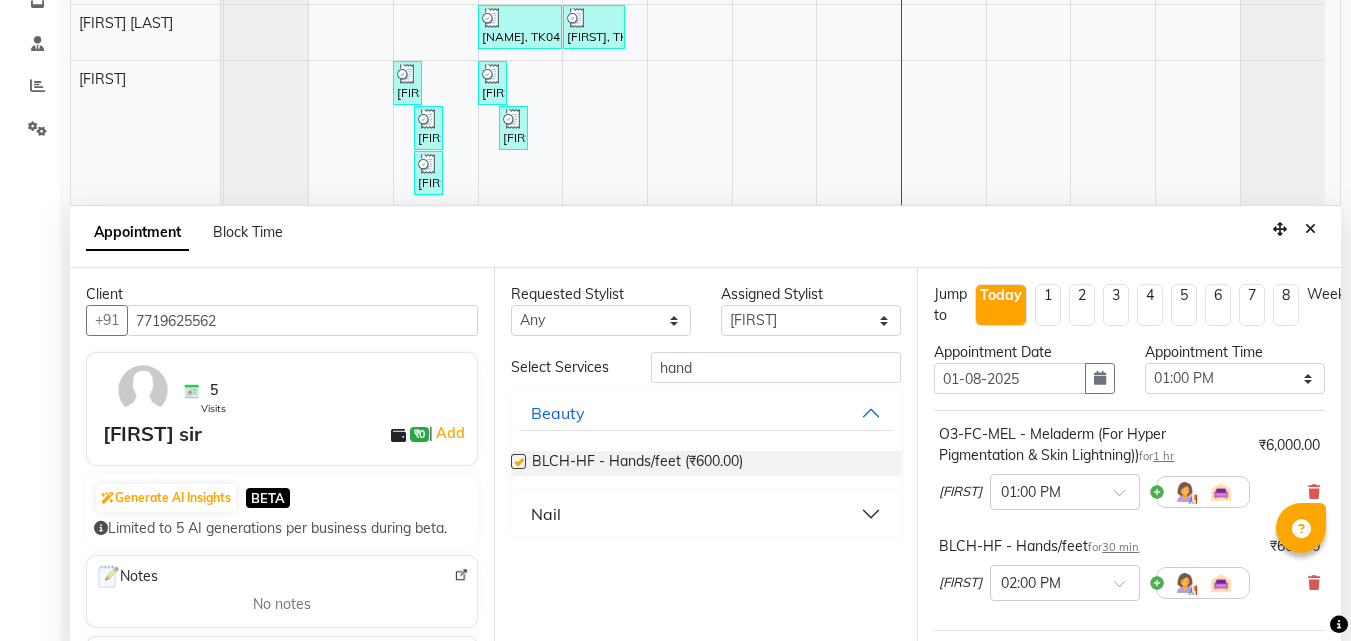 checkbox on "false" 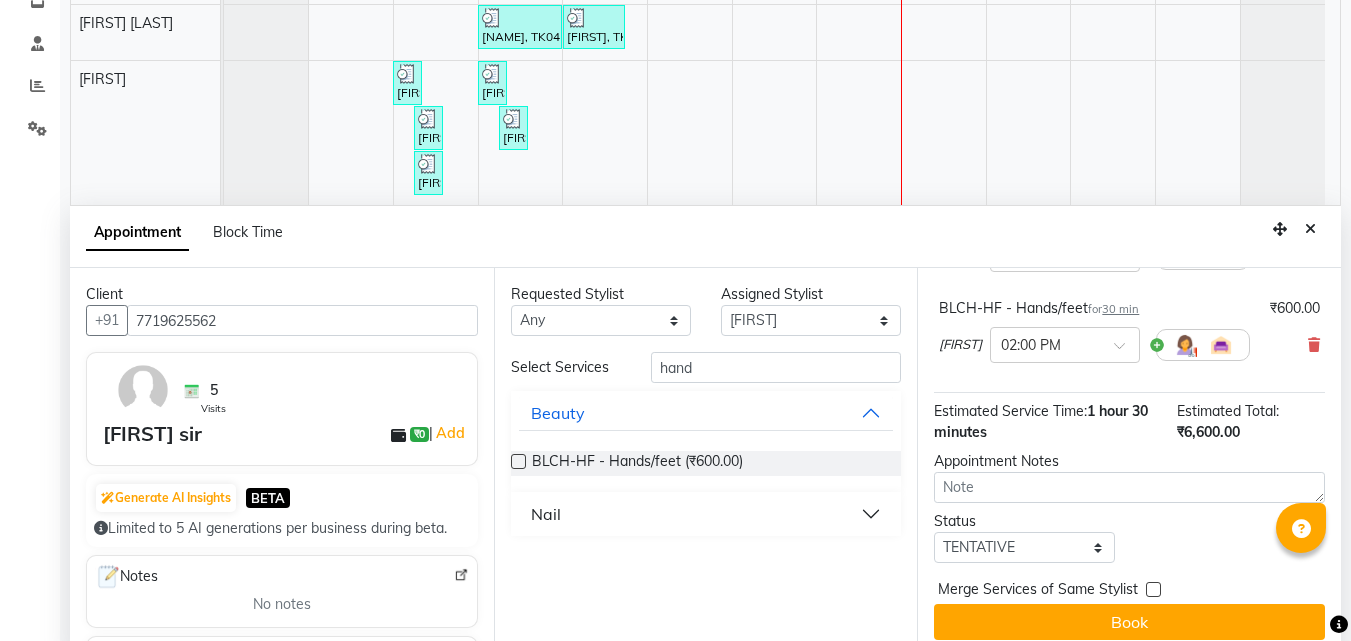 scroll, scrollTop: 253, scrollLeft: 0, axis: vertical 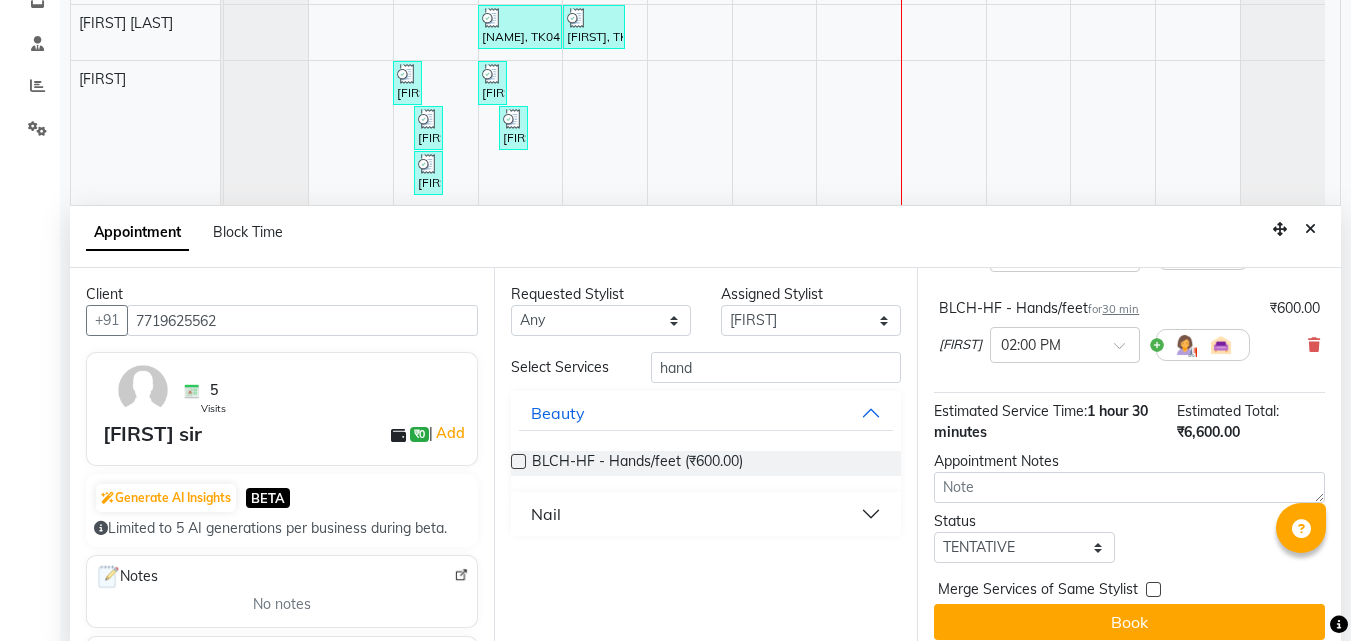 click on "Jump to Today 1 2 3 4 5 6 7 8 Weeks Appointment Date 01-08-2025 Appointment Time Select 09:00 AM 09:15 AM 09:30 AM 09:45 AM 10:00 AM 10:15 AM 10:30 AM 10:45 AM 11:00 AM 11:15 AM 11:30 AM 11:45 AM 12:00 PM 12:15 PM 12:30 PM 12:45 PM 01:00 PM 01:15 PM 01:30 PM 01:45 PM 02:00 PM 02:15 PM 02:30 PM 02:45 PM 03:00 PM 03:15 PM 03:30 PM 03:45 PM 04:00 PM 04:15 PM 04:30 PM 04:45 PM 05:00 PM 05:15 PM 05:30 PM 05:45 PM 06:00 PM 06:15 PM 06:30 PM 06:45 PM 07:00 PM 07:15 PM 07:30 PM 07:45 PM 08:00 PM O3-FC-MEL - Meladerm (For Hyper Pigmentation & Skin Lightning))   for  1 hr ₹6,000.00 [FIRST] × 01:00 PM BLCH-HF - Hands/feet   for  30 min ₹600.00 [FIRST] × 02:00 PM Estimated Service Time:  1 hour 30 minutes Estimated Total:  ₹6,600.00 Appointment Notes Status Select TENTATIVE CONFIRM CHECK-IN UPCOMING Merge Services of Same Stylist  Book" at bounding box center [1129, 462] 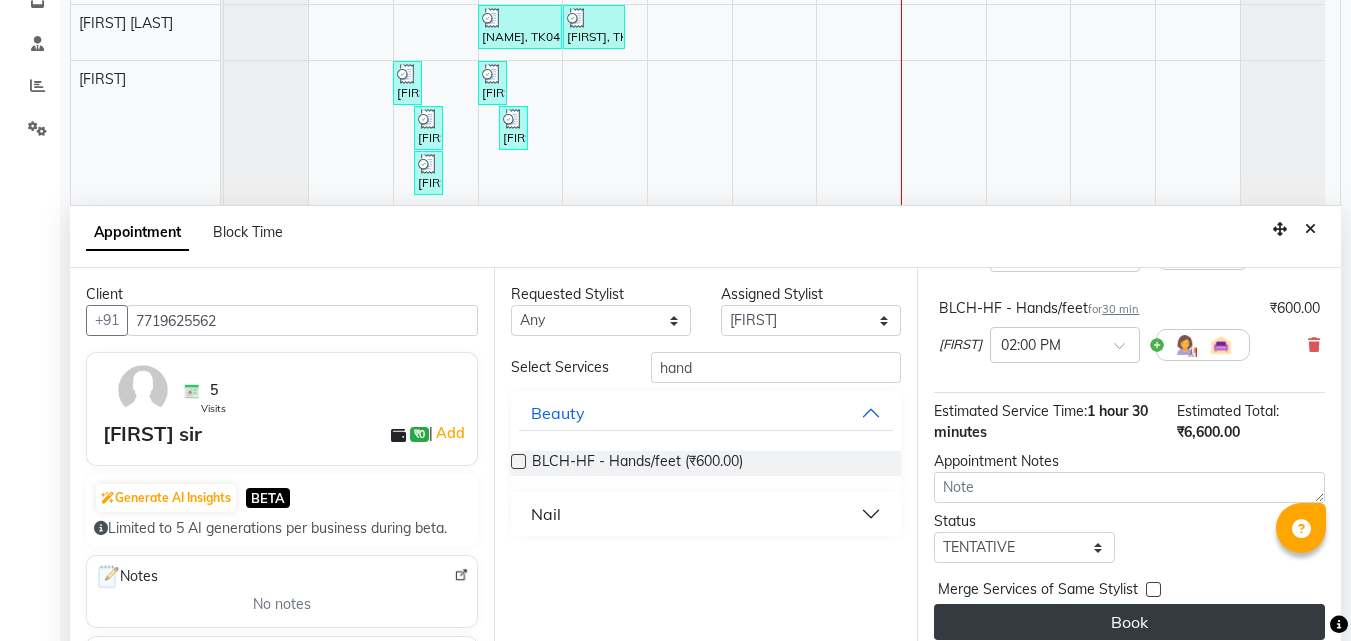 click on "Book" at bounding box center (1129, 622) 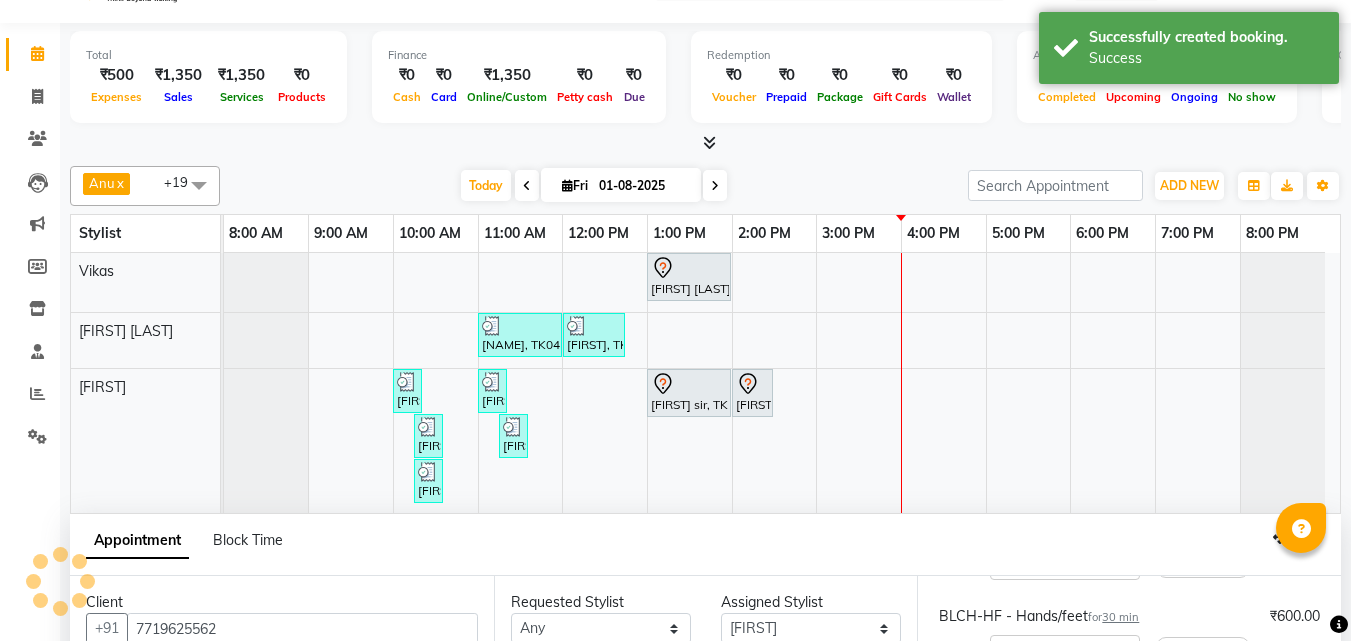 scroll, scrollTop: 0, scrollLeft: 0, axis: both 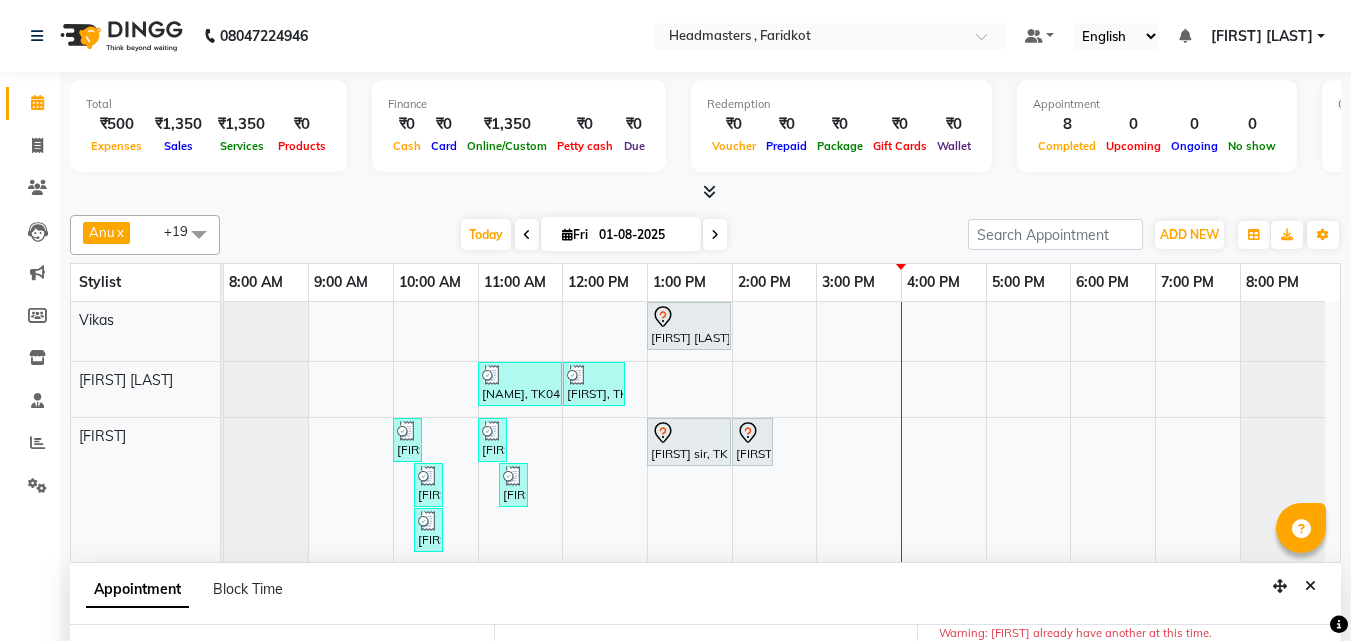 click on "[FIRST] [LAST], TK08, 02:00 PM-03:15 PM, RT-IG - Igora Root Touchup(one inch only)" at bounding box center [782, 821] 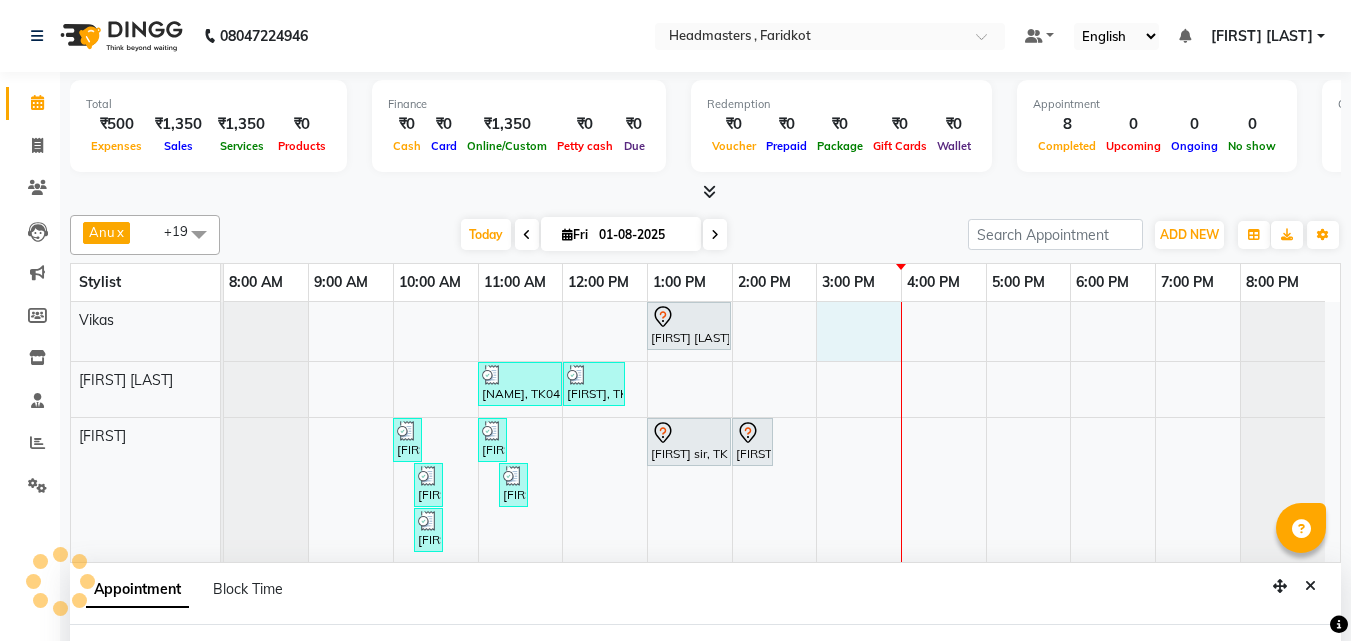 select on "71450" 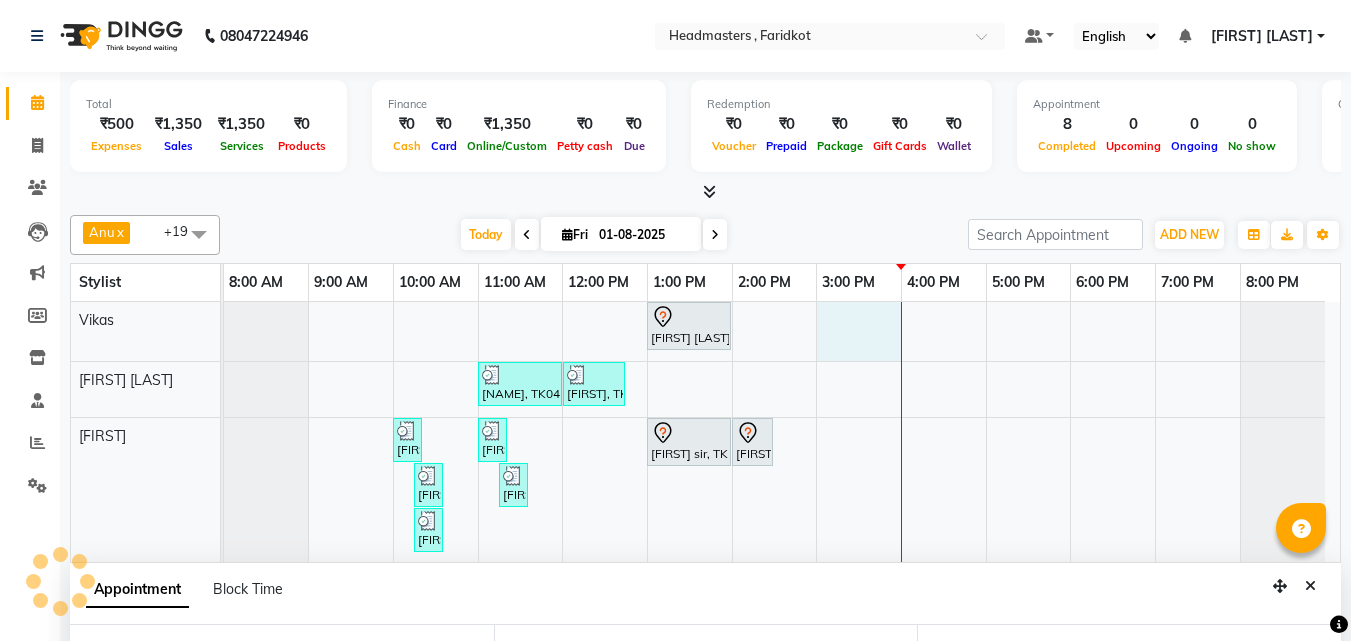 scroll, scrollTop: 377, scrollLeft: 0, axis: vertical 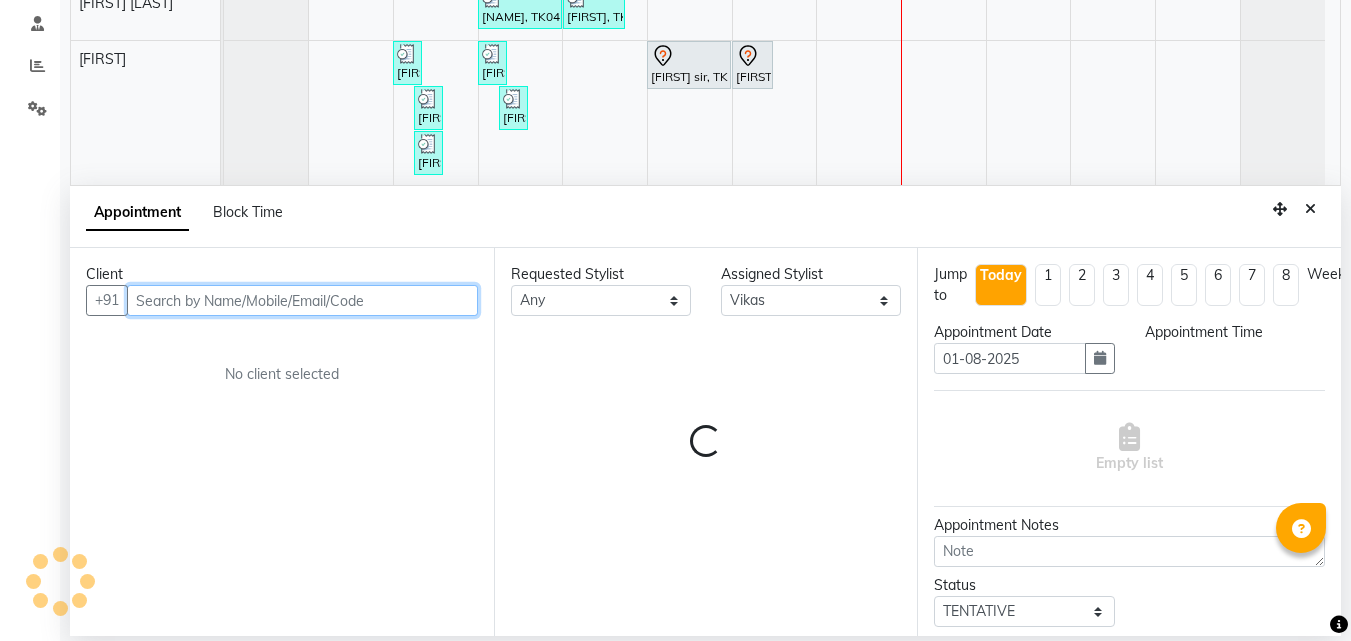 select on "900" 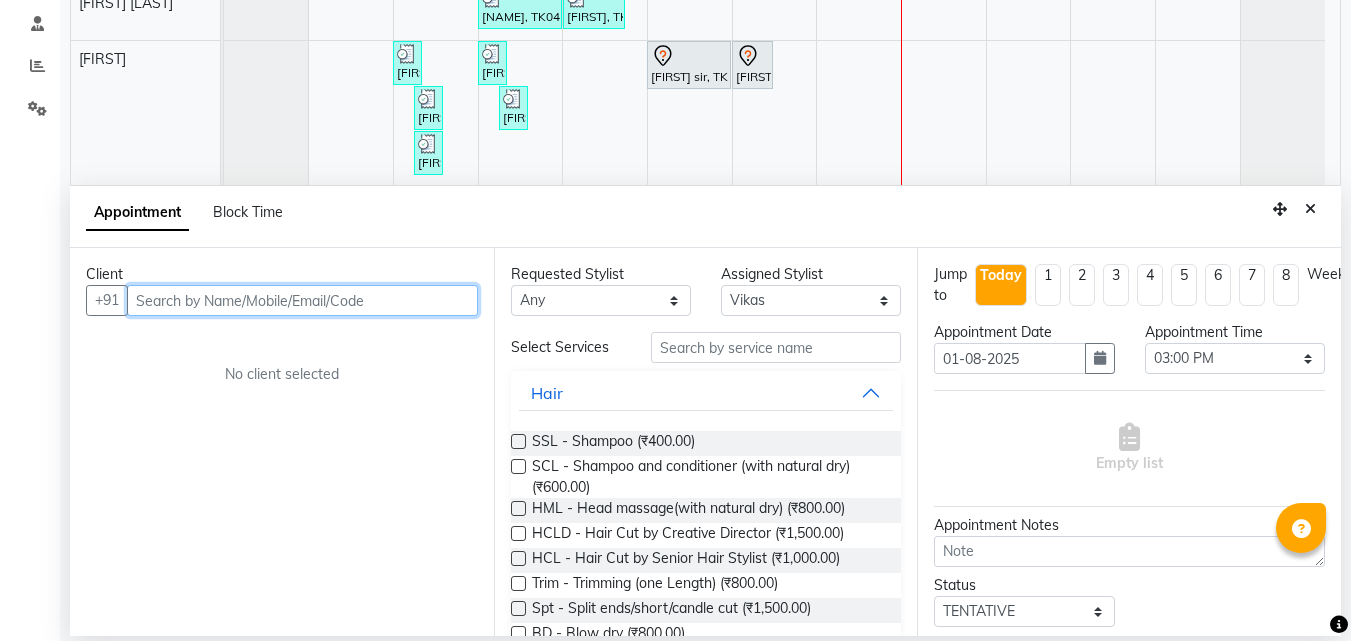 click at bounding box center (302, 300) 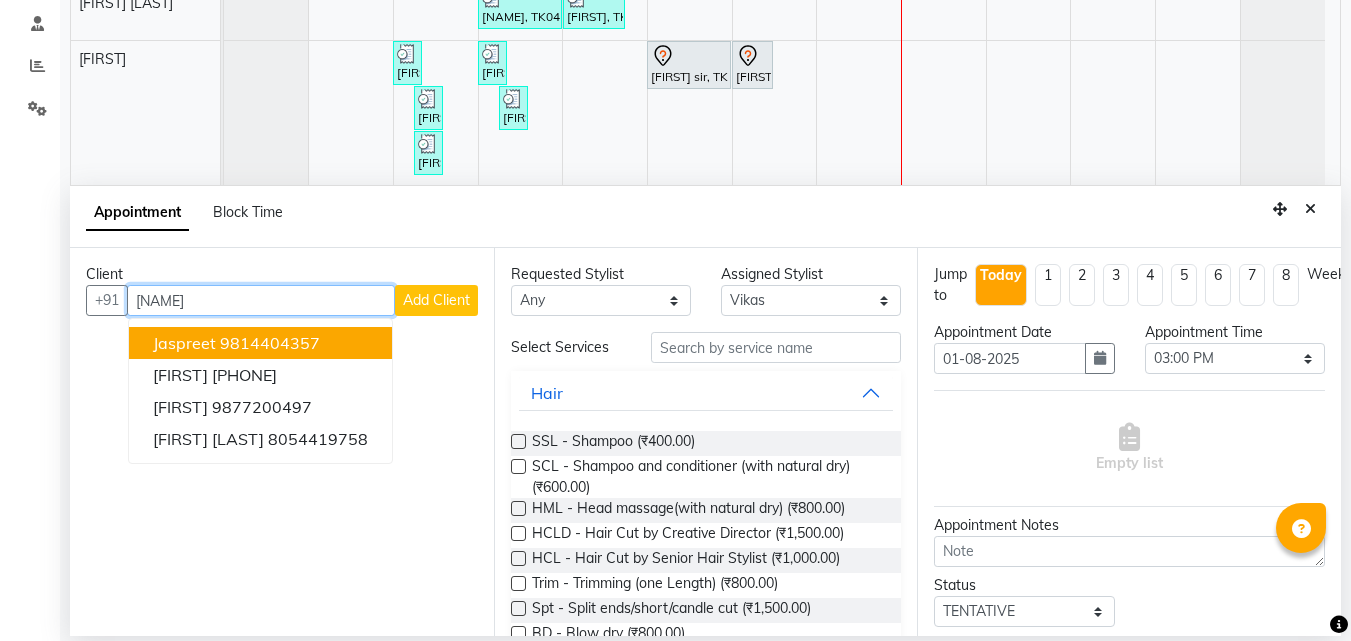 click on "[FIRST]  [PHONE]" at bounding box center [260, 343] 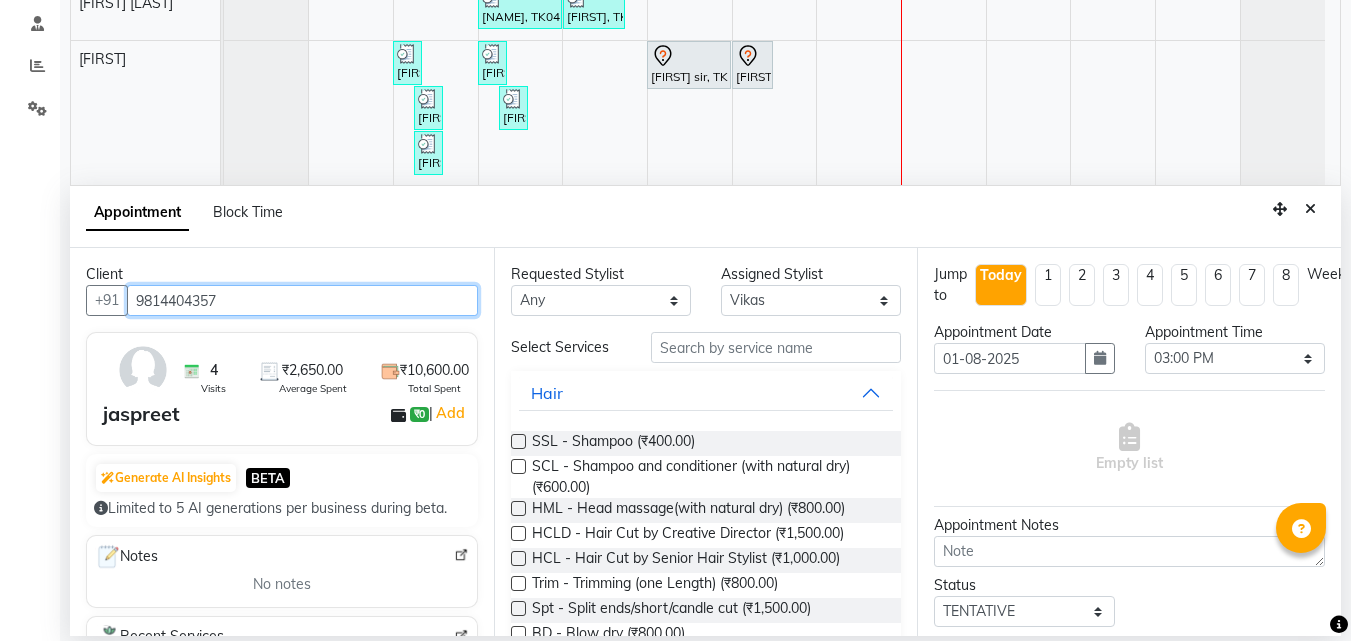 type on "9814404357" 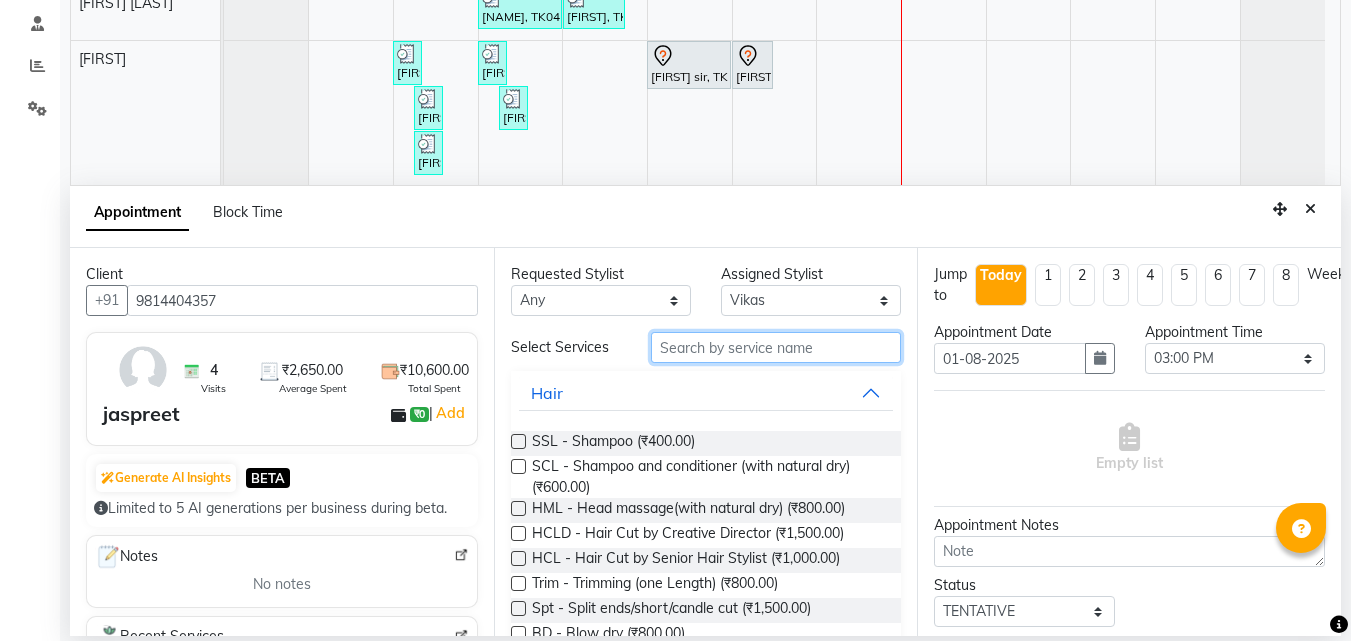 click at bounding box center [776, 347] 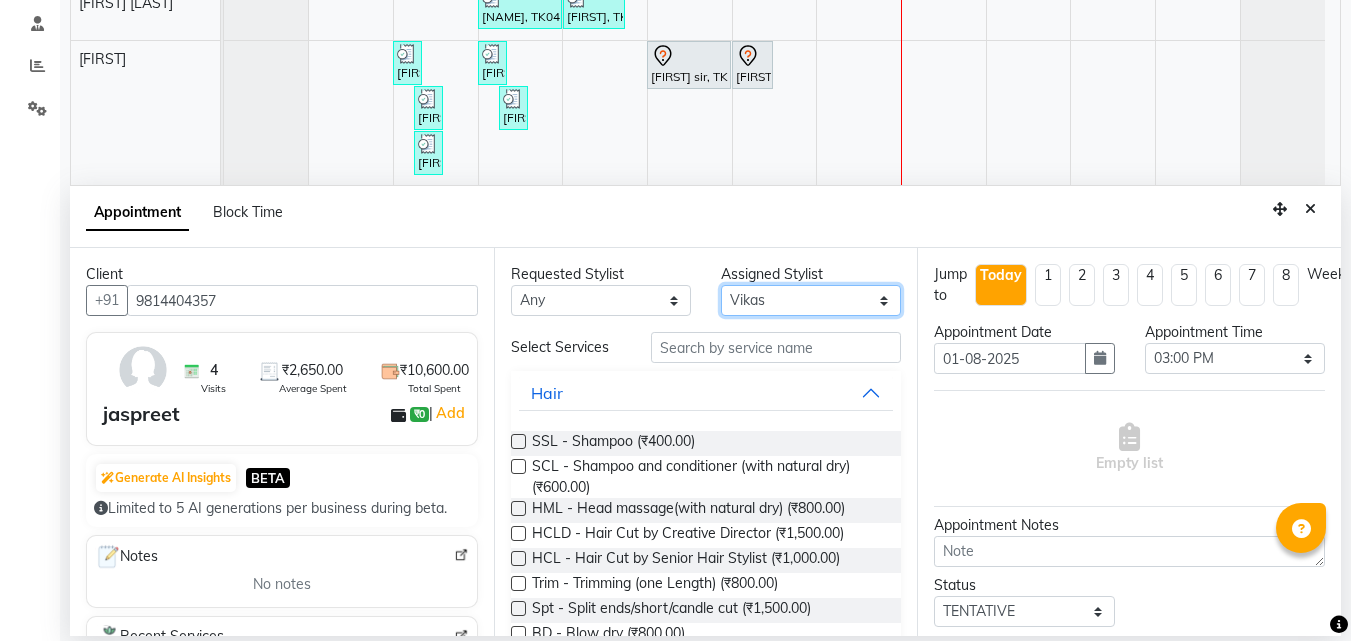 click on "Select [FIRST] [LAST] [FIRST] [FIRST] [FIRST] [FIRST] [FIRST] [FIRST] [FIRST] [FIRST] [FIRST] [FIRST] [FIRST] [FIRST] [FIRST]" at bounding box center (811, 300) 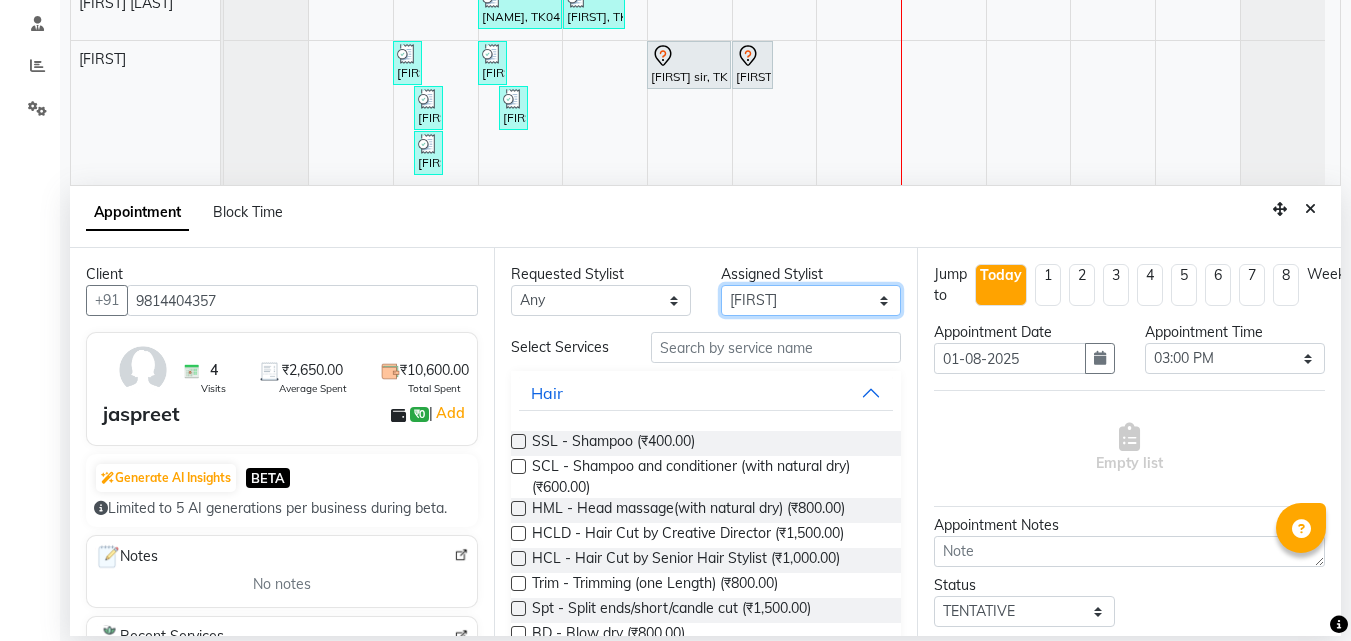 click on "Select [FIRST] [LAST] [FIRST] [FIRST] [FIRST] [FIRST] [FIRST] [FIRST] [FIRST] [FIRST] [FIRST] [FIRST] [FIRST] [FIRST] [FIRST]" at bounding box center (811, 300) 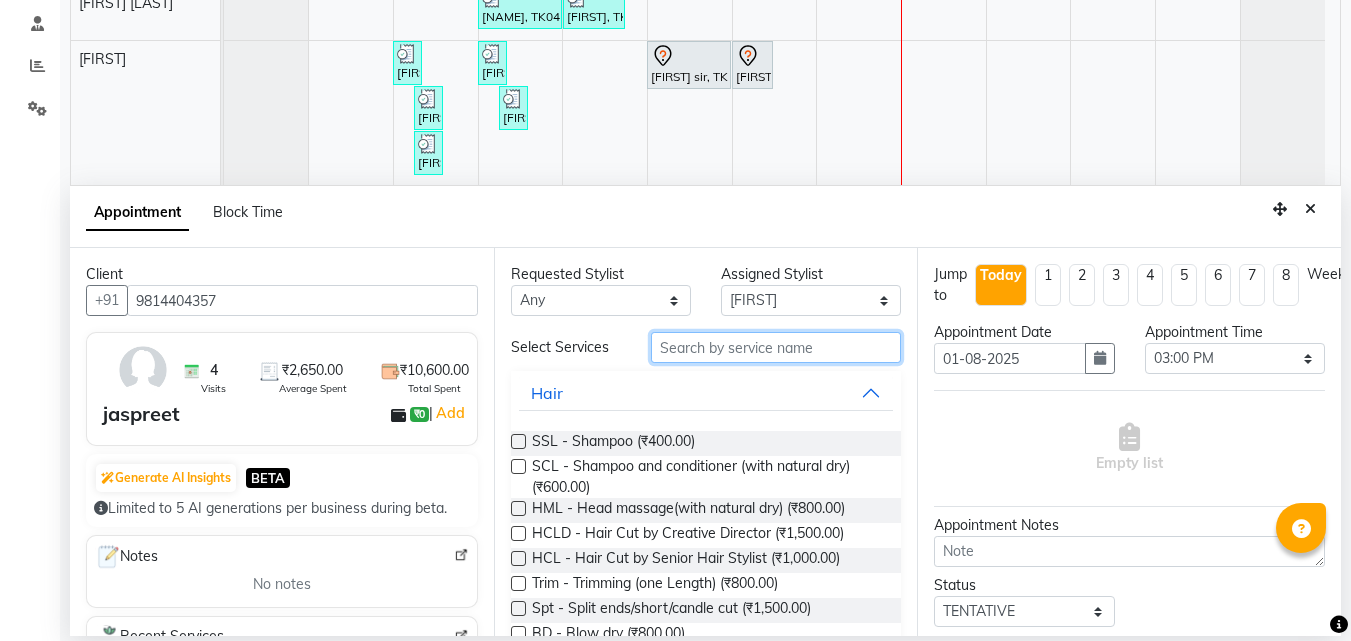 click at bounding box center [776, 347] 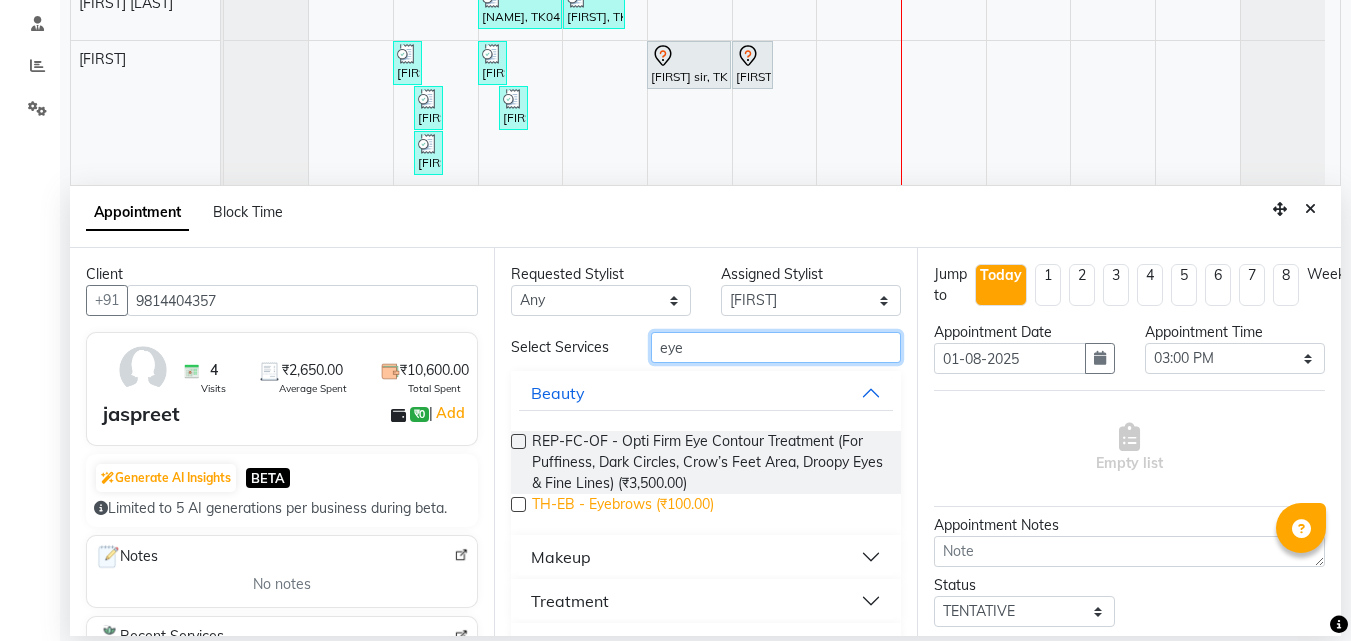 type on "eye" 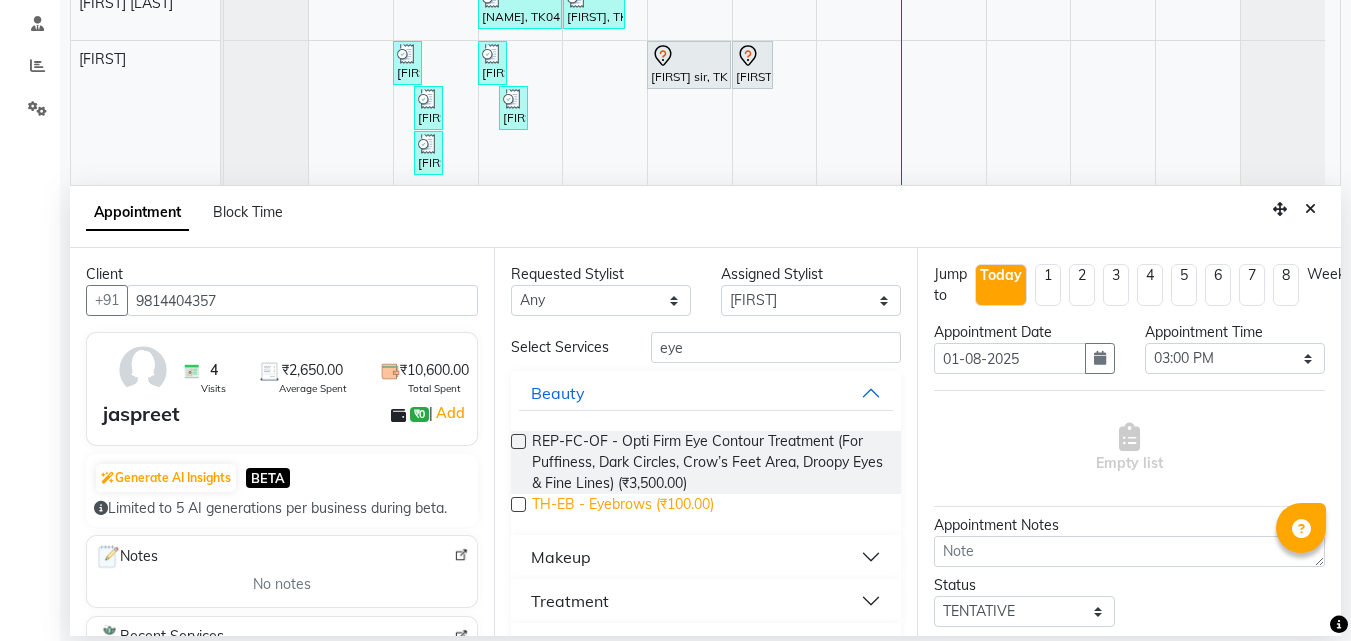 click on "TH-EB - Eyebrows (₹100.00)" at bounding box center [623, 506] 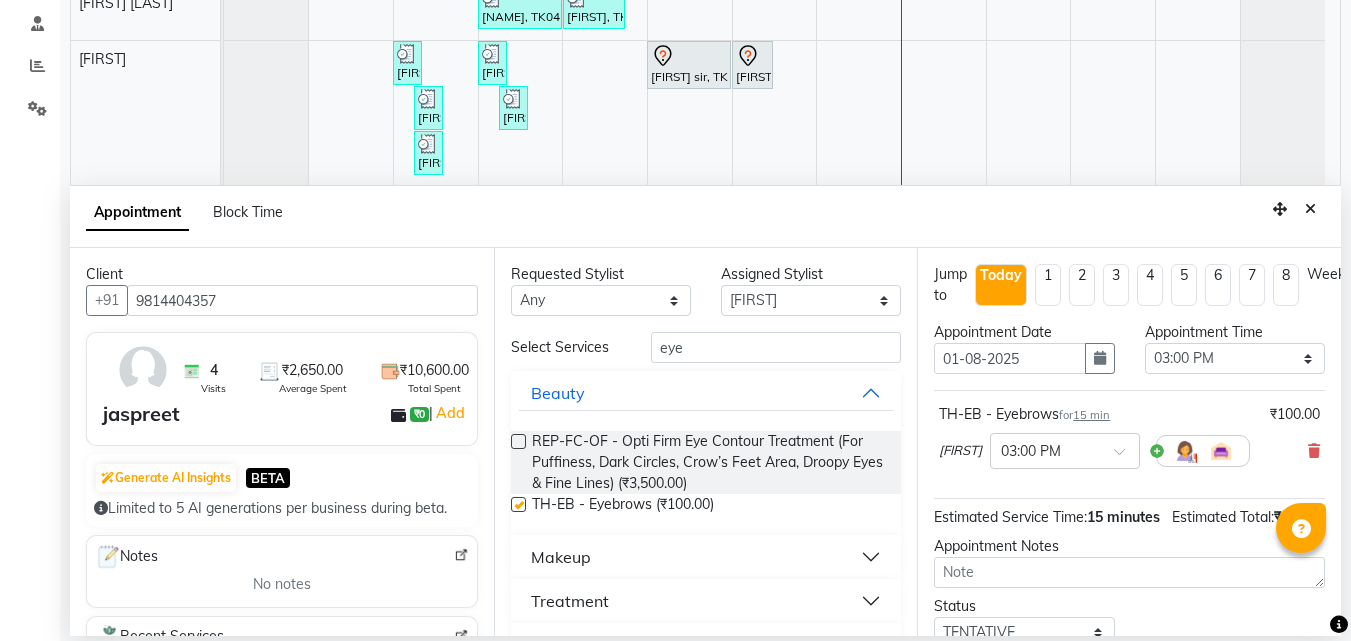 checkbox on "false" 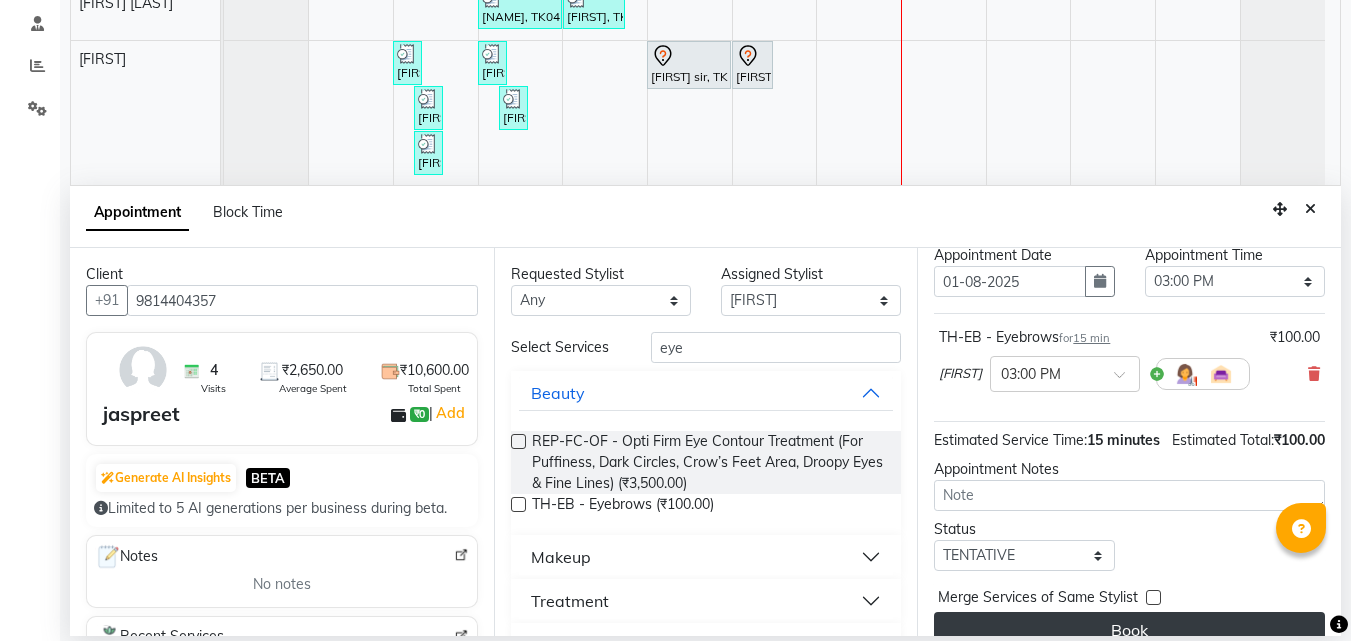 scroll, scrollTop: 141, scrollLeft: 0, axis: vertical 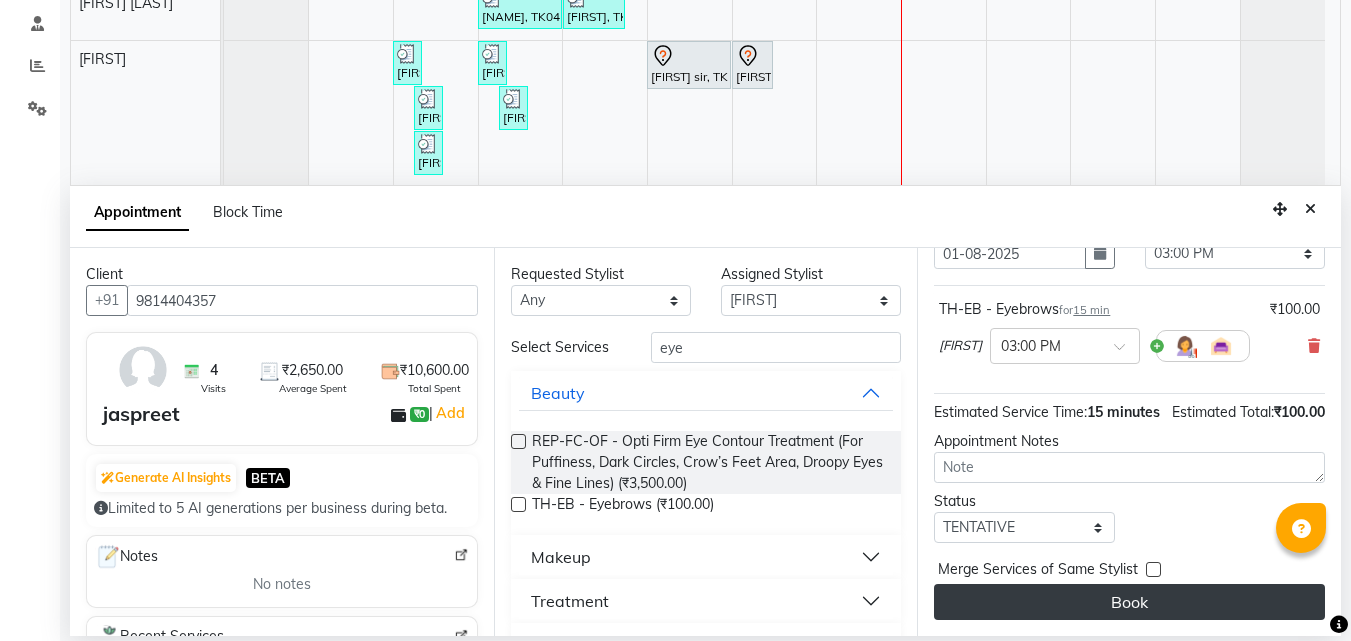 click on "Book" at bounding box center (1129, 602) 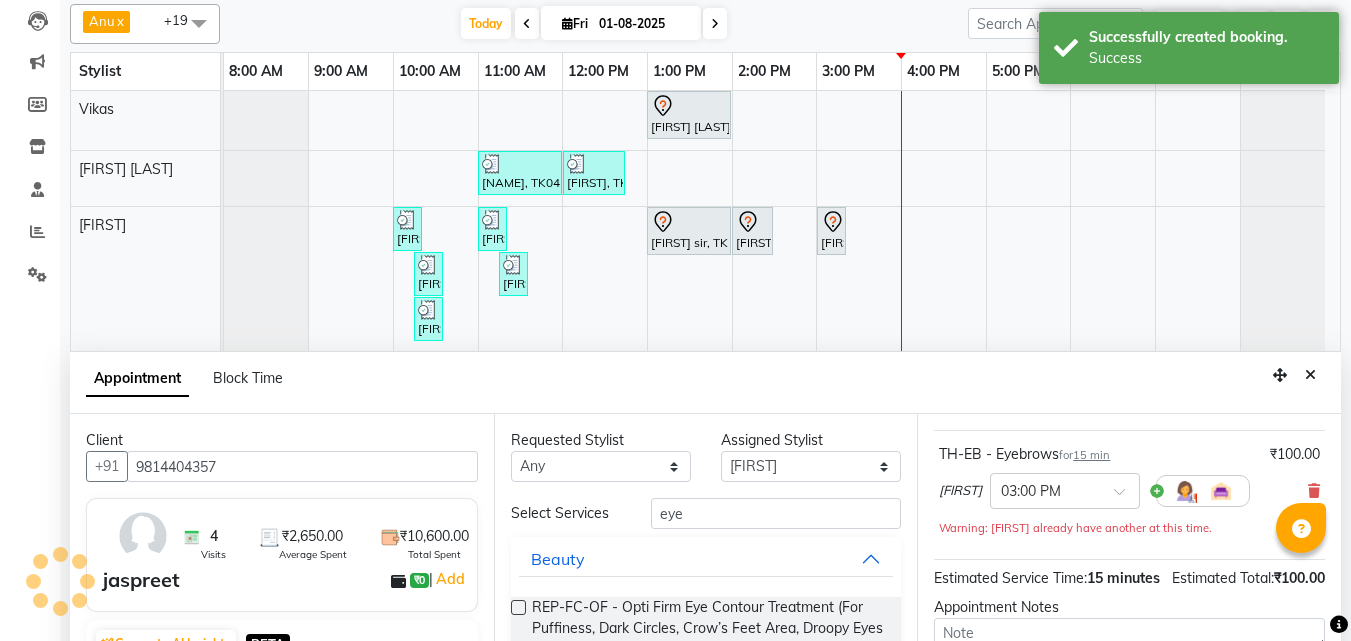 scroll, scrollTop: 0, scrollLeft: 0, axis: both 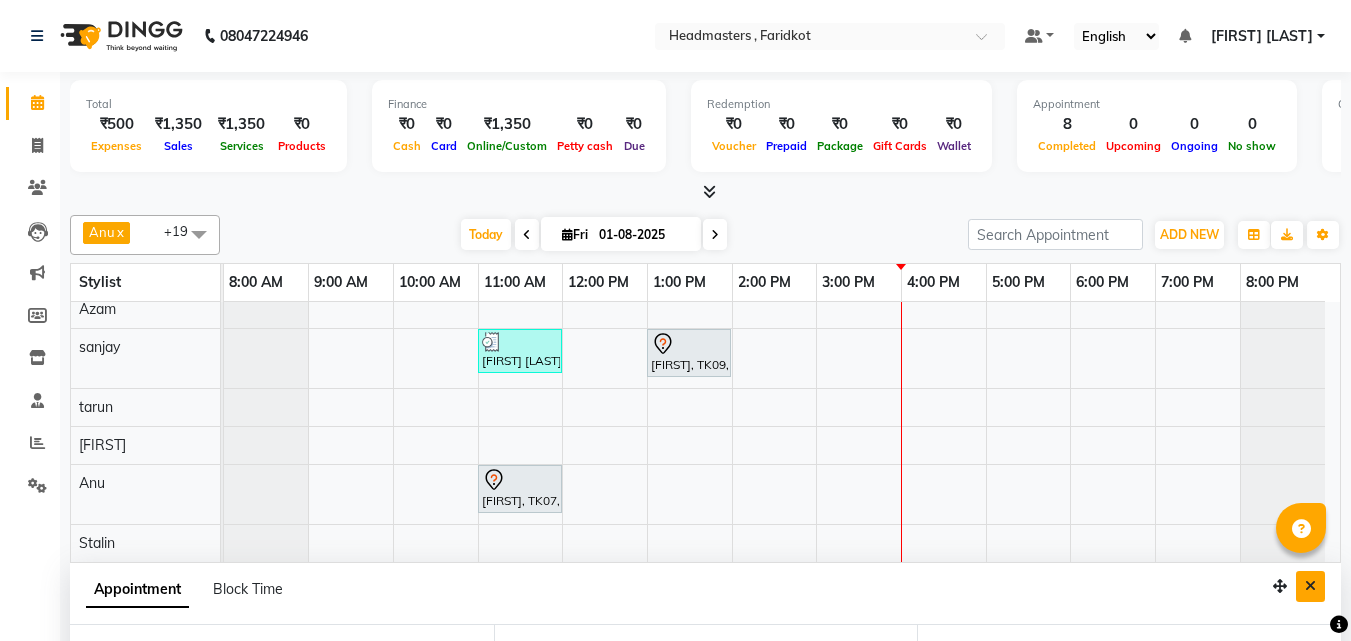 click at bounding box center [1310, 586] 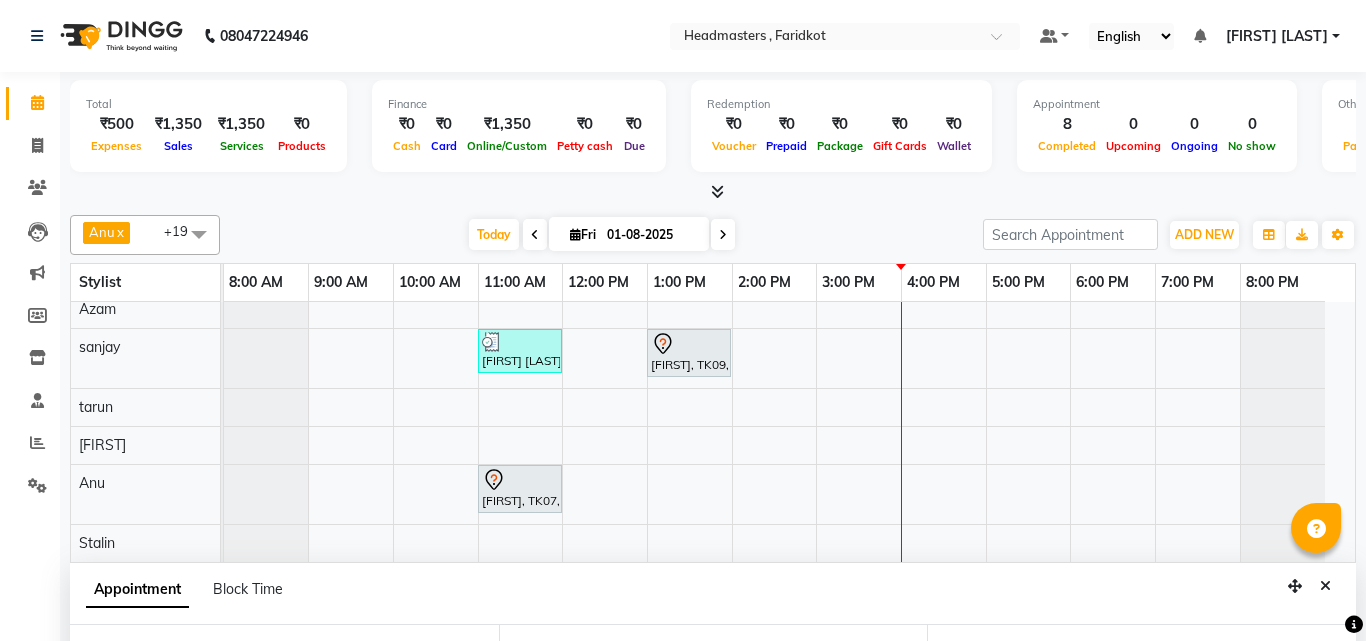 scroll, scrollTop: 721, scrollLeft: 0, axis: vertical 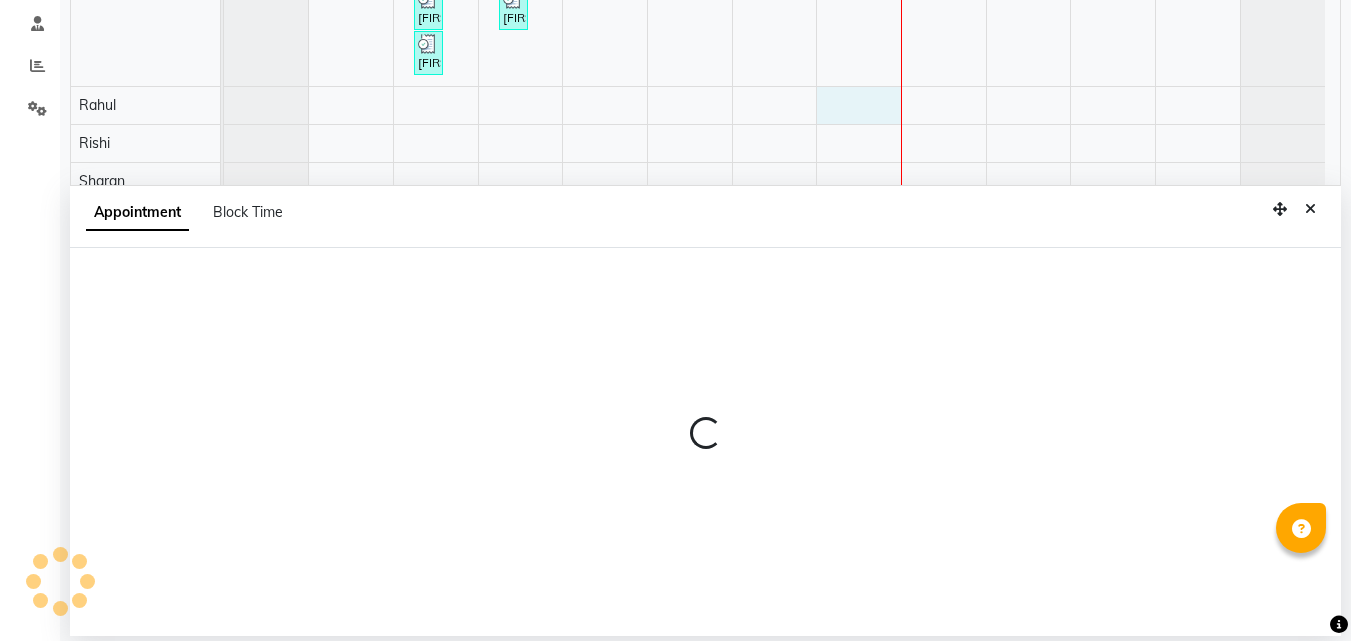 select on "71455" 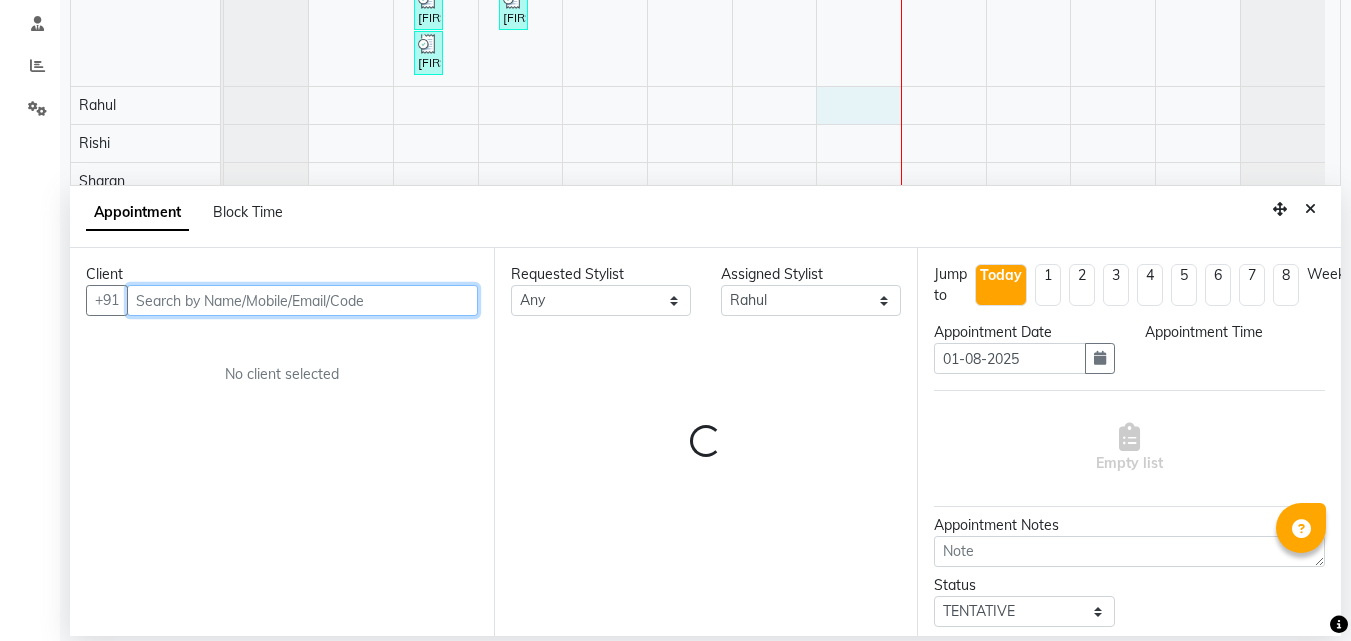 select on "900" 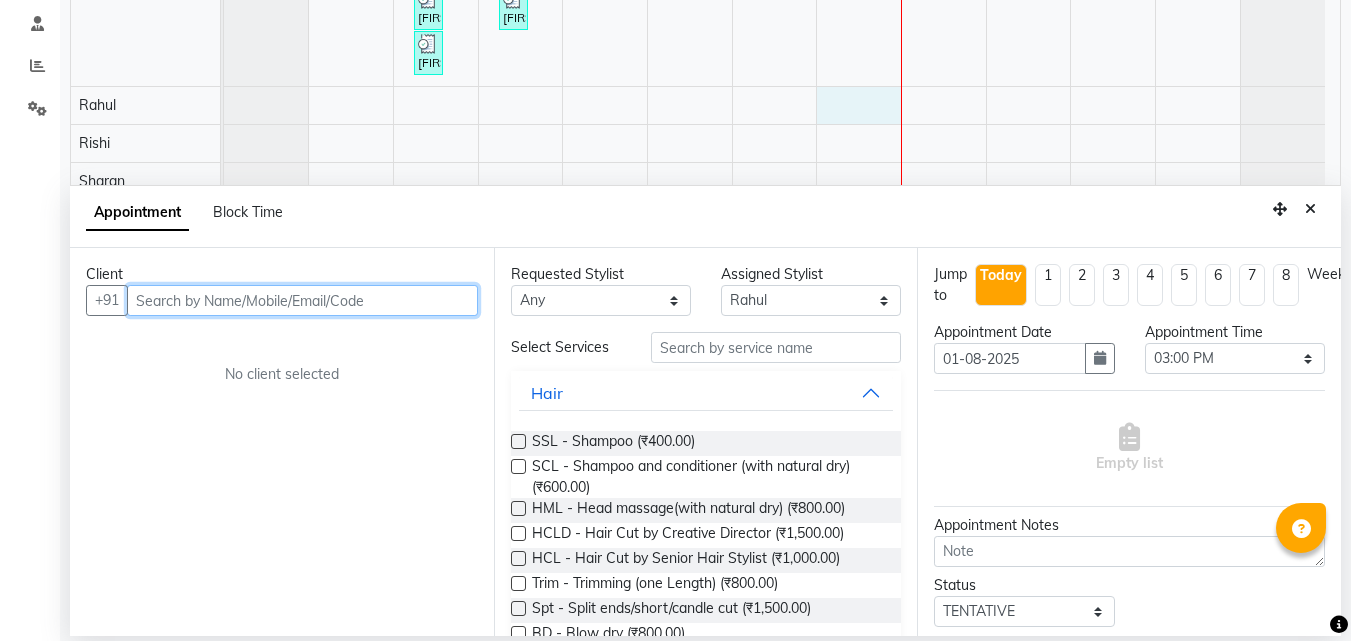 click at bounding box center (302, 300) 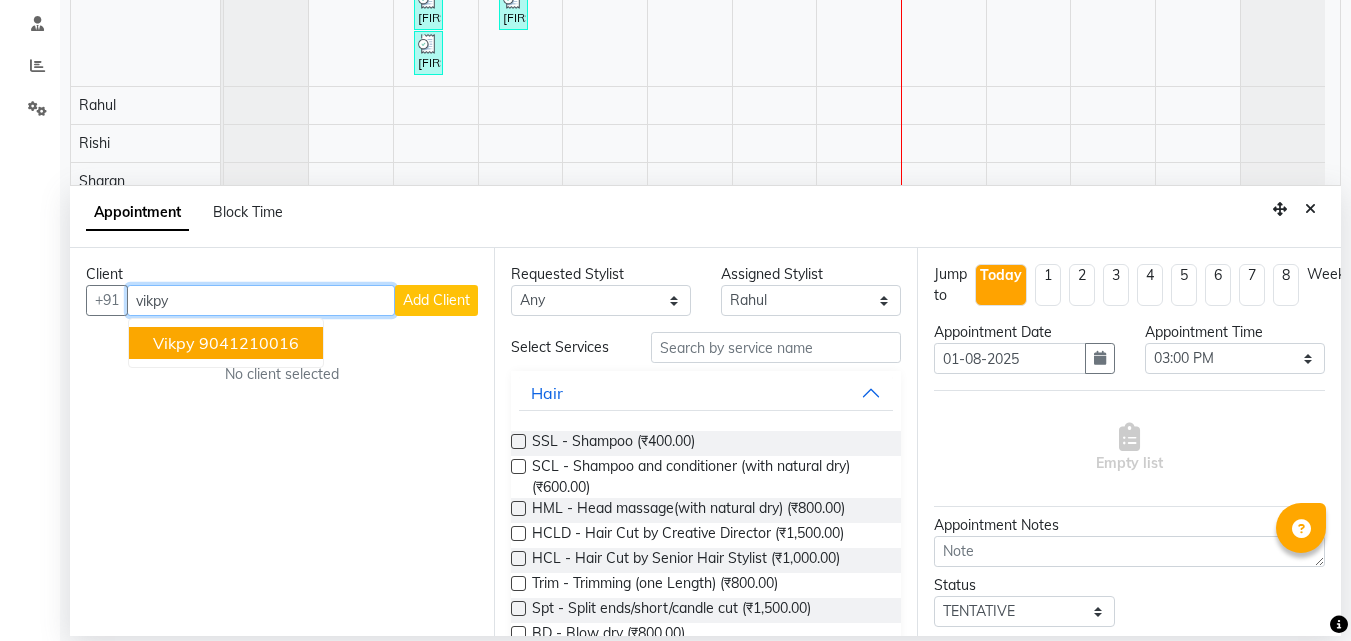 click on "9041210016" at bounding box center [249, 343] 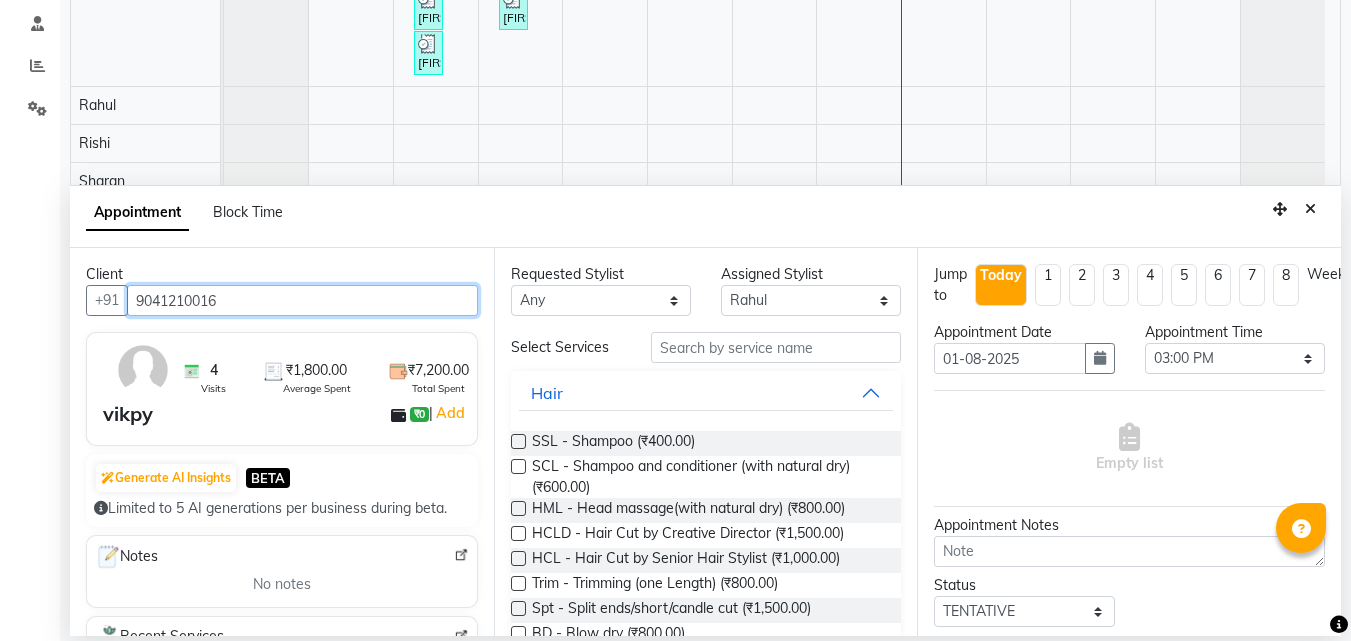 type on "9041210016" 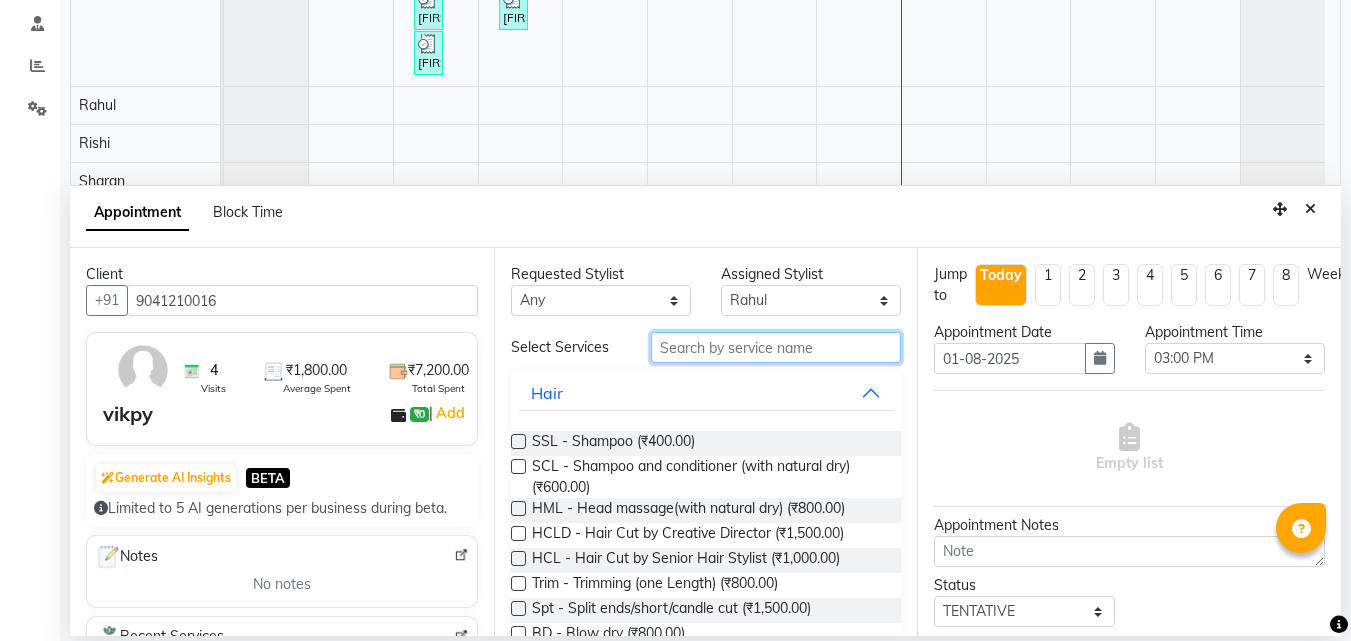 click at bounding box center [776, 347] 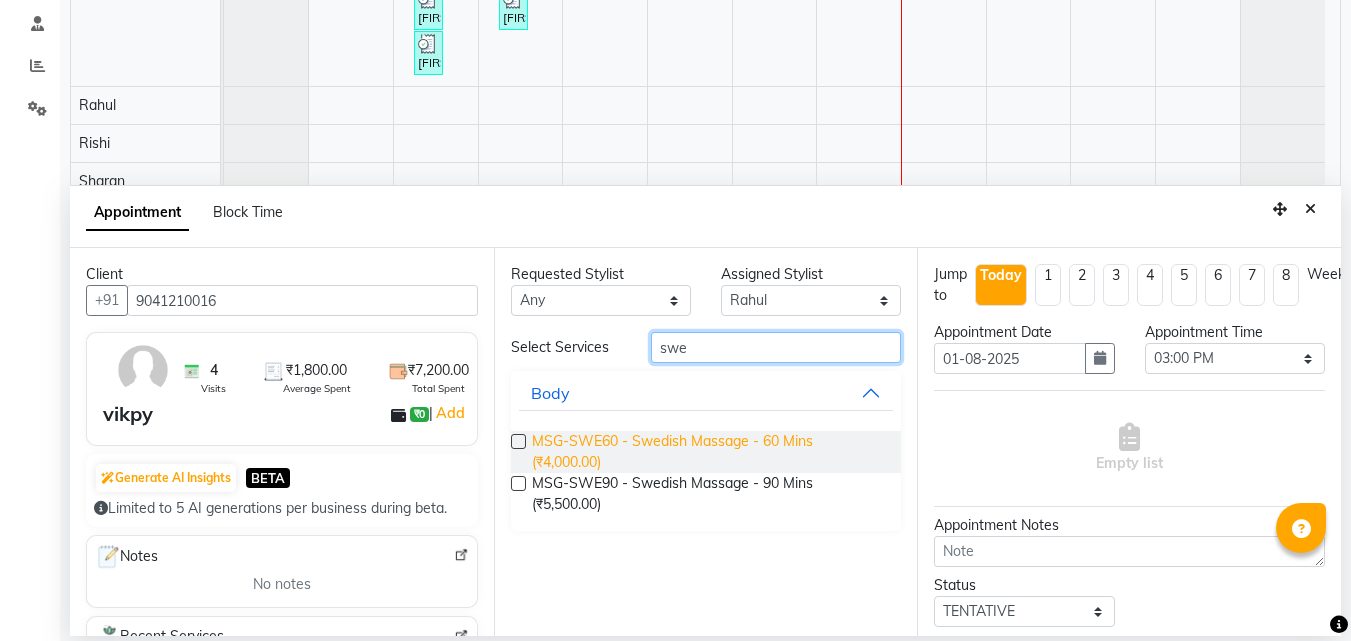 type on "swe" 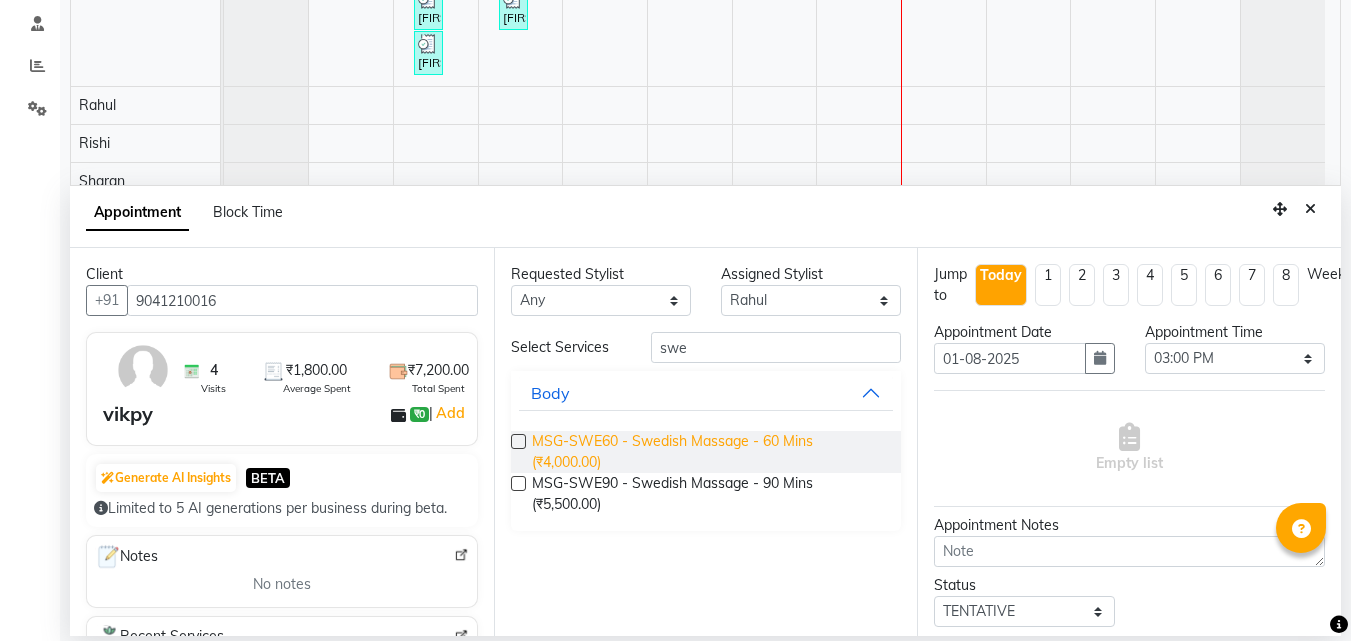click on "MSG-SWE60  - Swedish Massage - 60 Mins (₹4,000.00)" at bounding box center [709, 452] 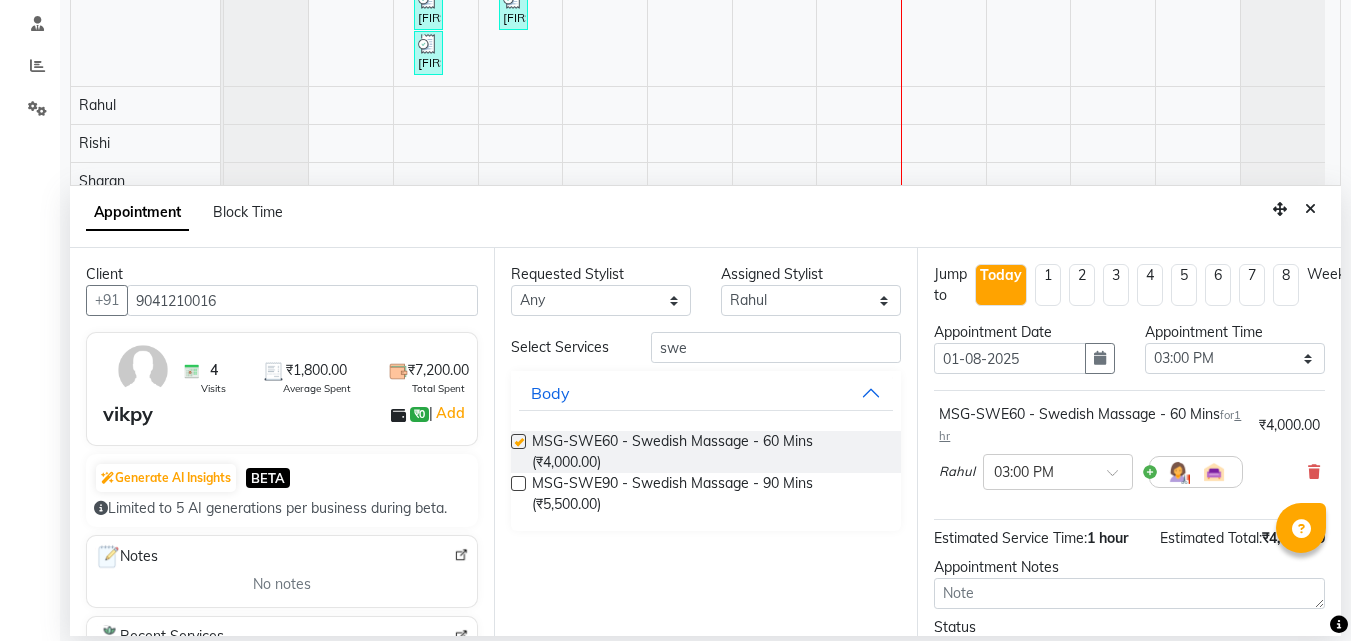 checkbox on "false" 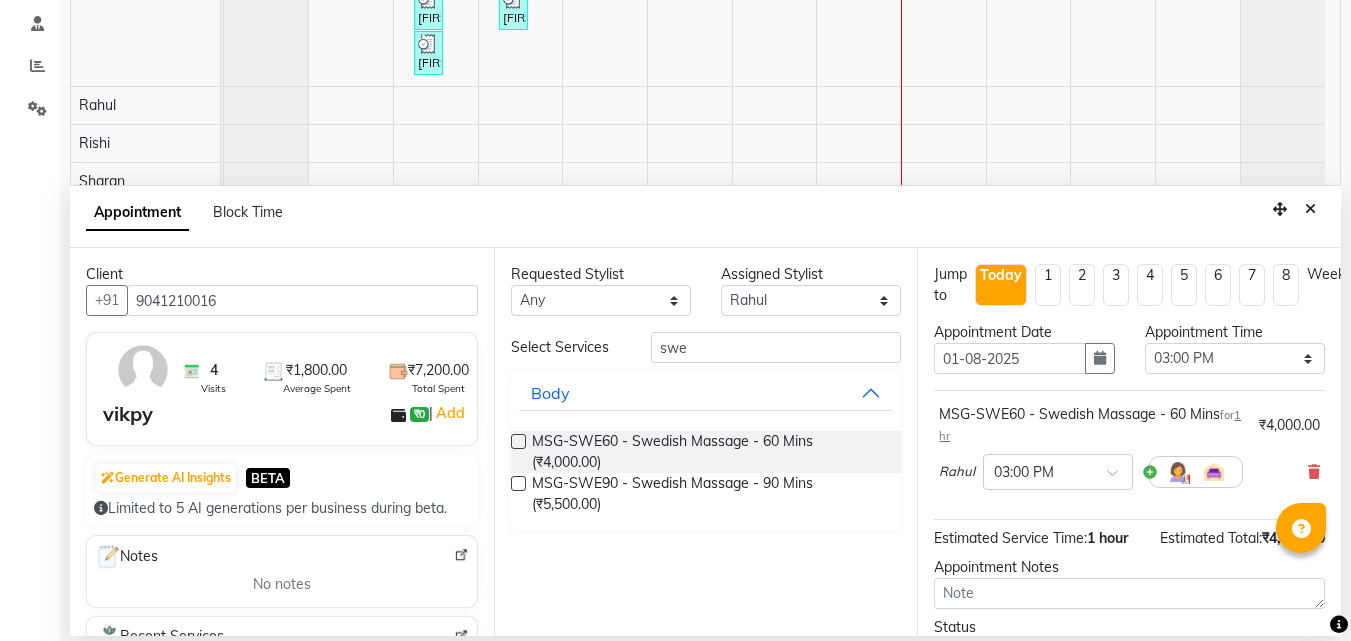 scroll, scrollTop: 141, scrollLeft: 0, axis: vertical 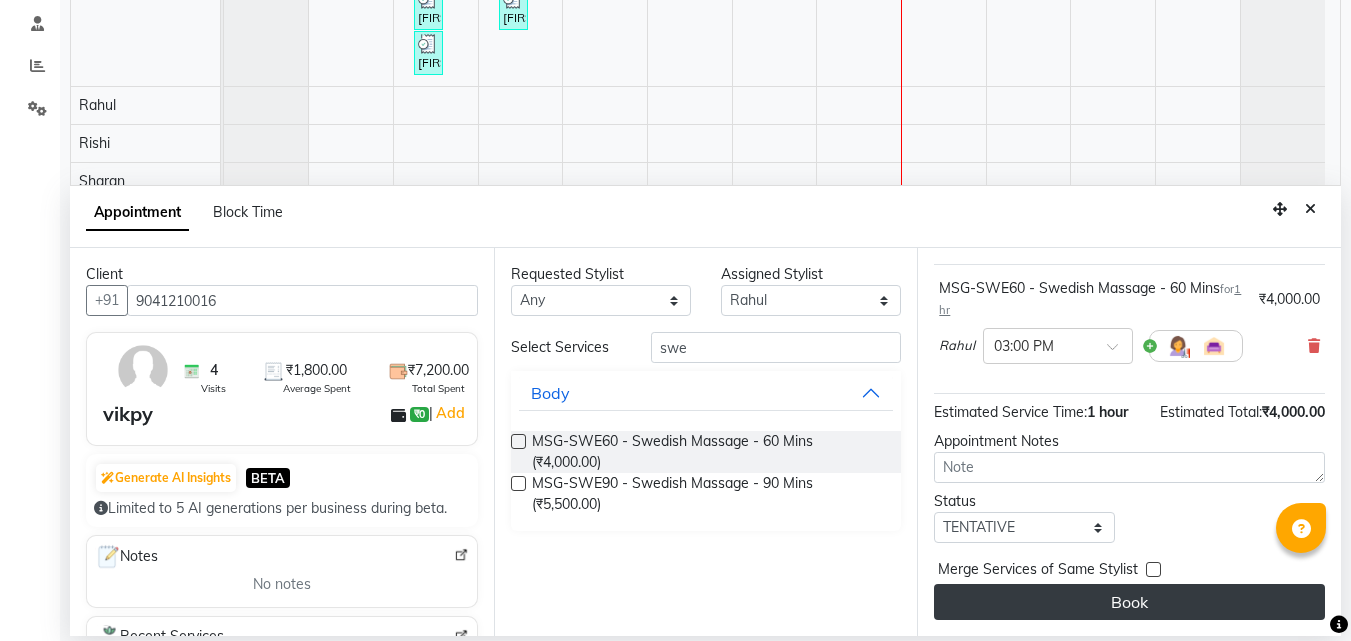 click on "Book" at bounding box center [1129, 602] 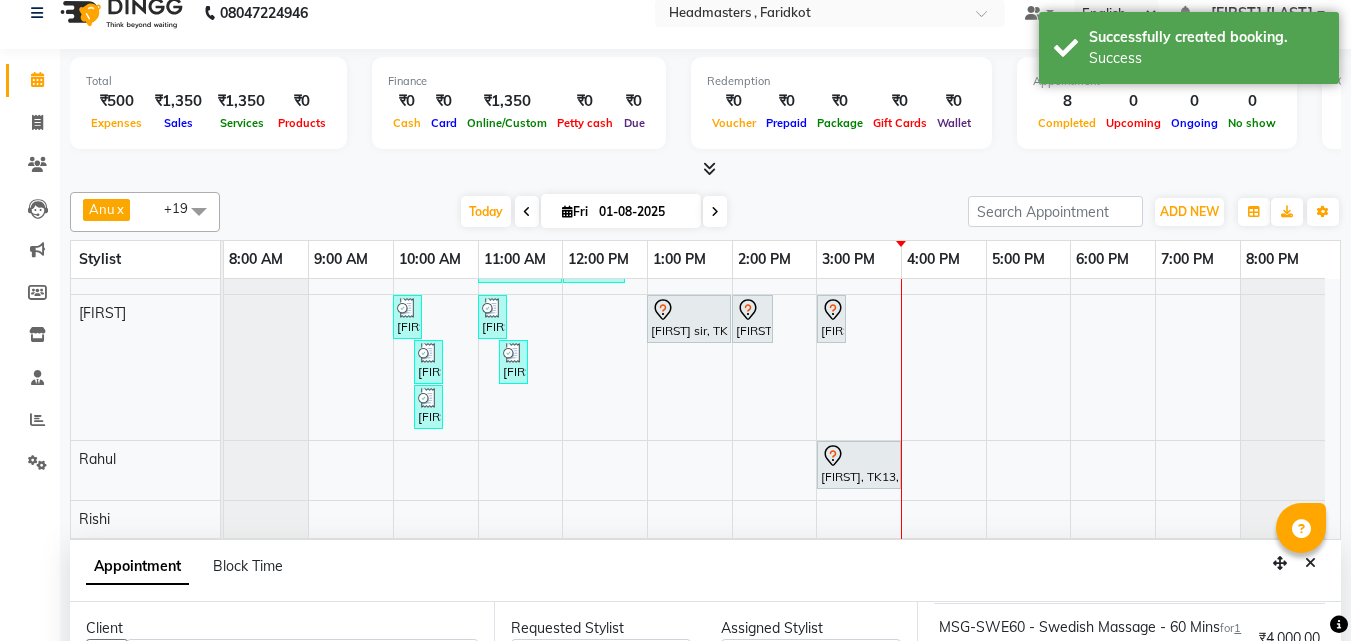scroll, scrollTop: 0, scrollLeft: 0, axis: both 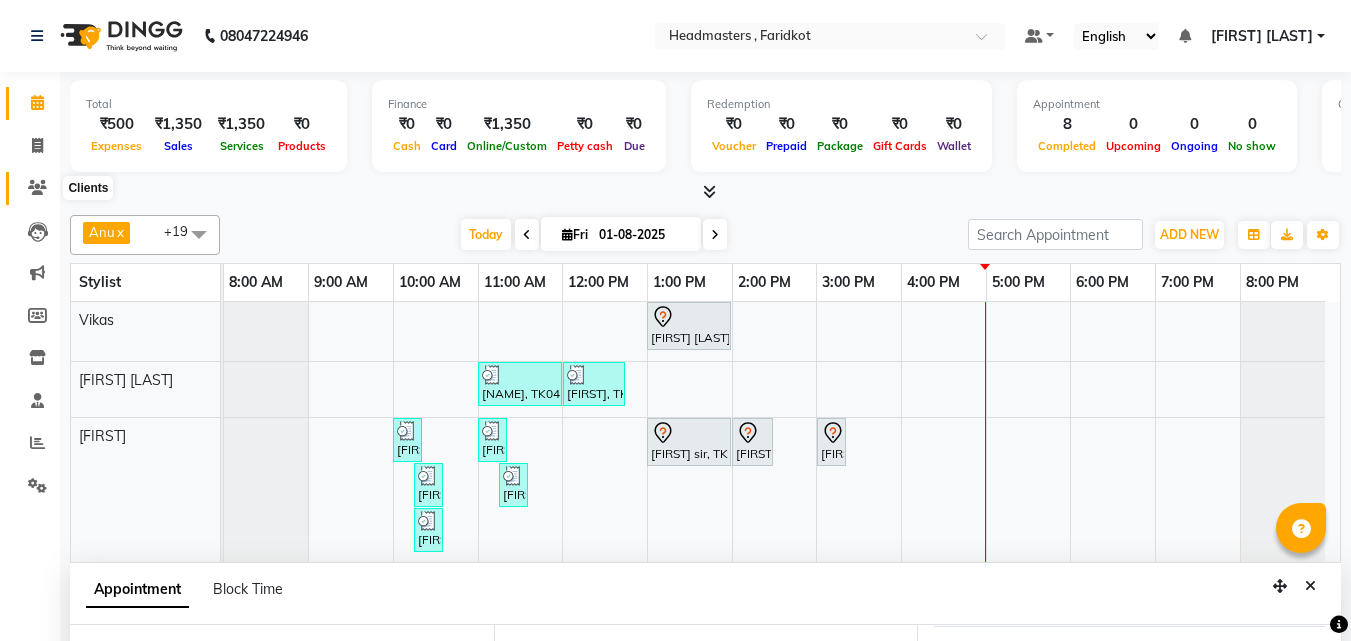 click 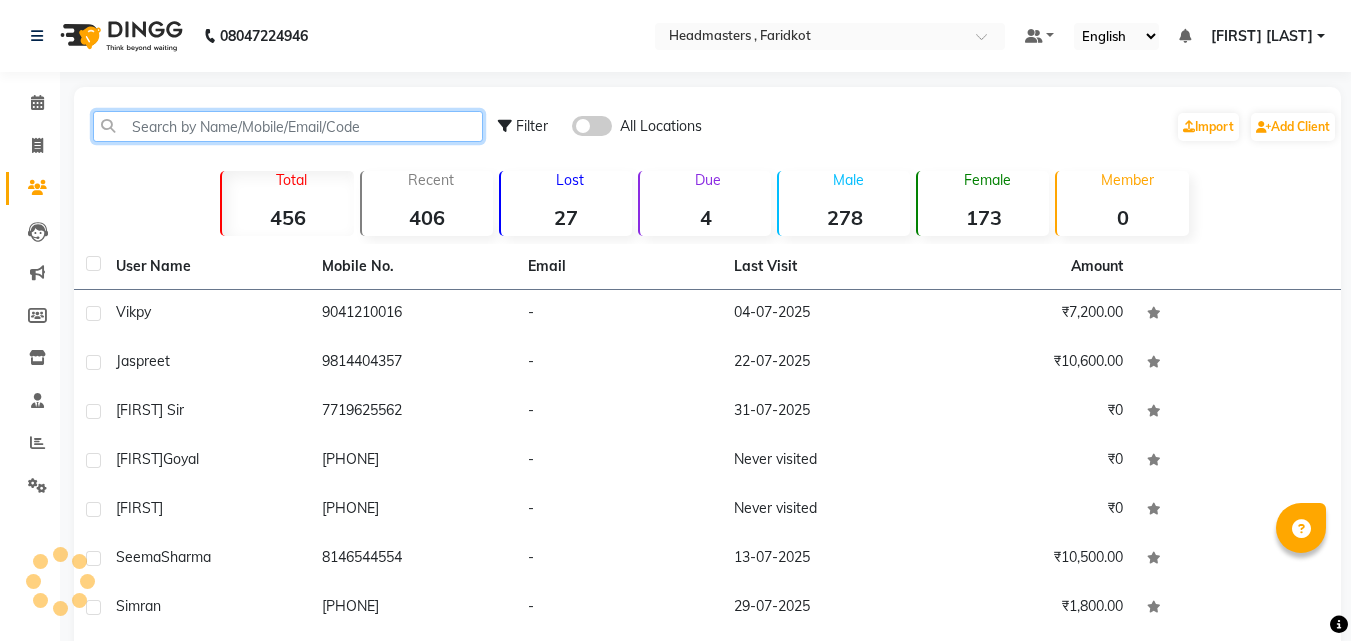 click 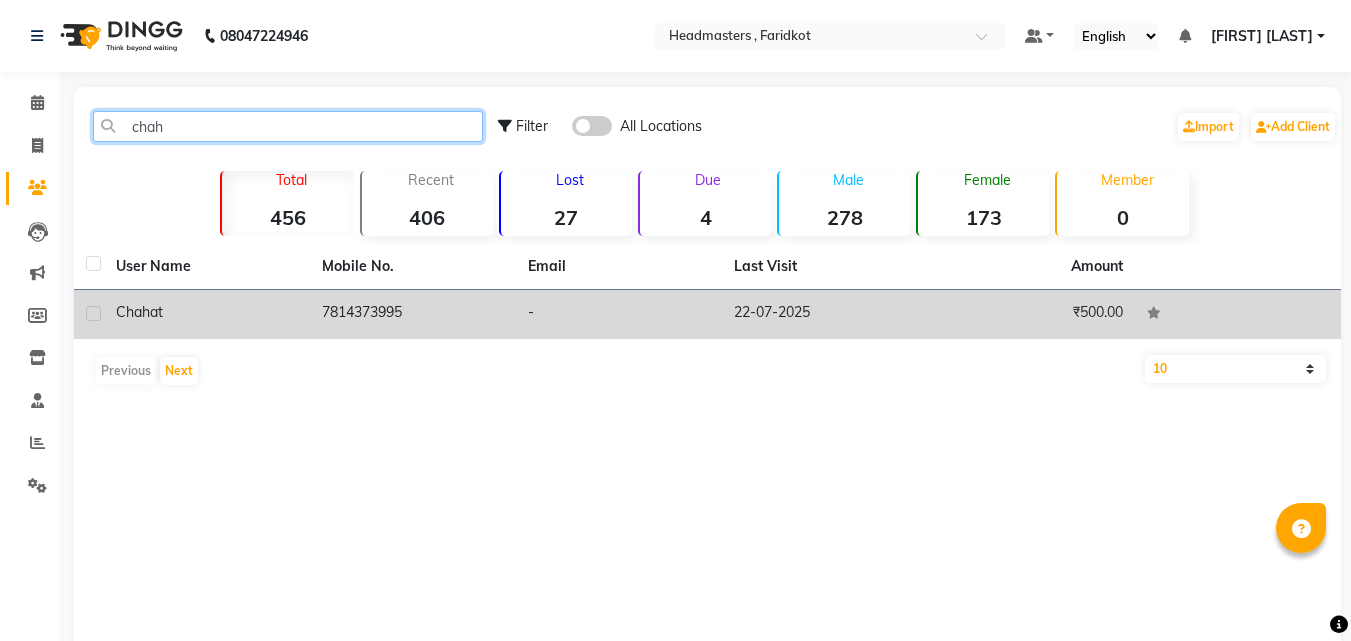 type on "chah" 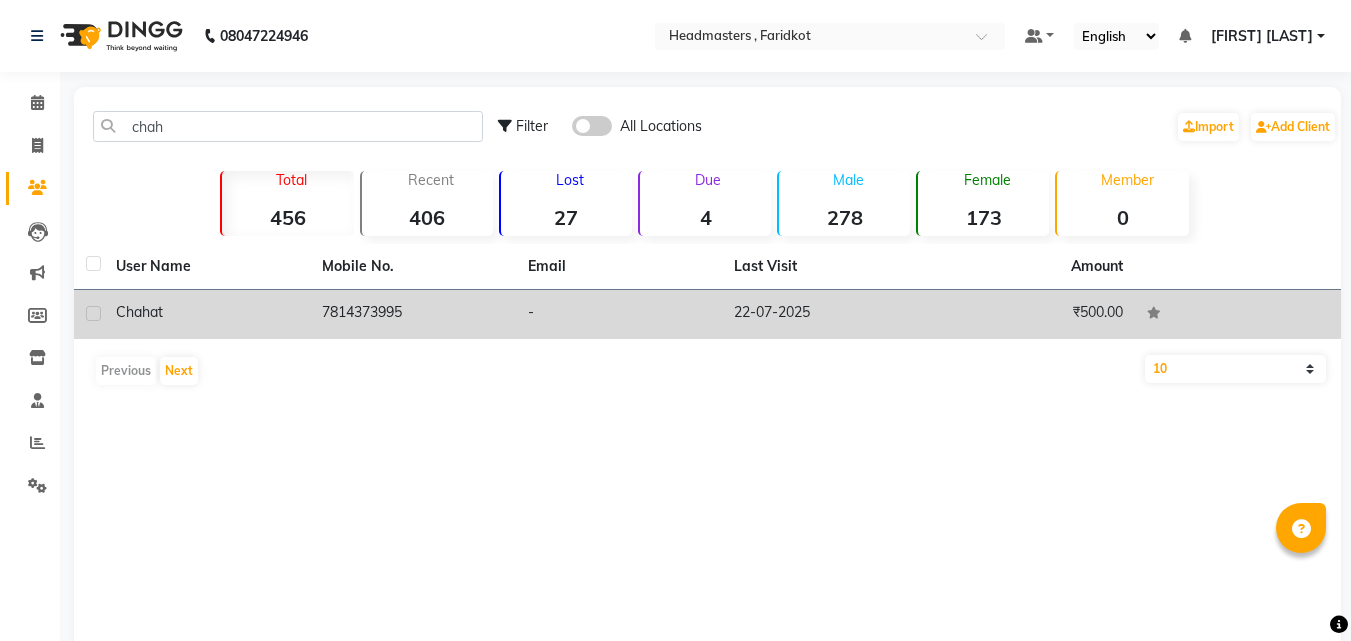 click on "7814373995" 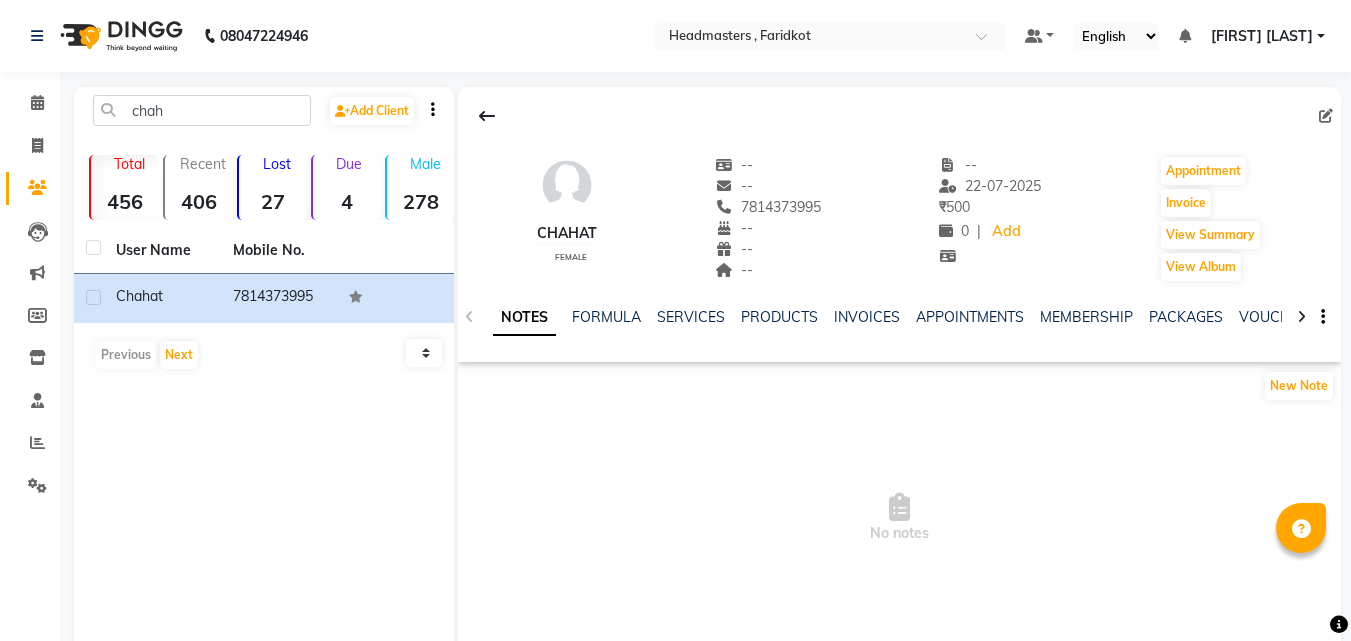 click on "NOTES FORMULA SERVICES PRODUCTS INVOICES APPOINTMENTS MEMBERSHIP PACKAGES VOUCHERS GIFTCARDS POINTS FORMS FAMILY CARDS WALLET" 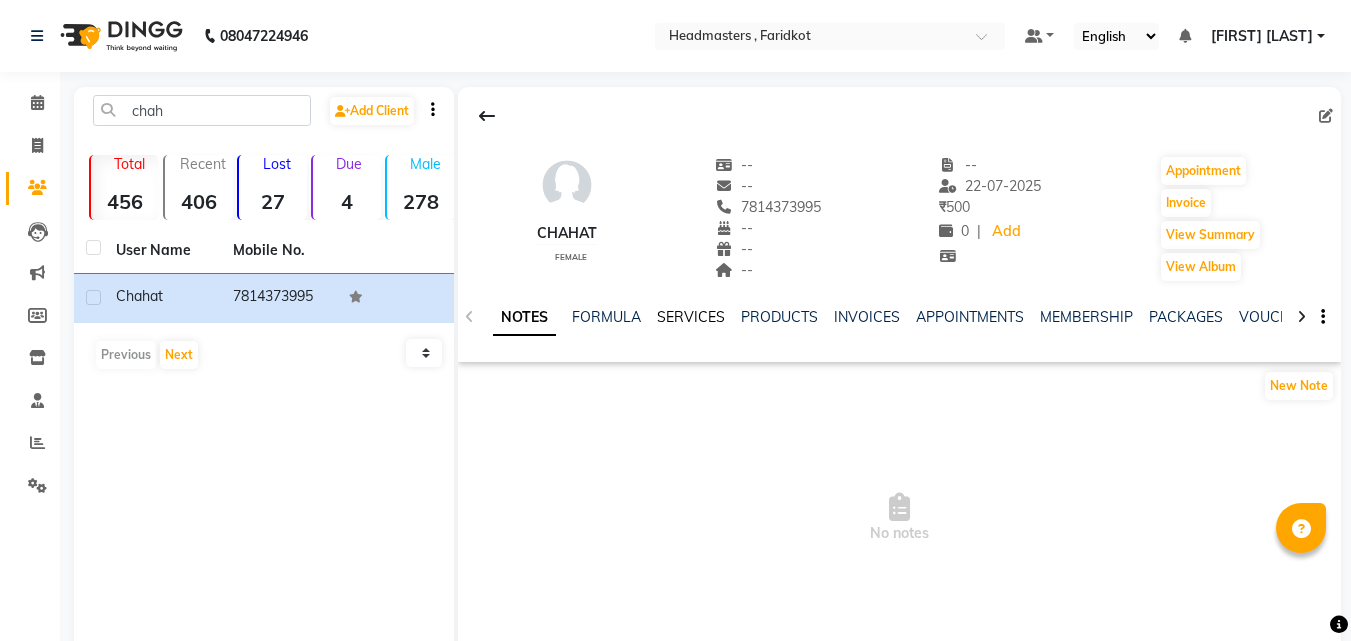 click on "SERVICES" 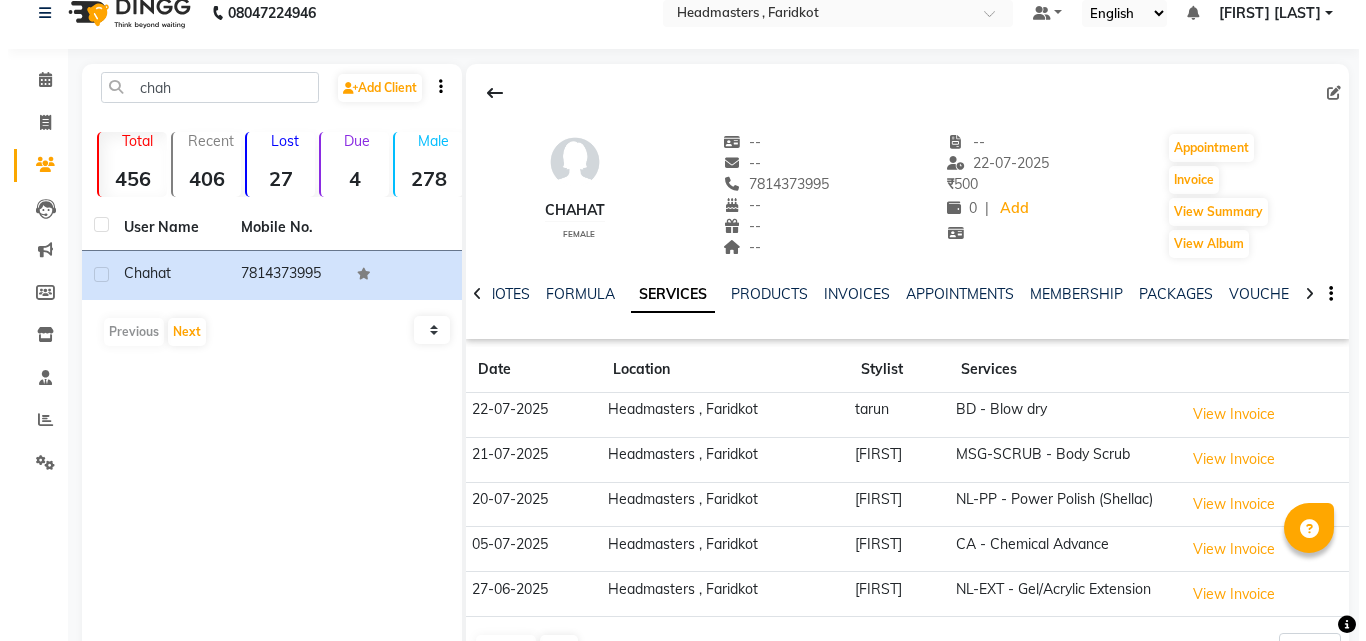 scroll, scrollTop: 85, scrollLeft: 0, axis: vertical 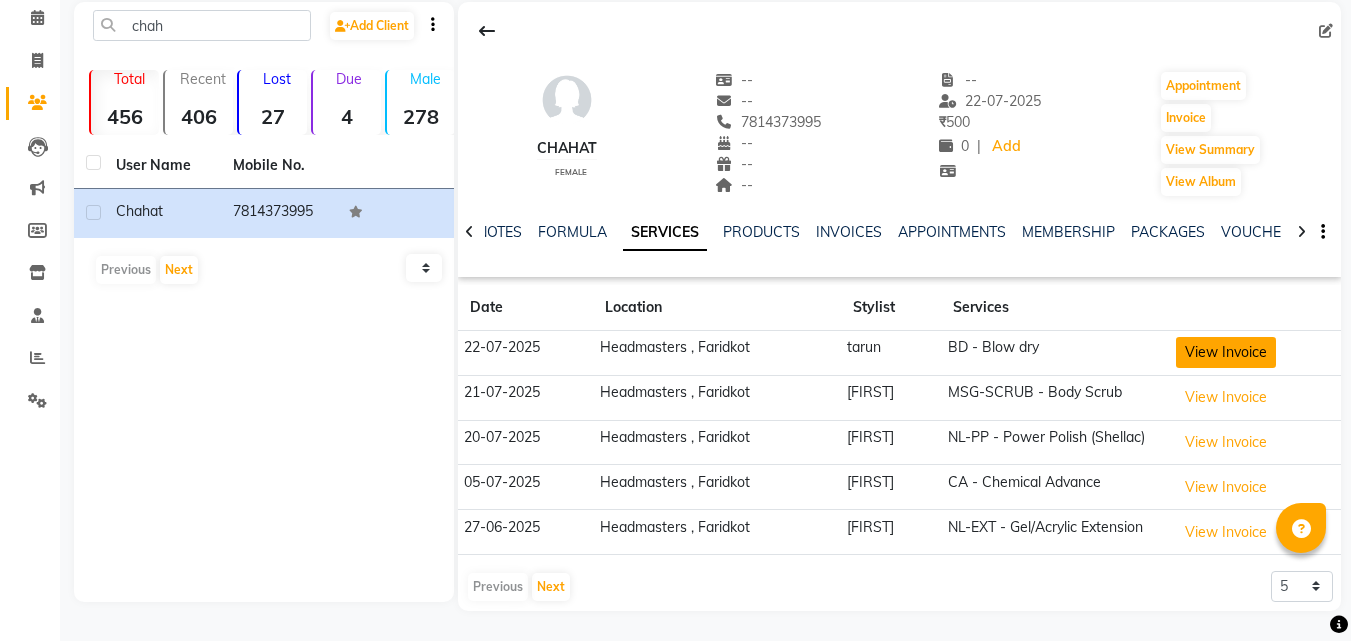 click on "View Invoice" 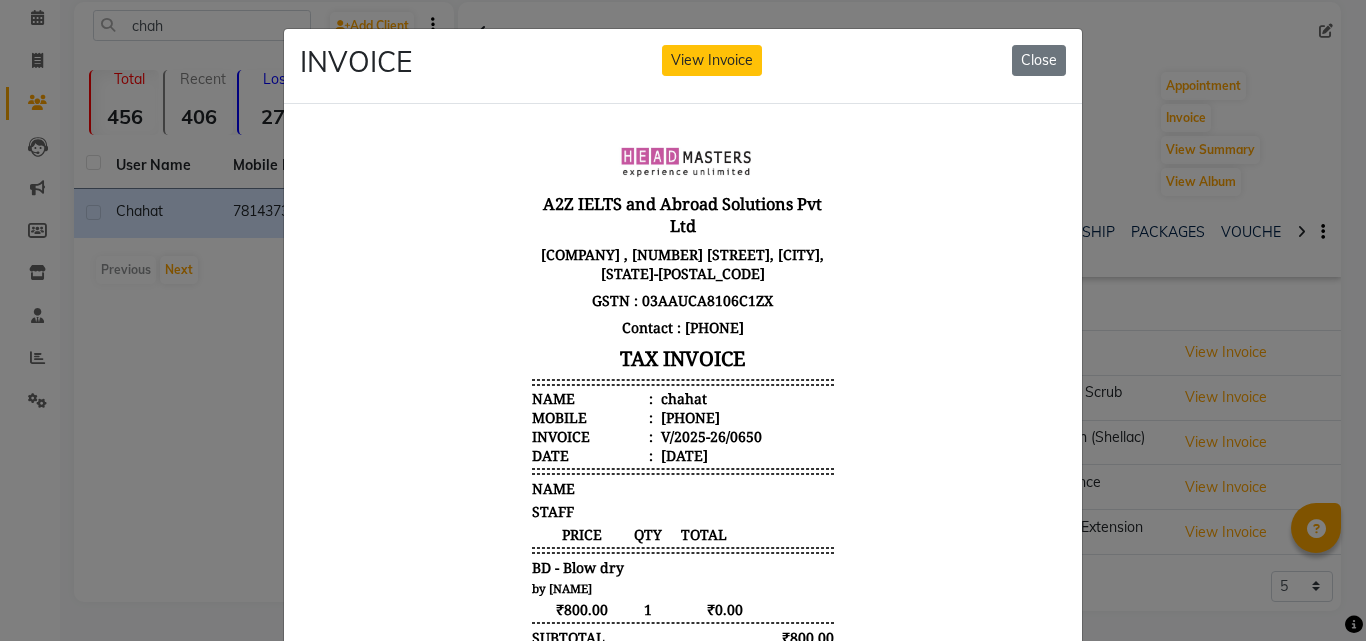 scroll, scrollTop: 16, scrollLeft: 0, axis: vertical 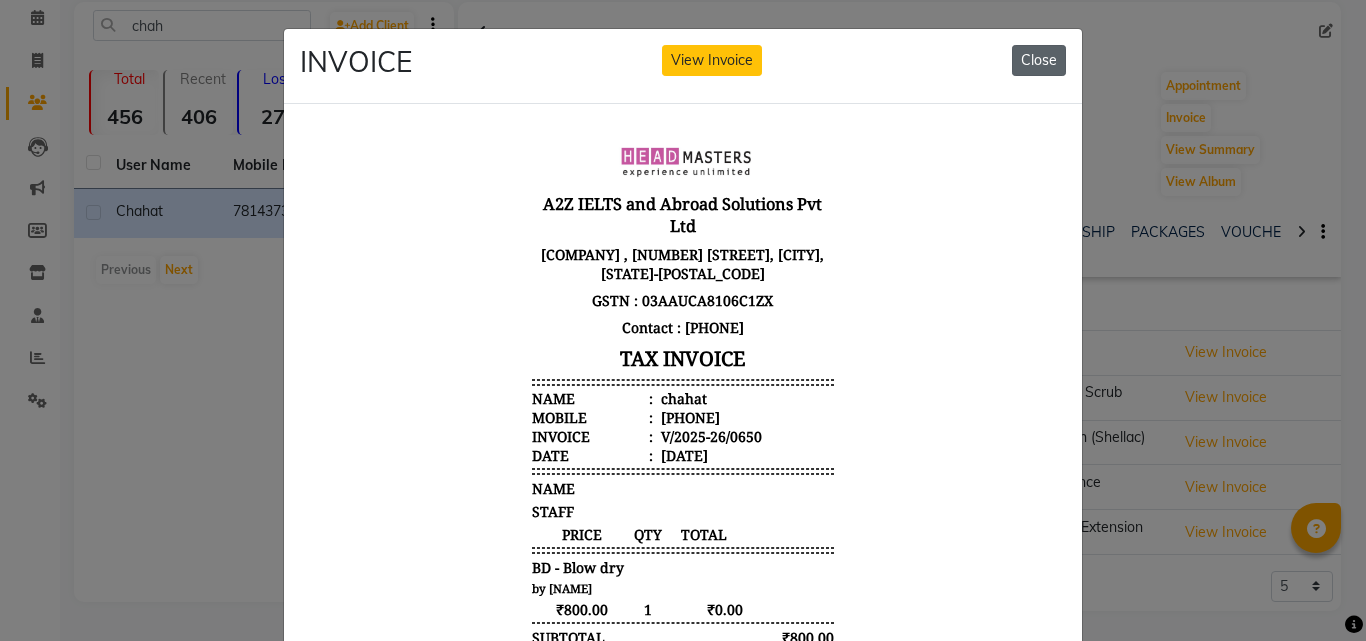 click on "Close" 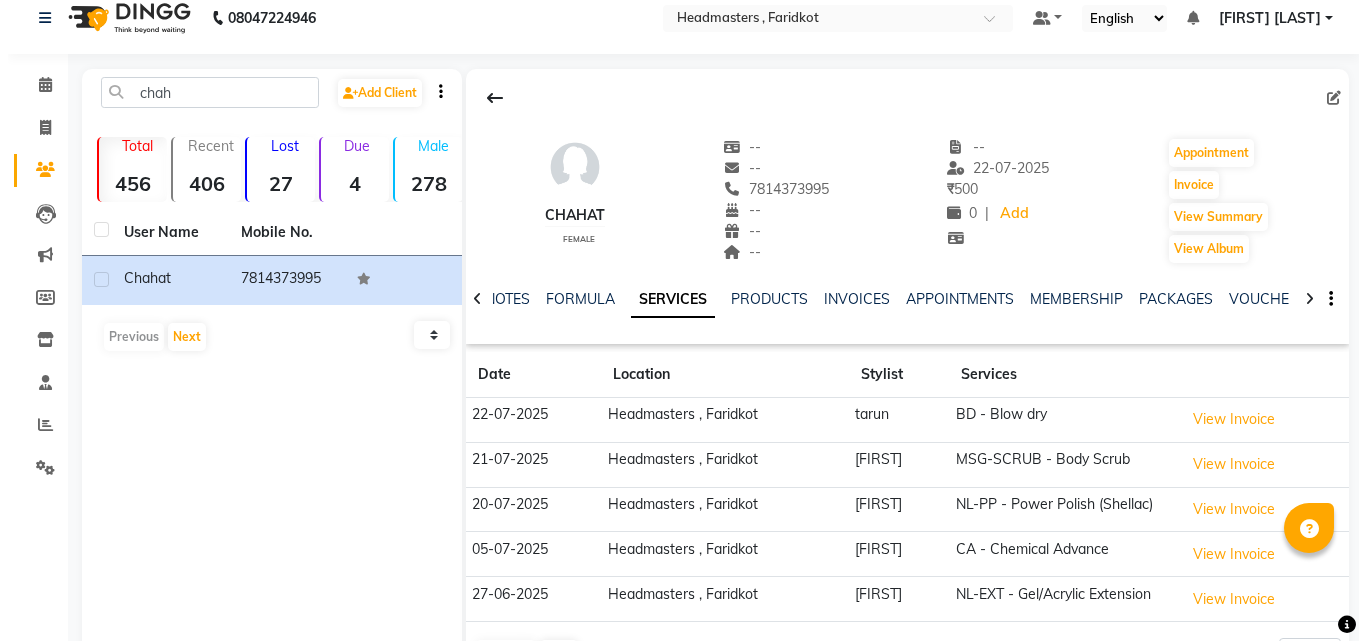 scroll, scrollTop: 0, scrollLeft: 0, axis: both 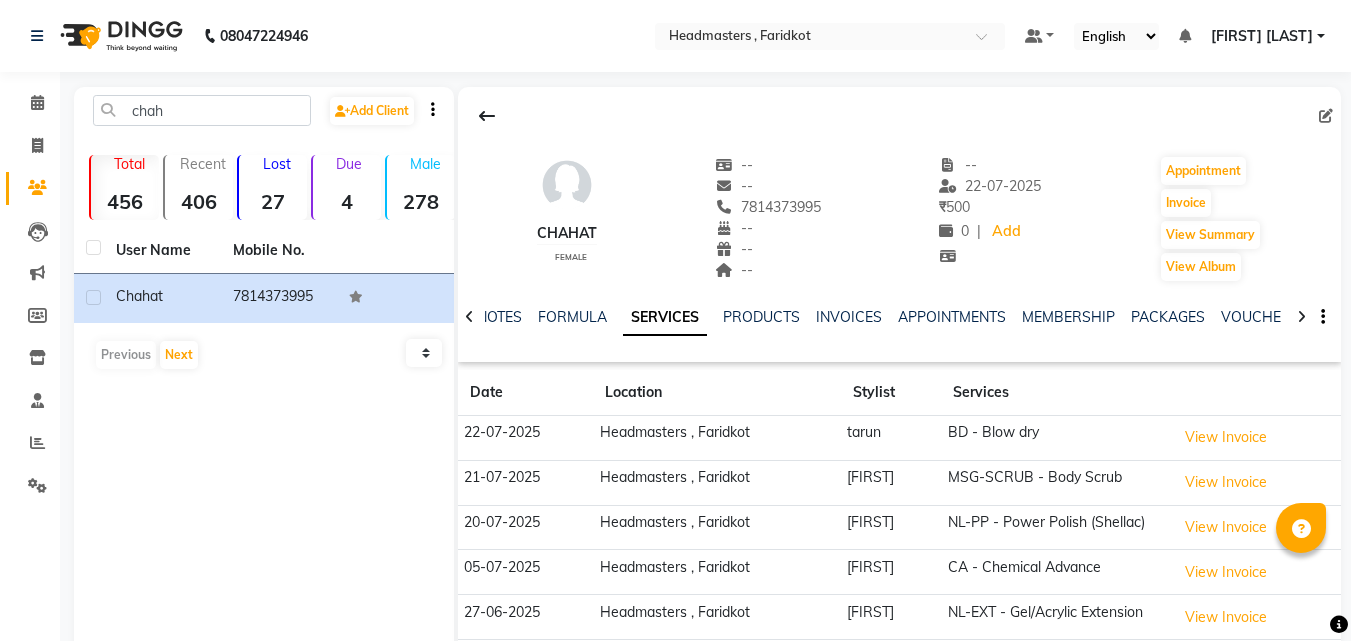 click on "Calendar" 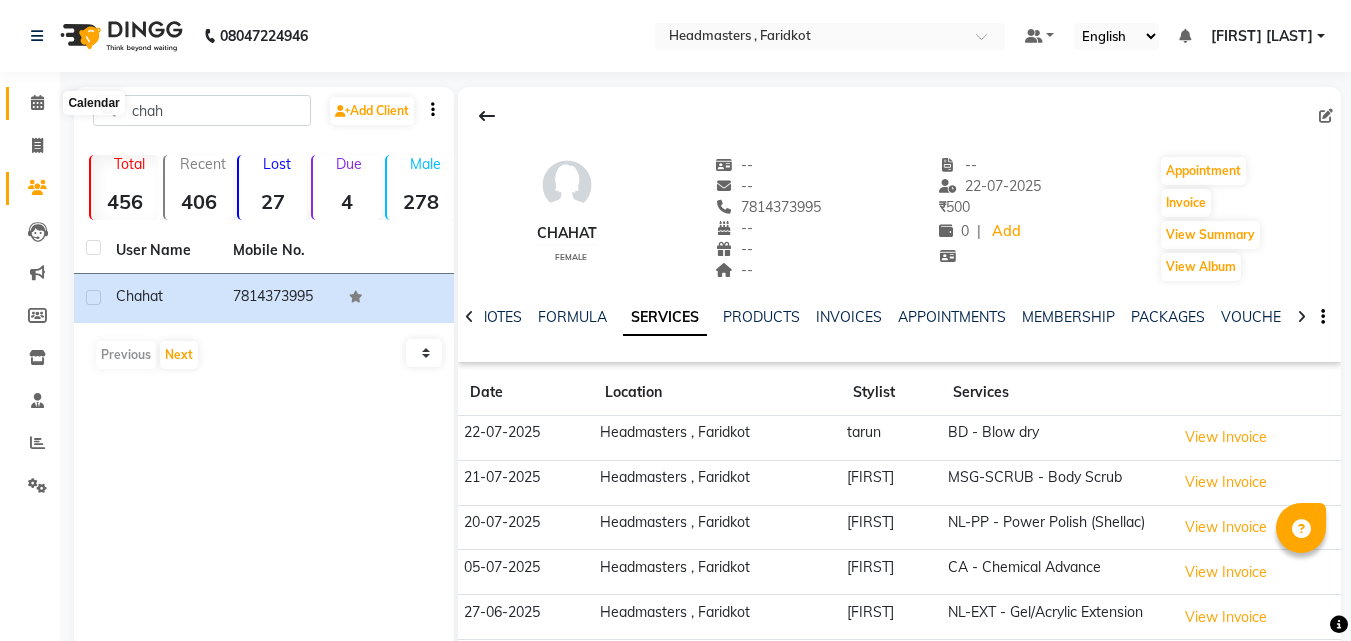 click 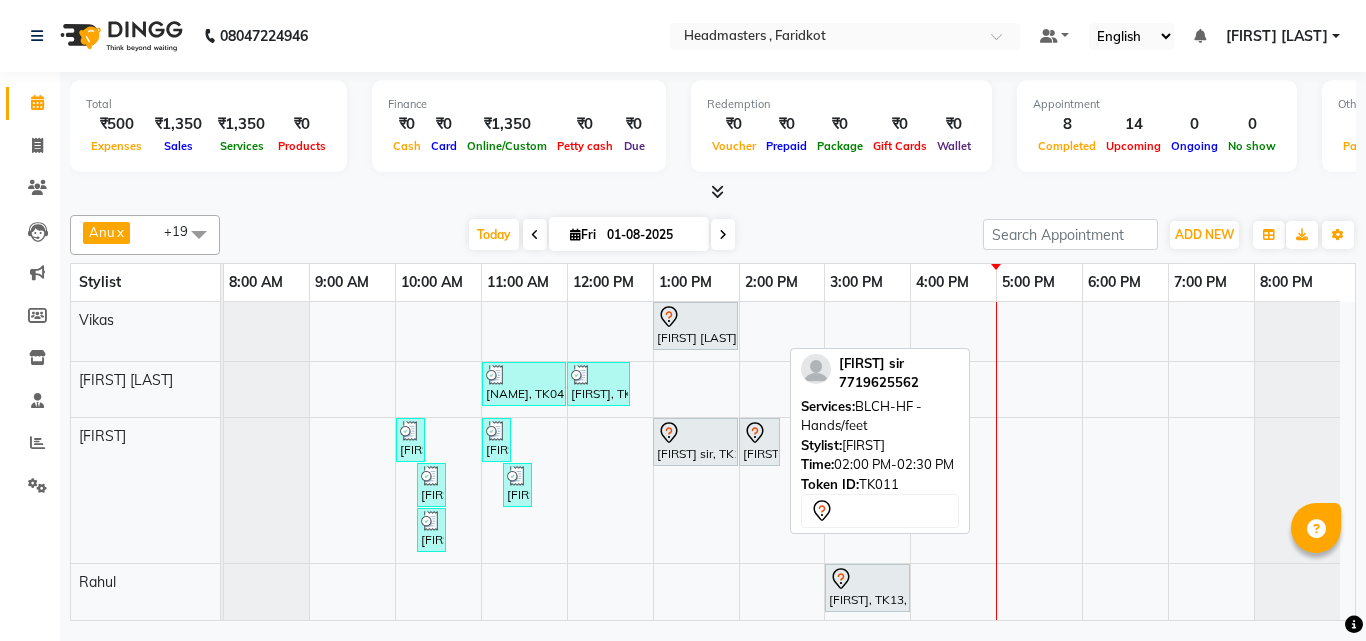 scroll, scrollTop: 73, scrollLeft: 0, axis: vertical 